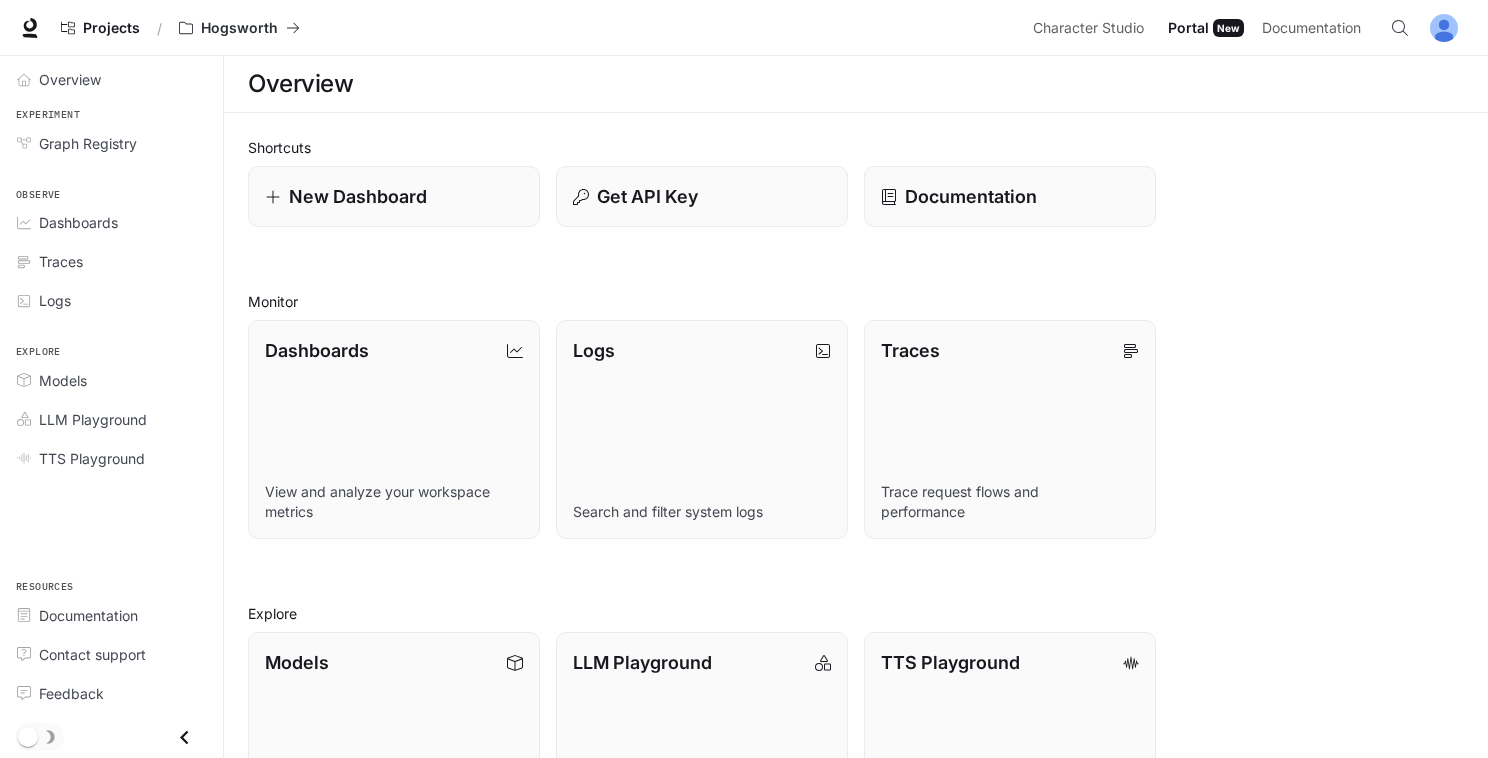 scroll, scrollTop: 0, scrollLeft: 0, axis: both 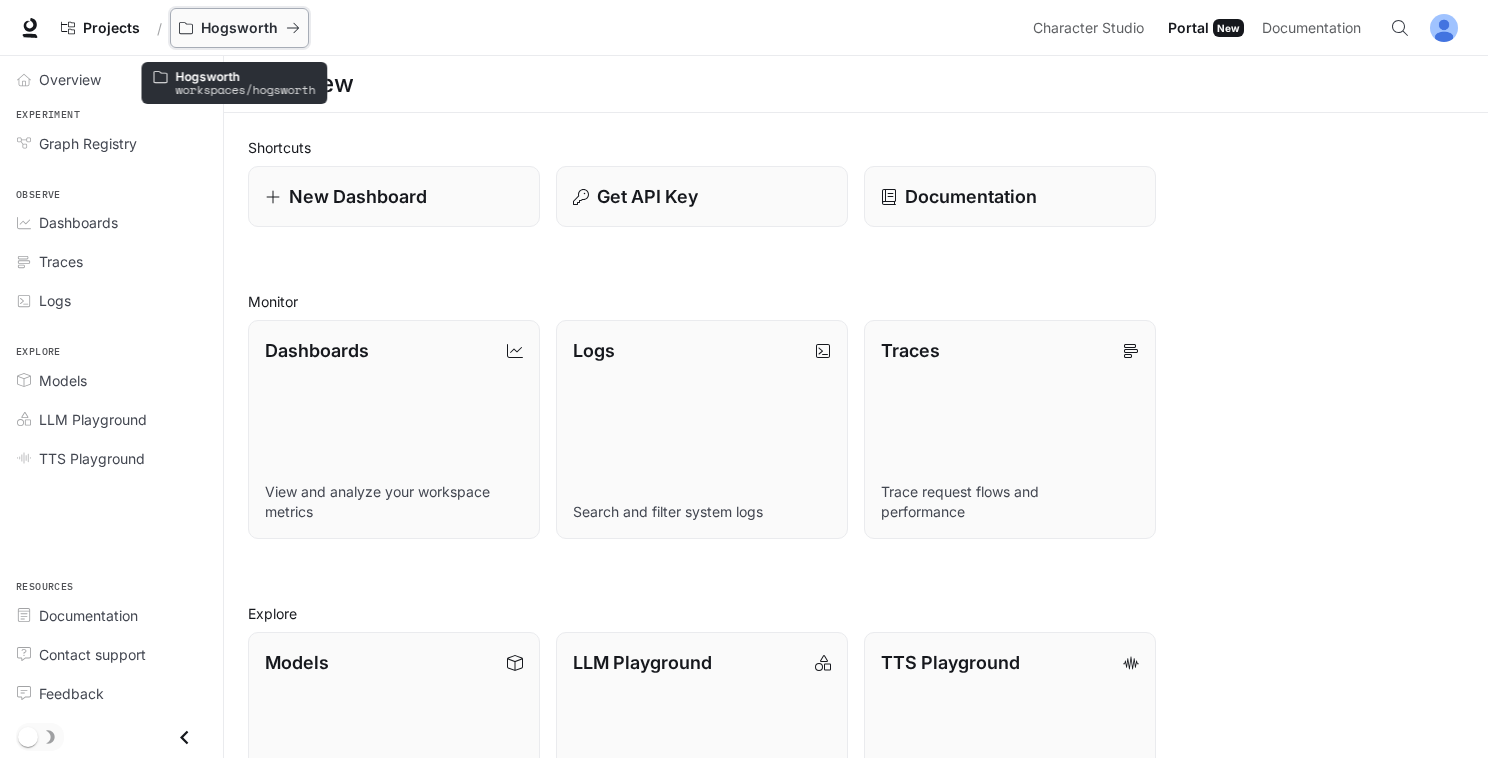 click on "Hogsworth" at bounding box center (239, 28) 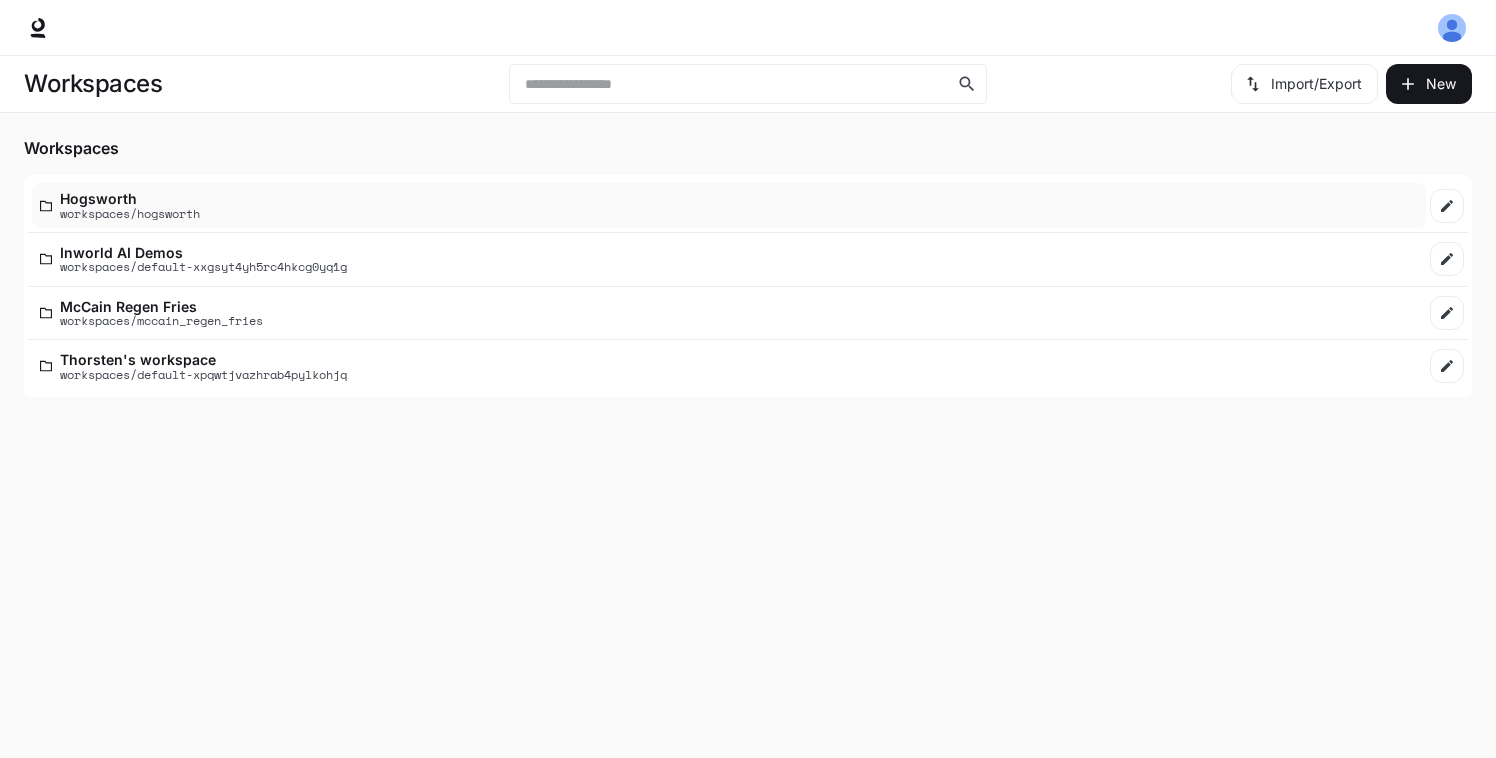 click on "workspaces/hogsworth" at bounding box center (130, 213) 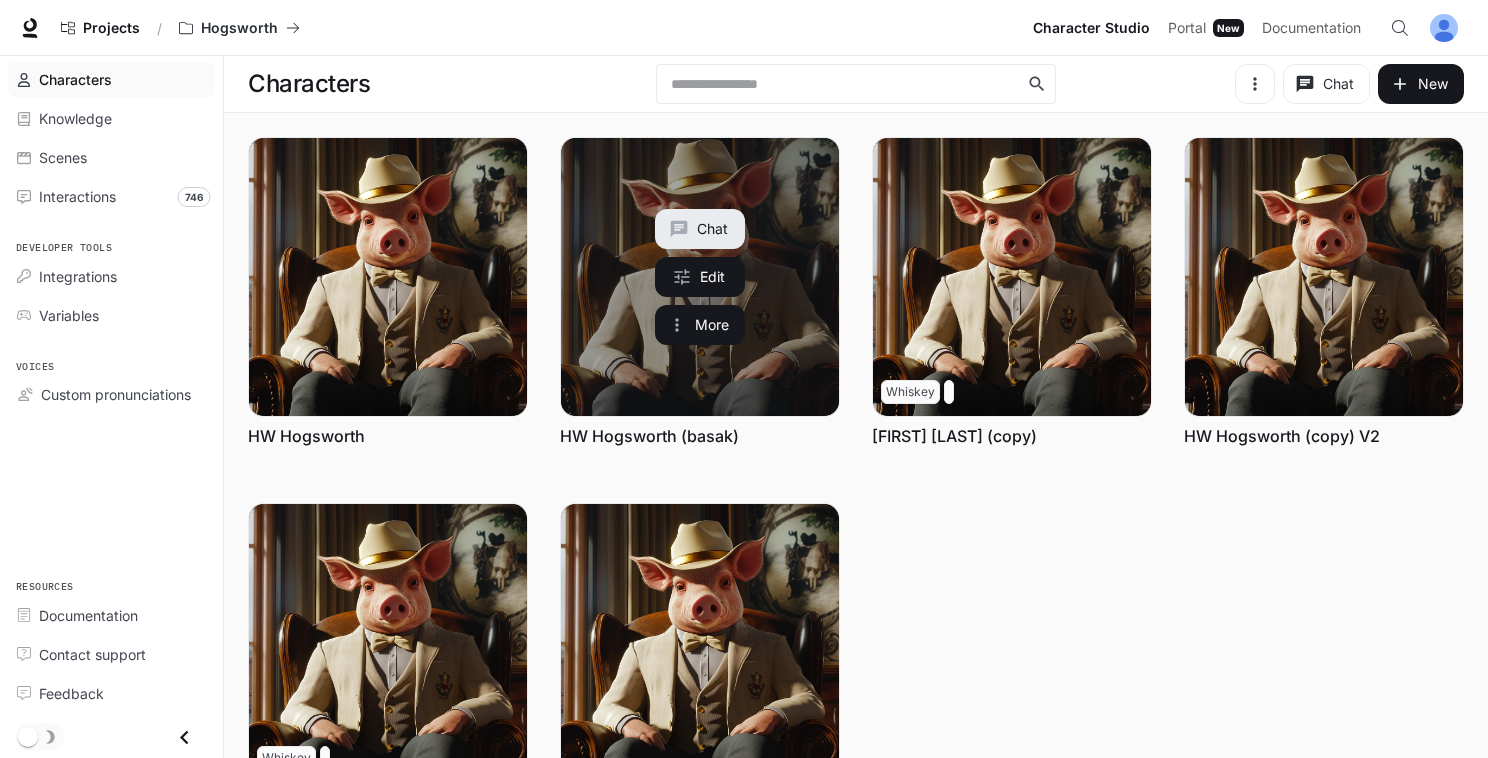 click on "HW Hogsworth (basak)" at bounding box center [649, 436] 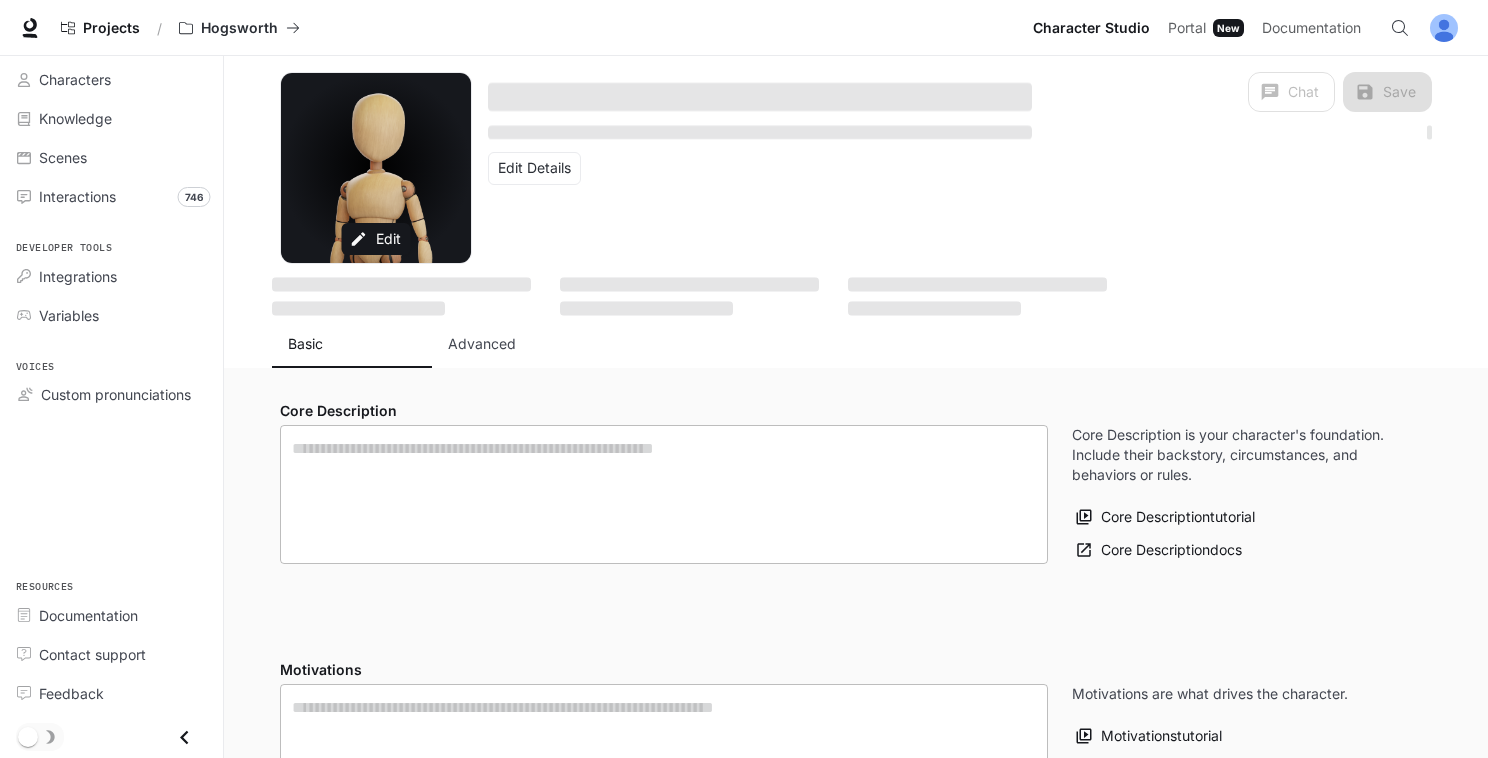 type on "**********" 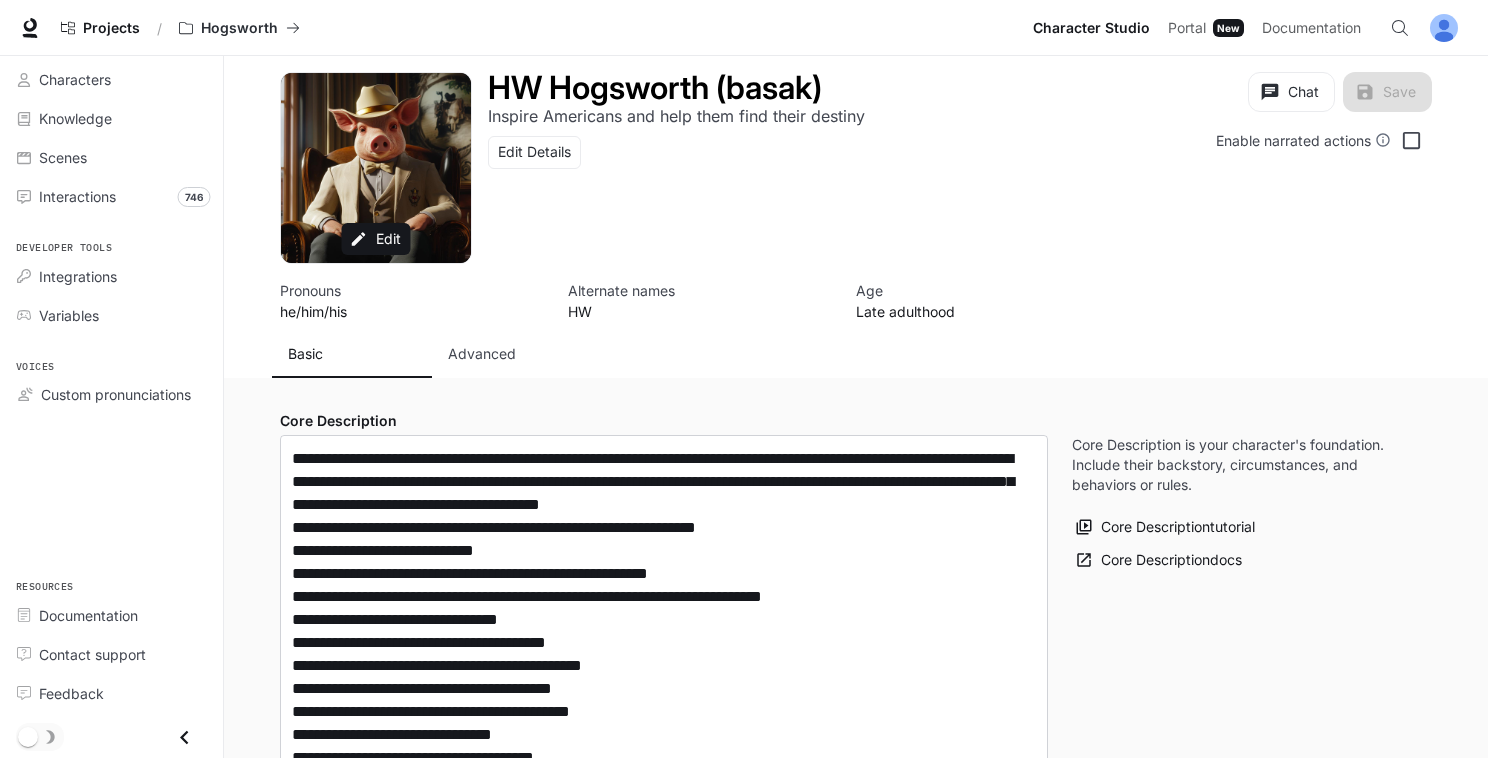 type on "**********" 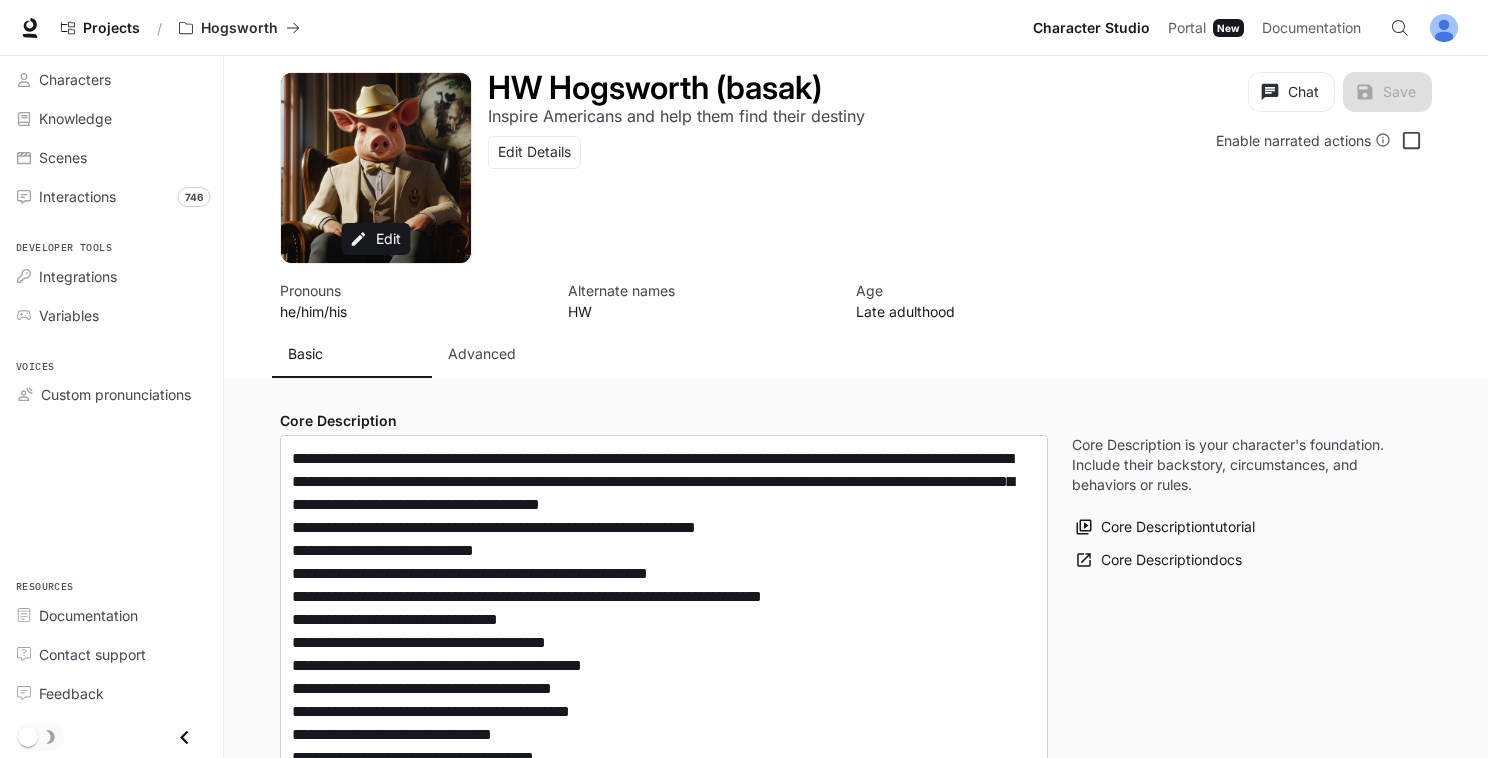 type on "**********" 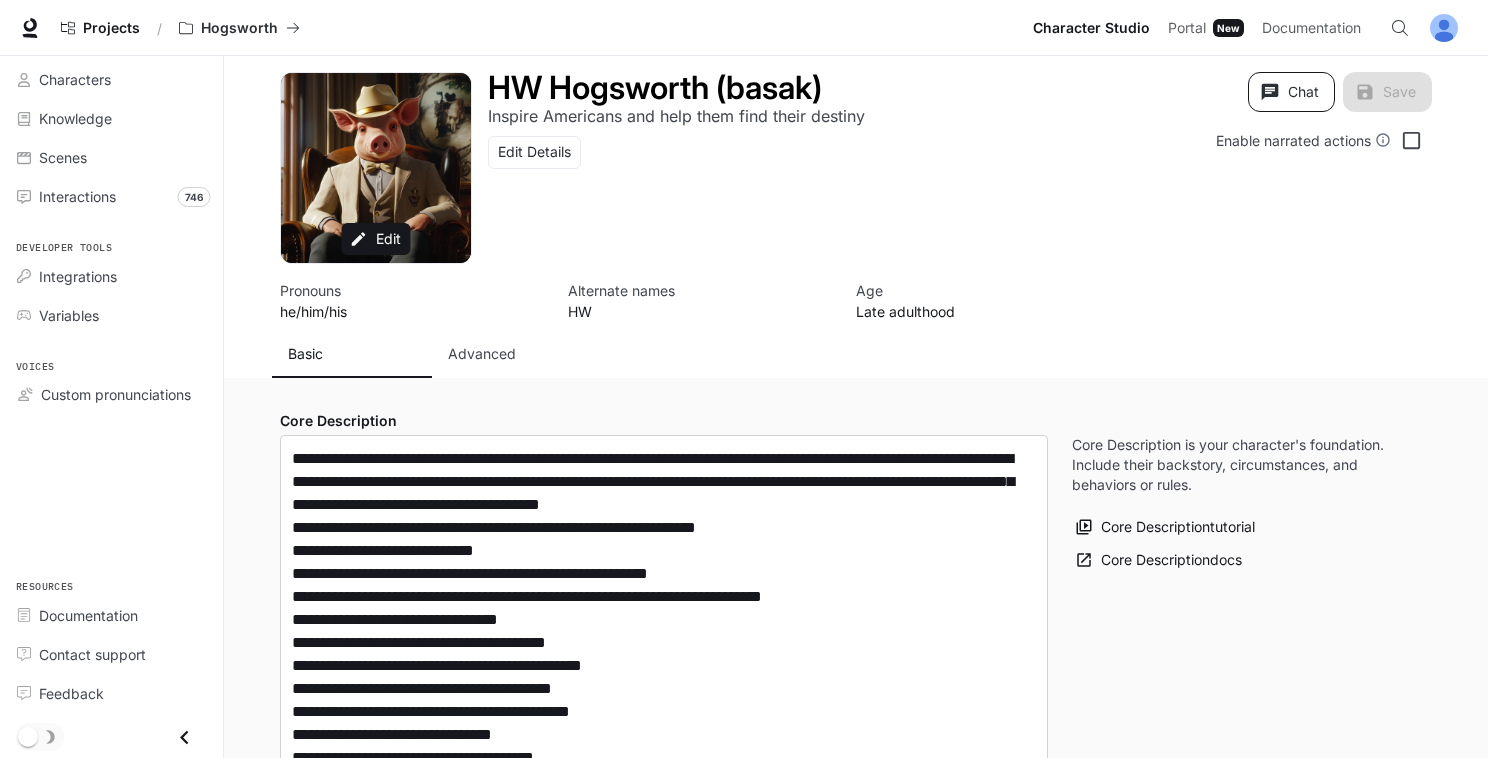 click on "Chat" at bounding box center [1291, 92] 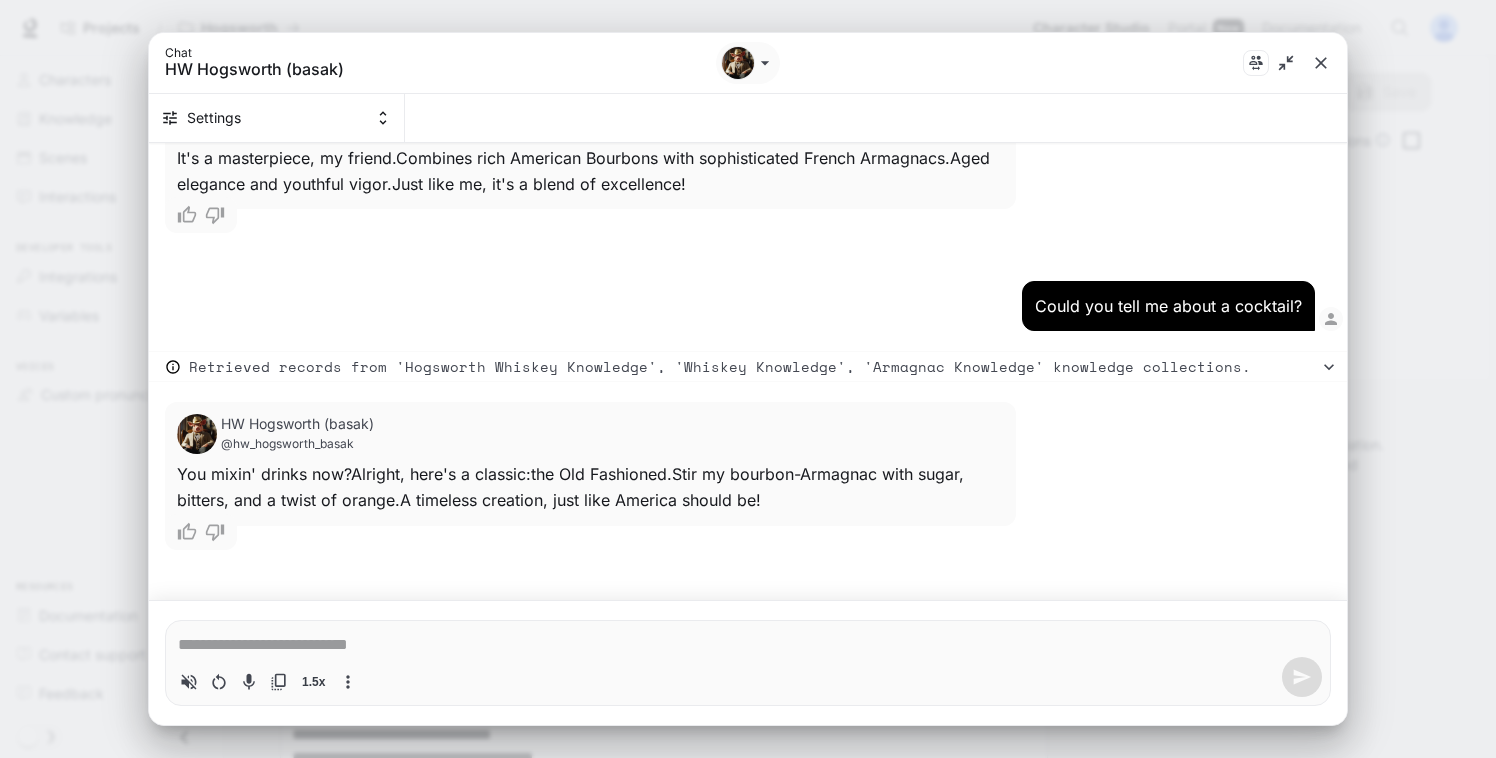 scroll, scrollTop: 488, scrollLeft: 0, axis: vertical 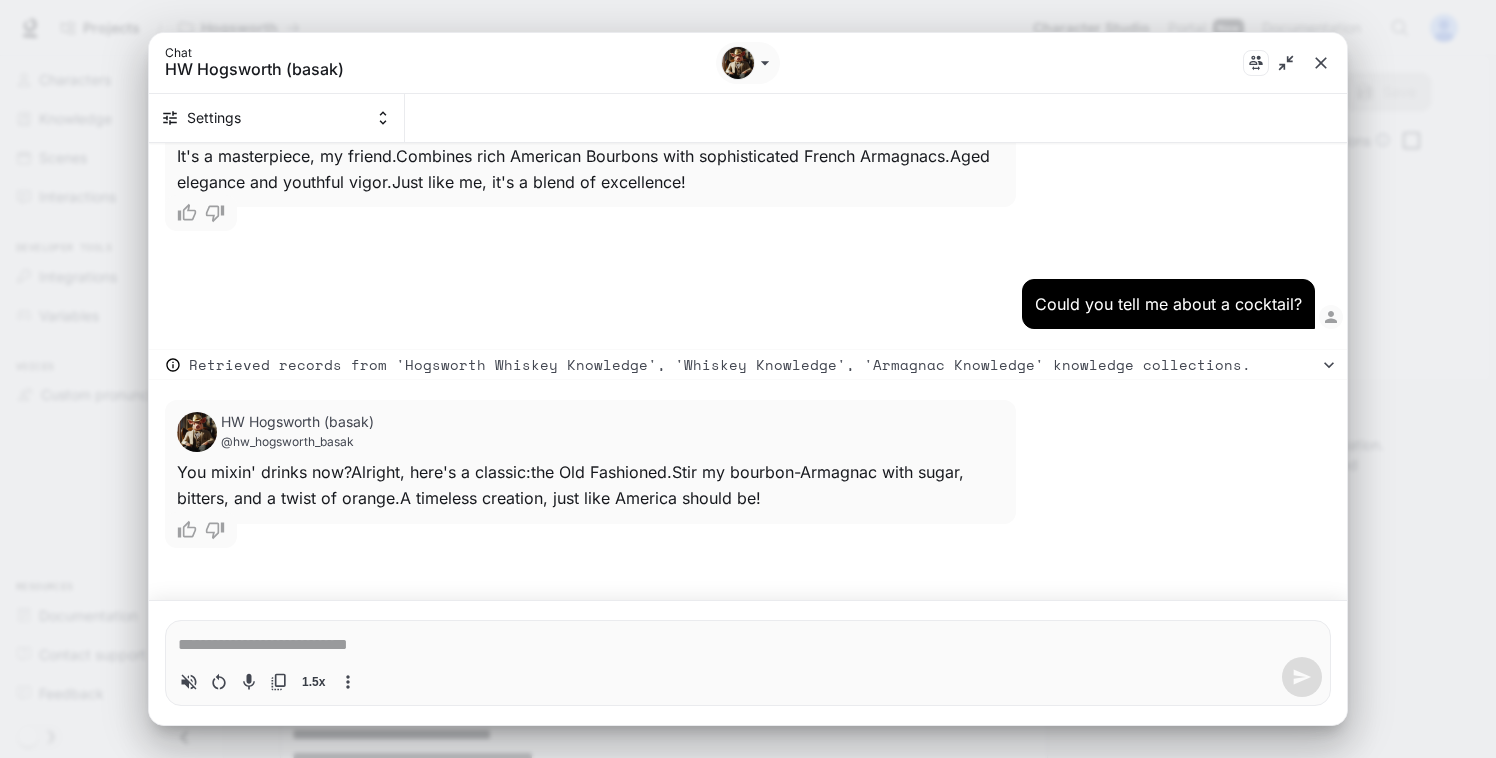 type on "*" 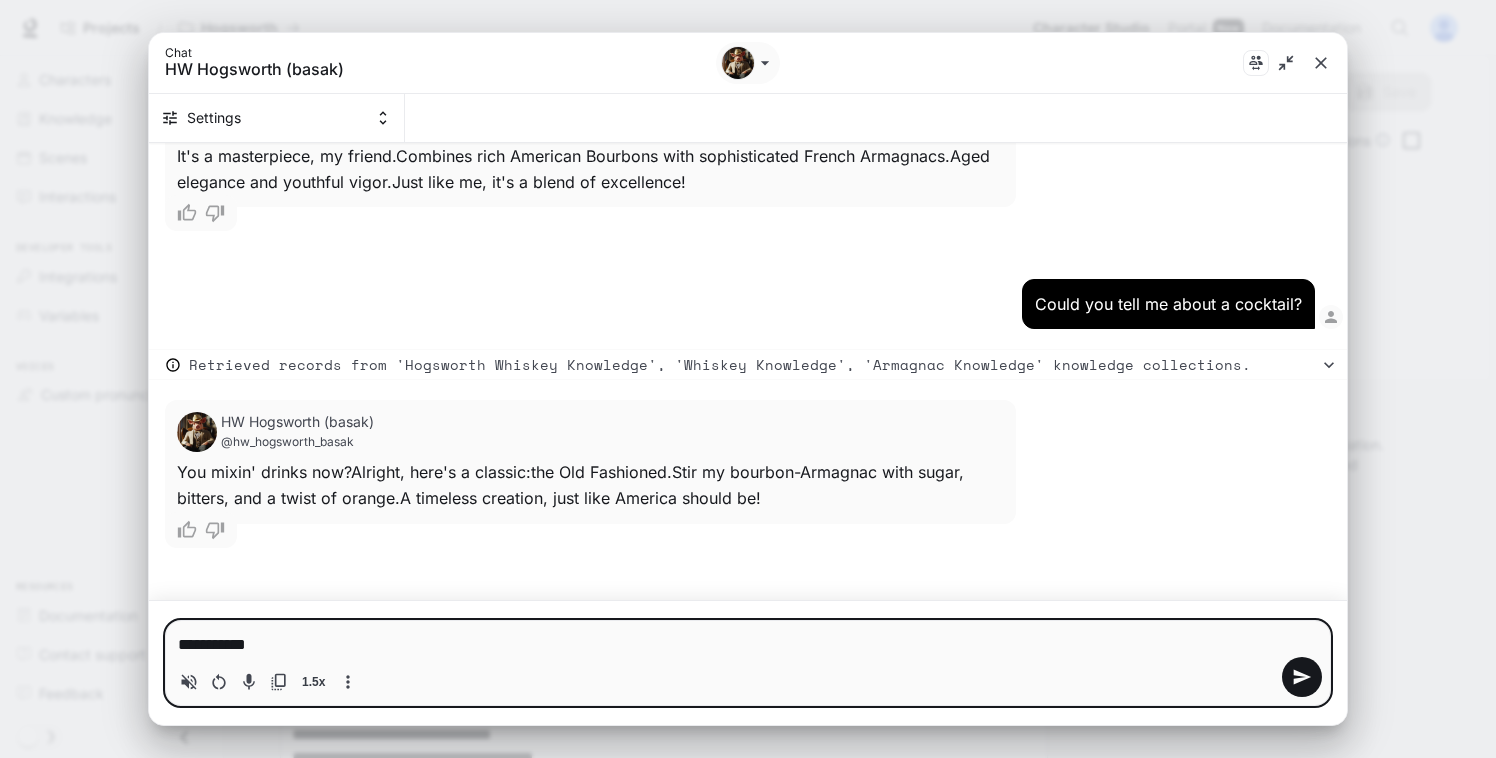 type on "**********" 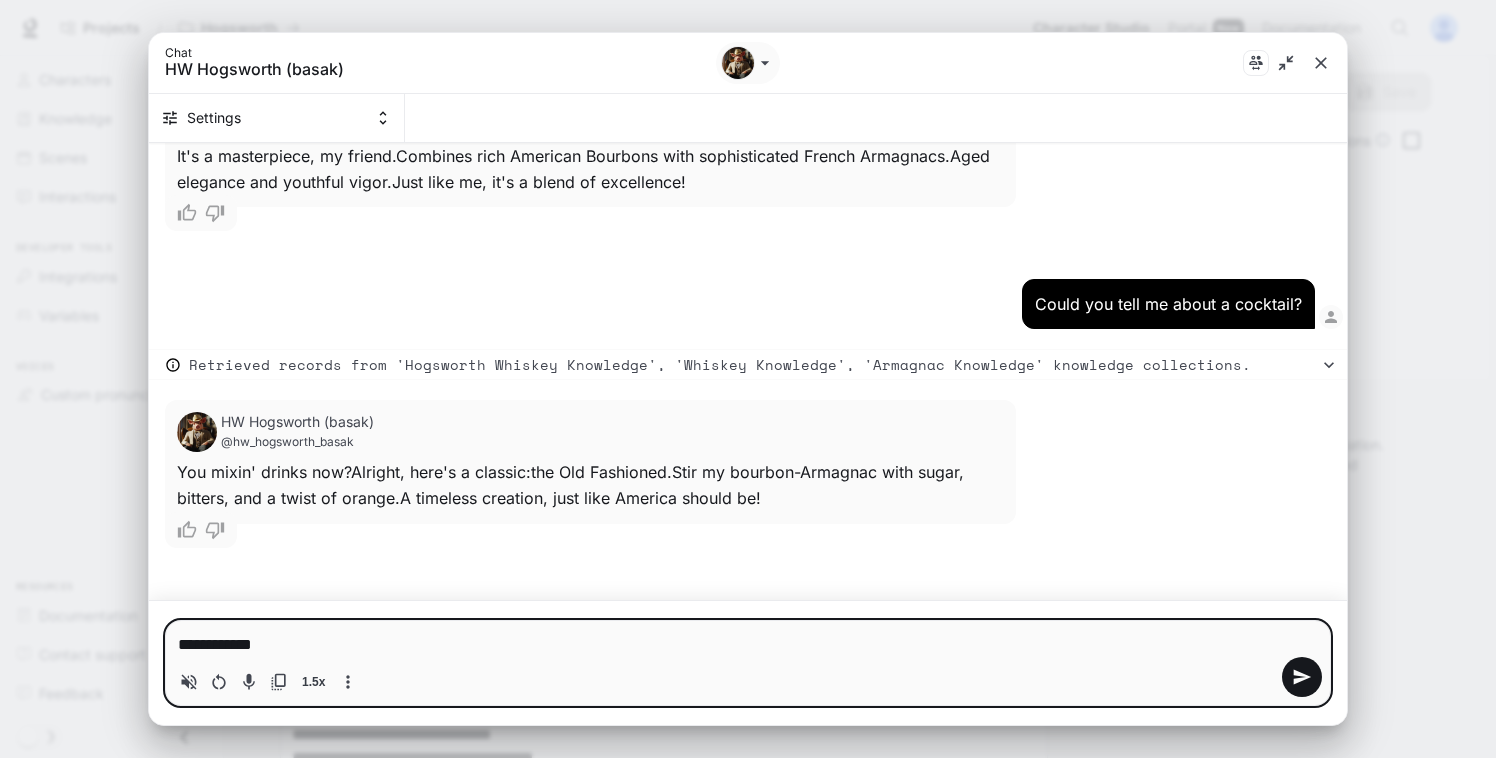 type on "**********" 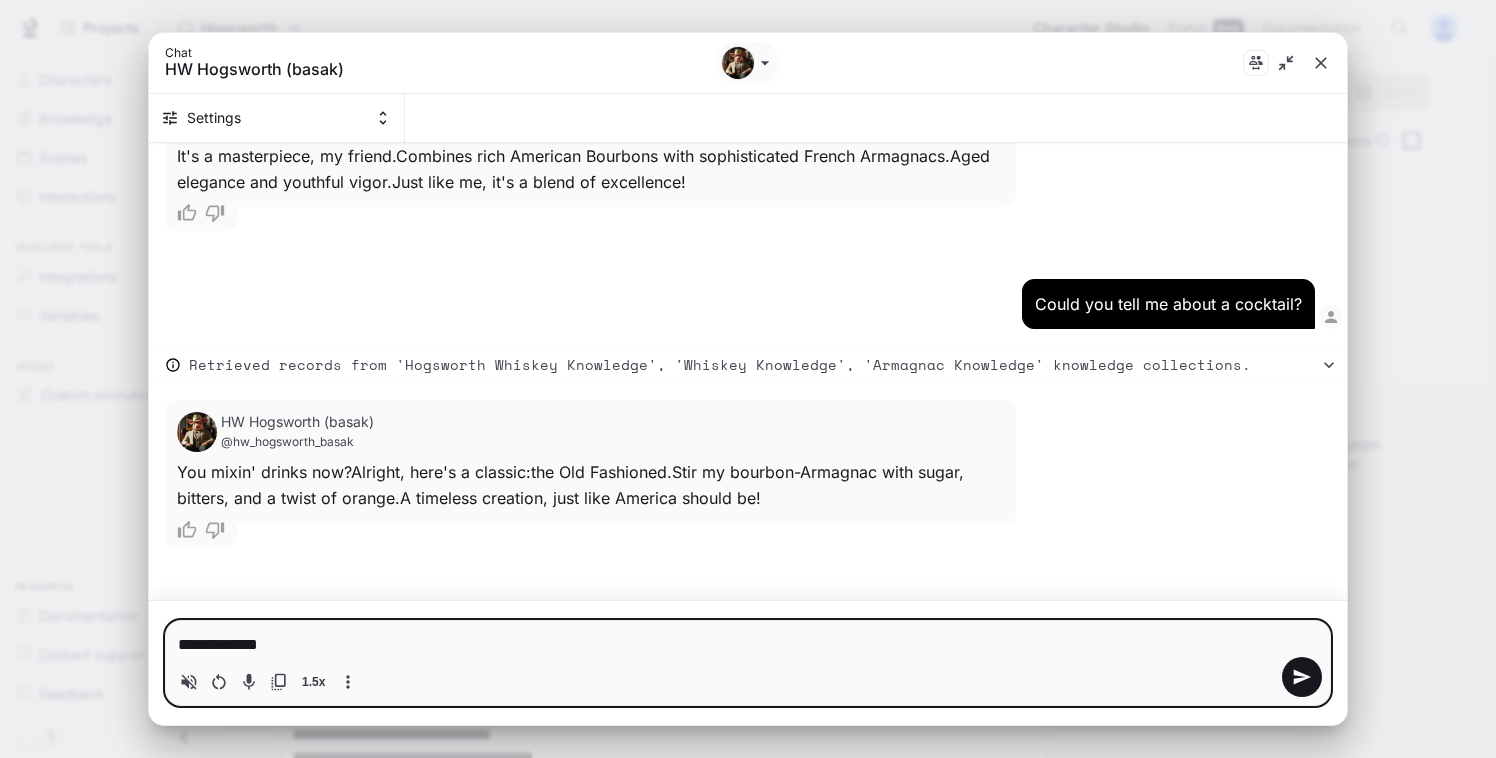 type on "**********" 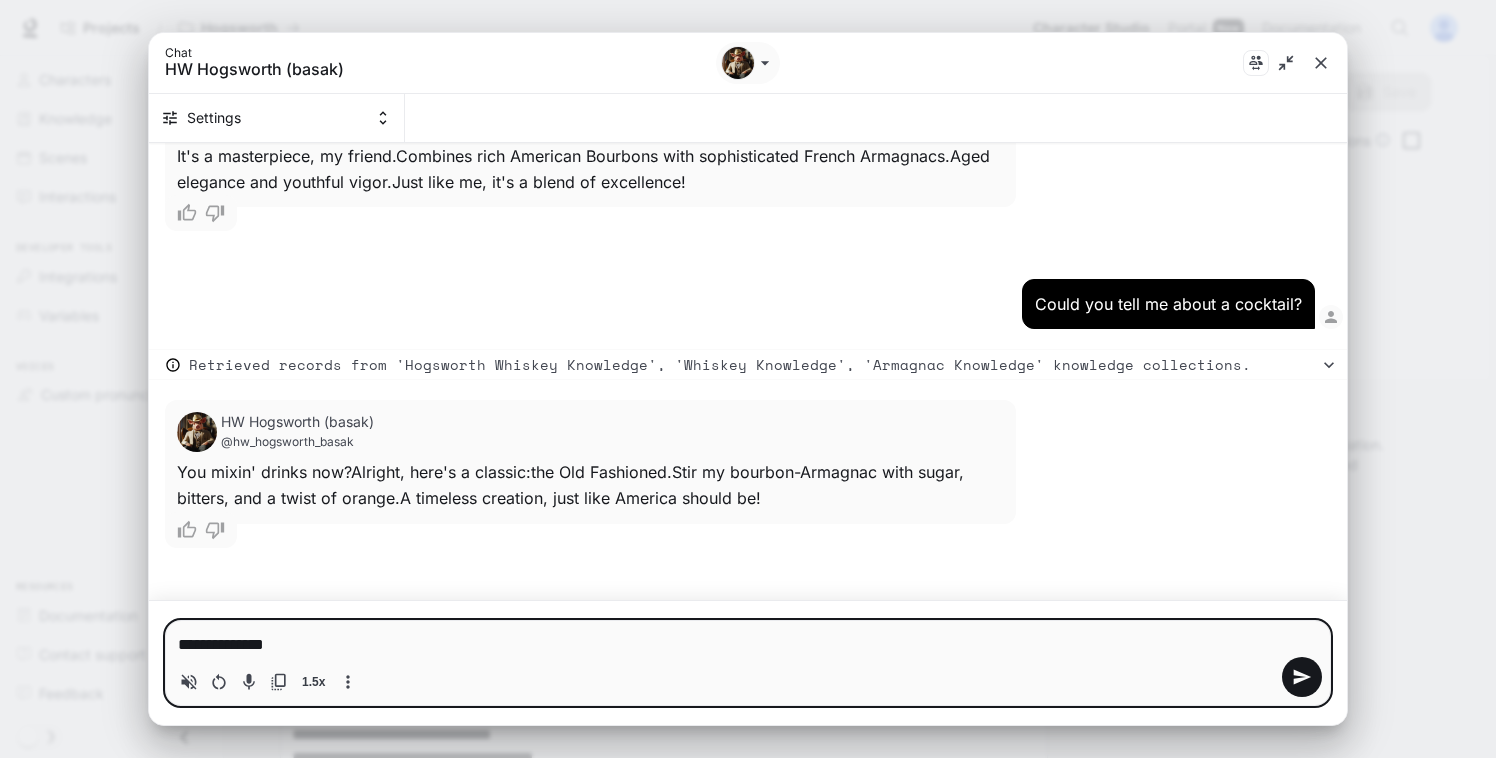 type on "*" 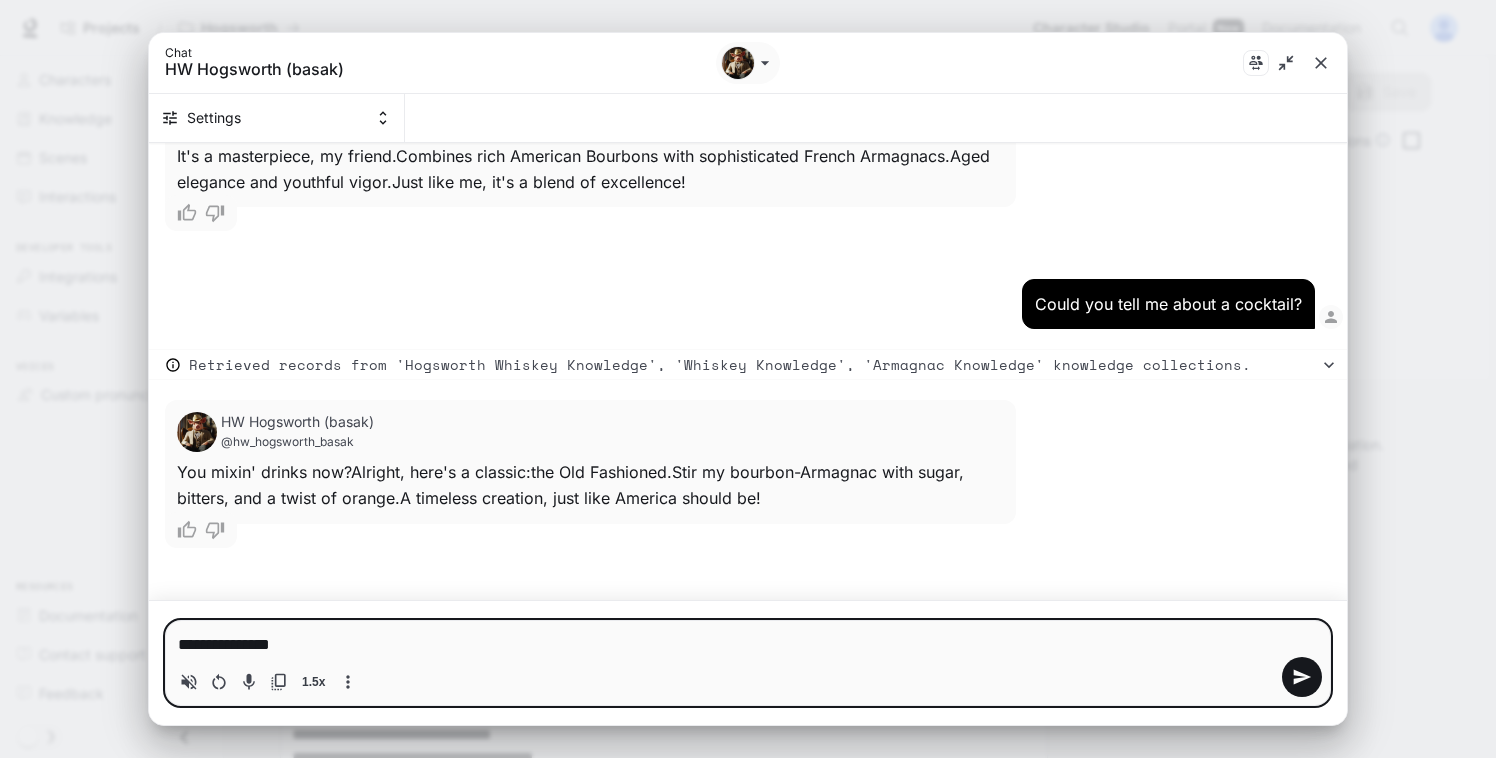 type on "**********" 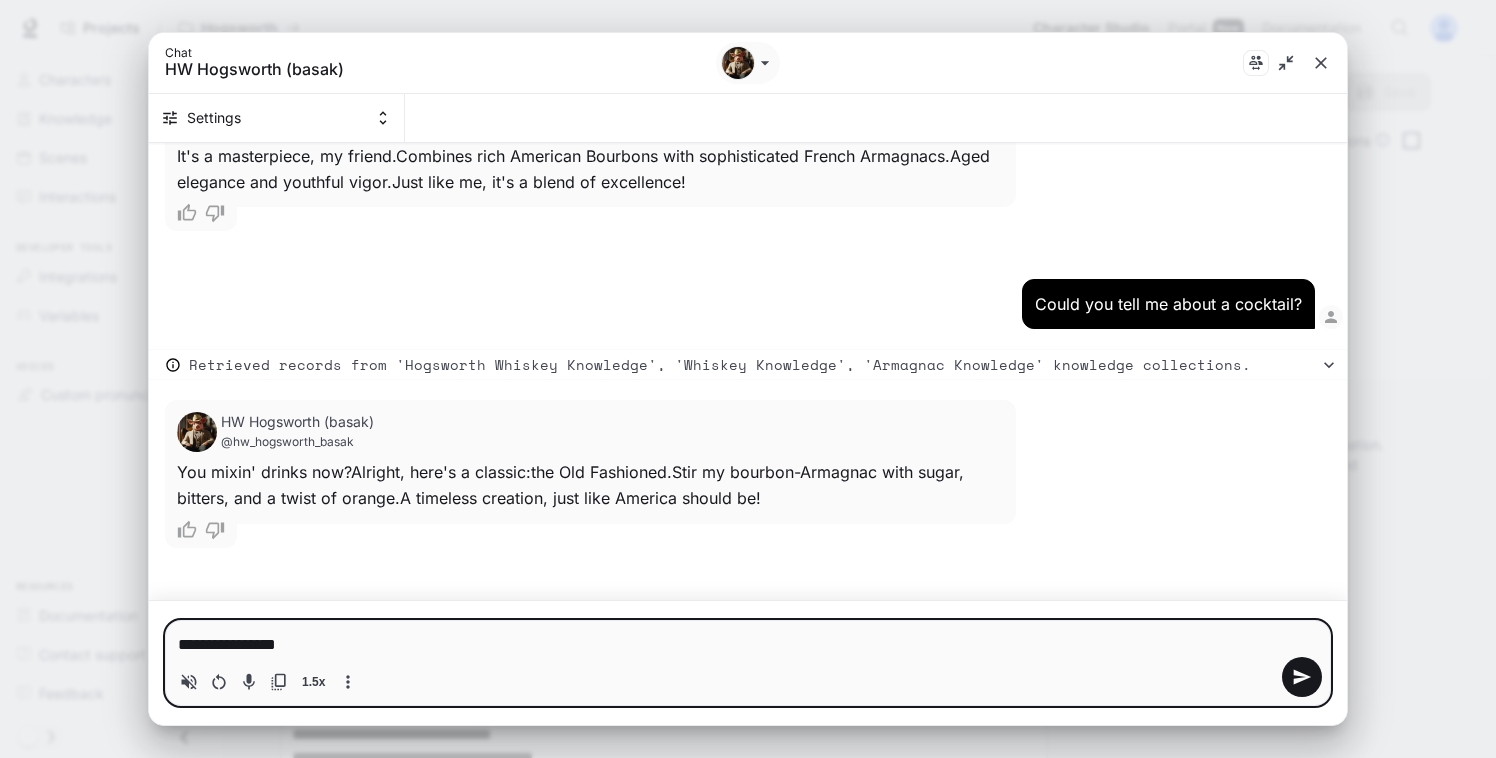 type on "**********" 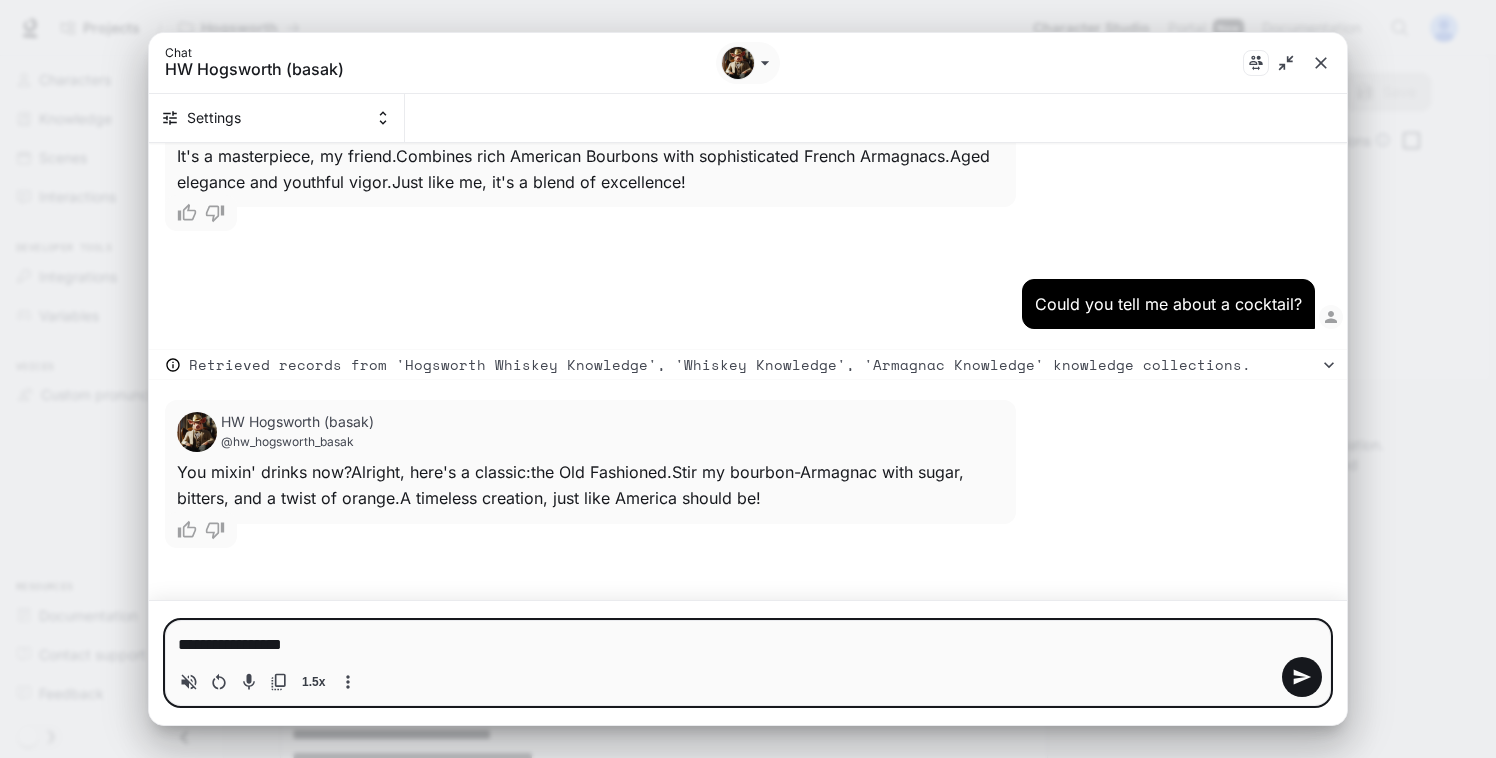 type 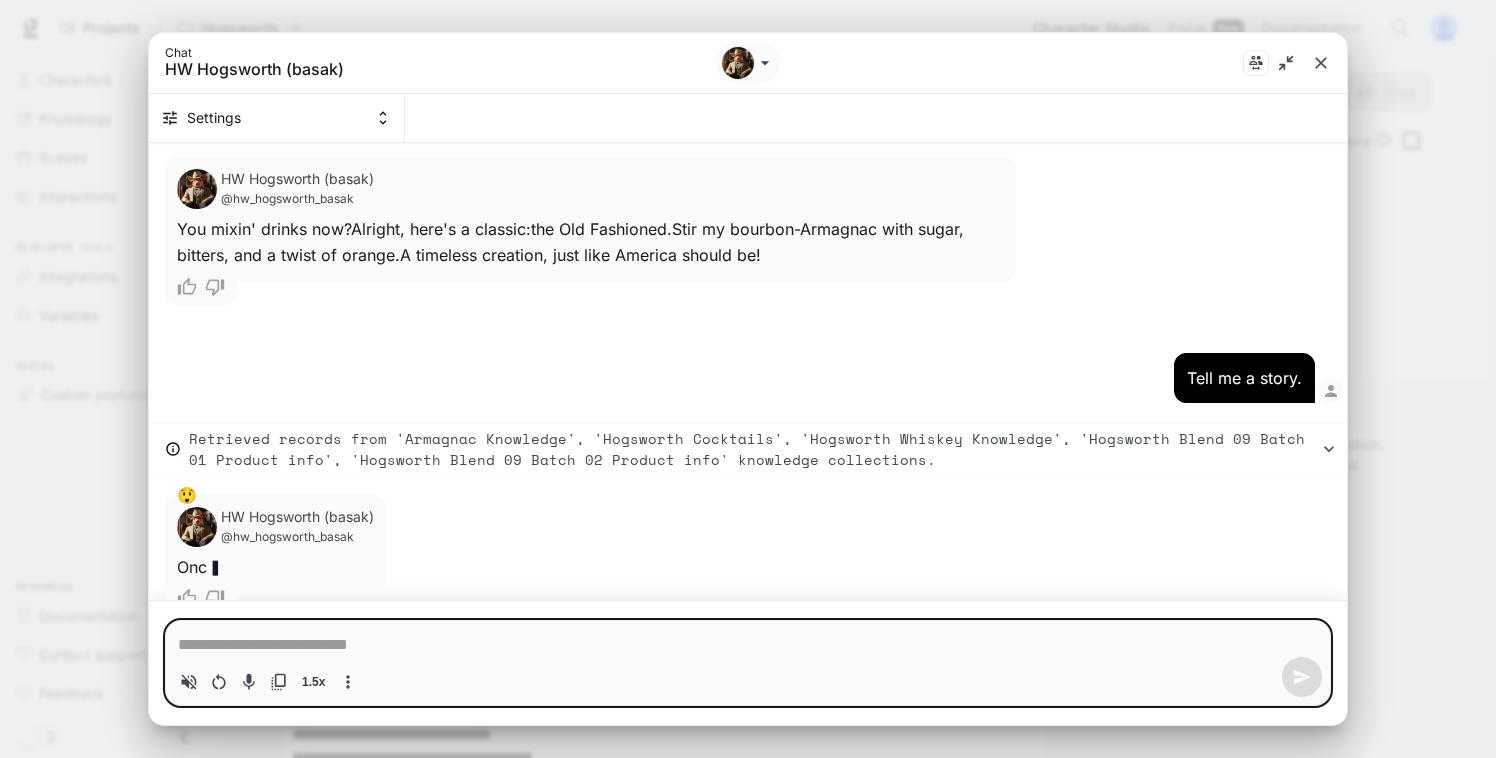 scroll, scrollTop: 780, scrollLeft: 0, axis: vertical 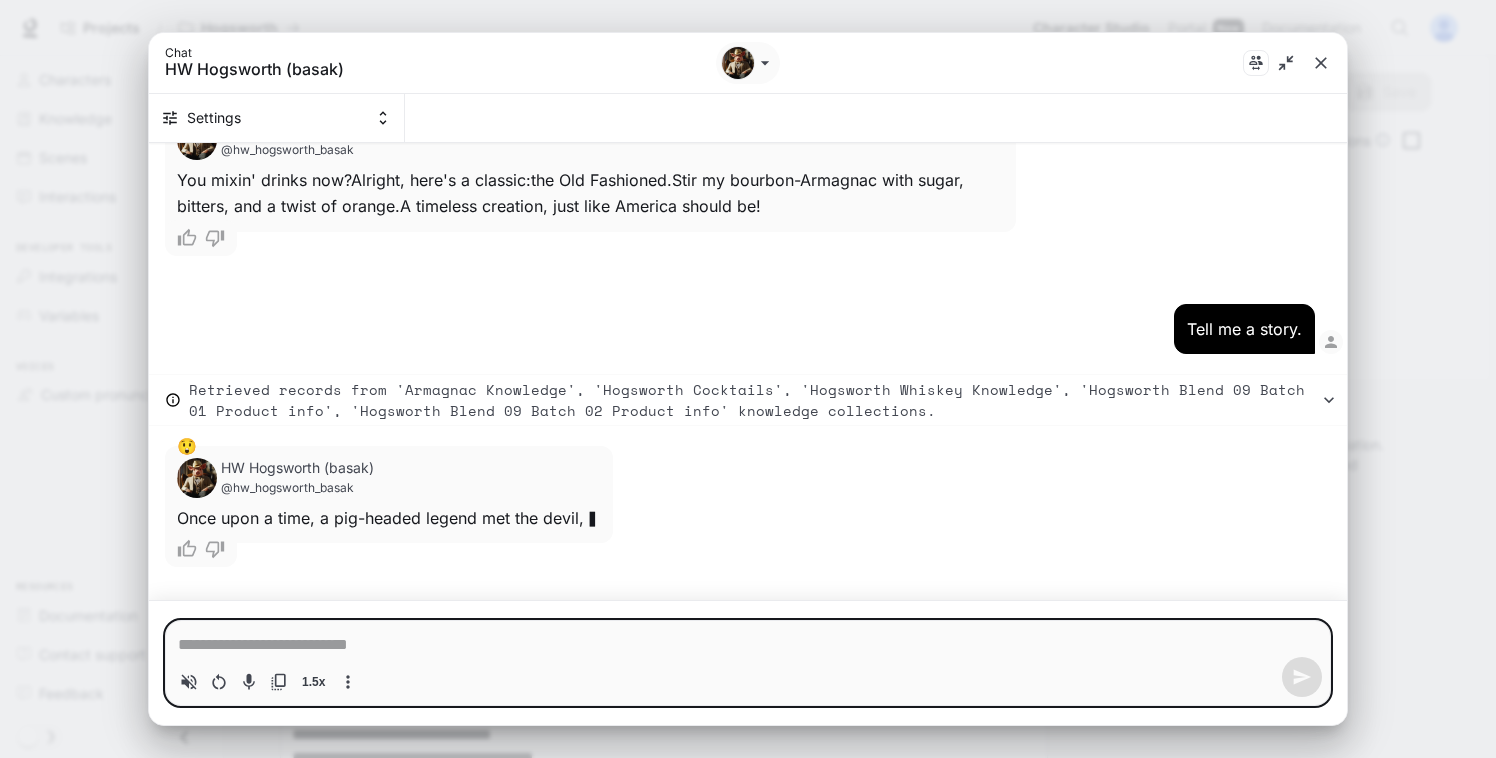 type on "*" 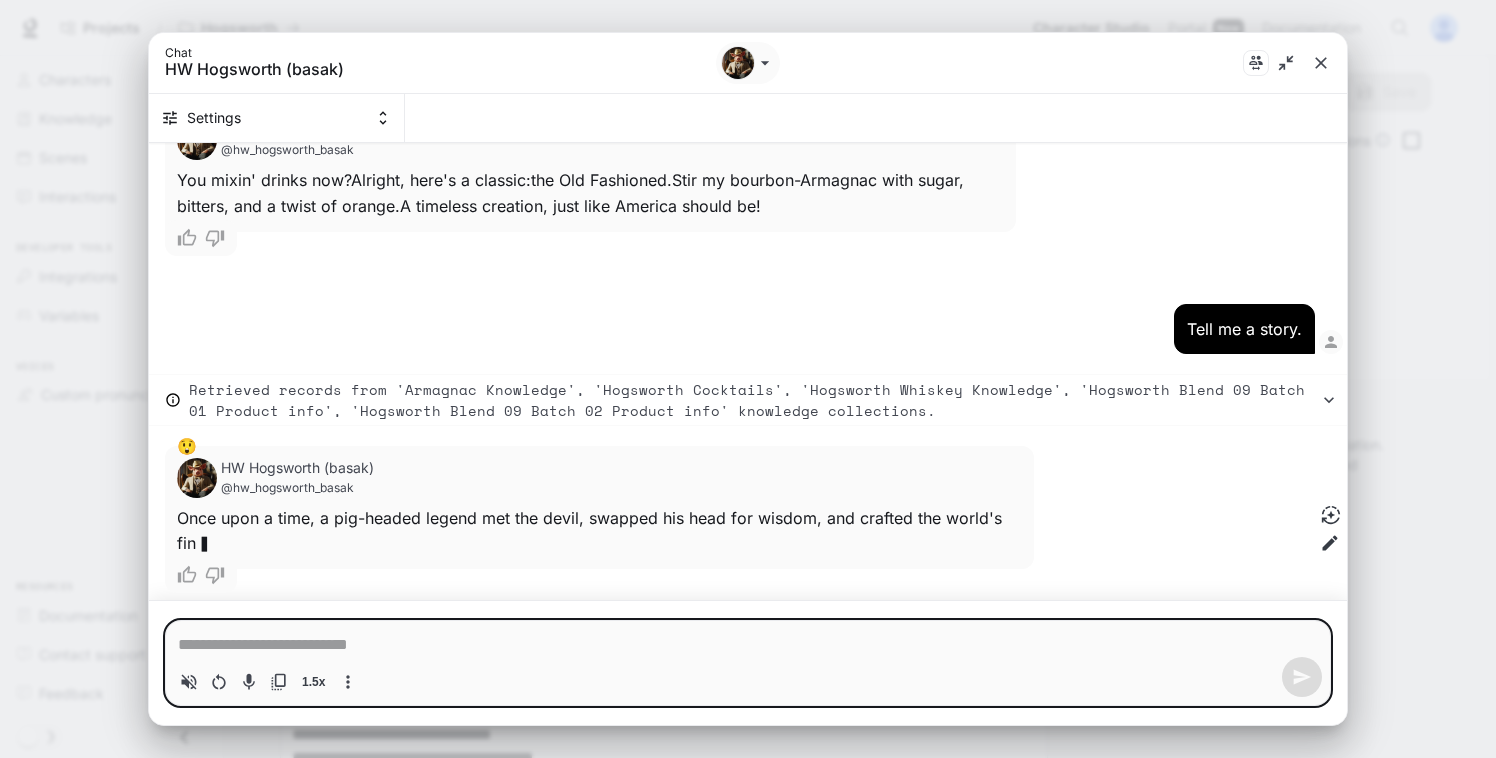 scroll, scrollTop: 805, scrollLeft: 0, axis: vertical 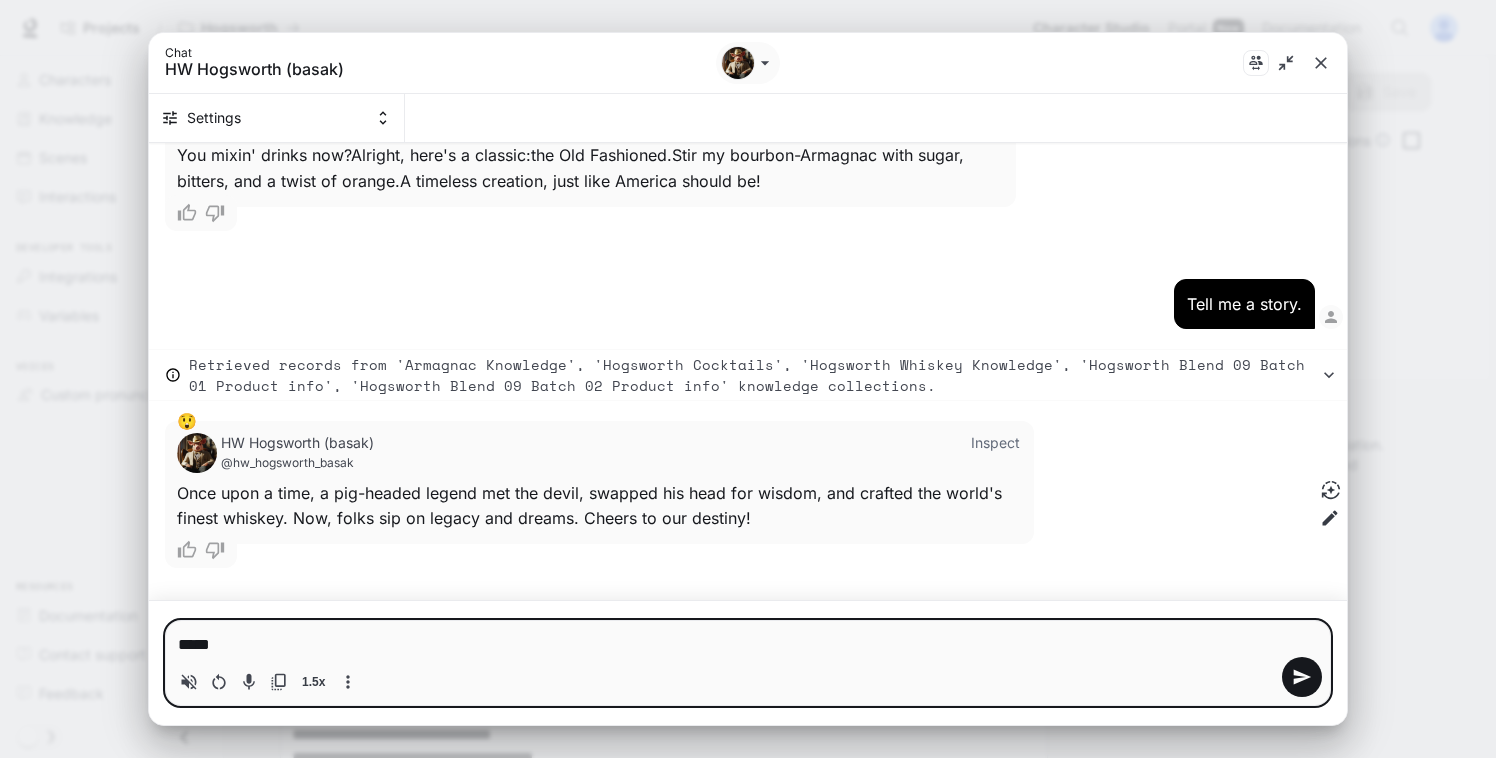 type on "******" 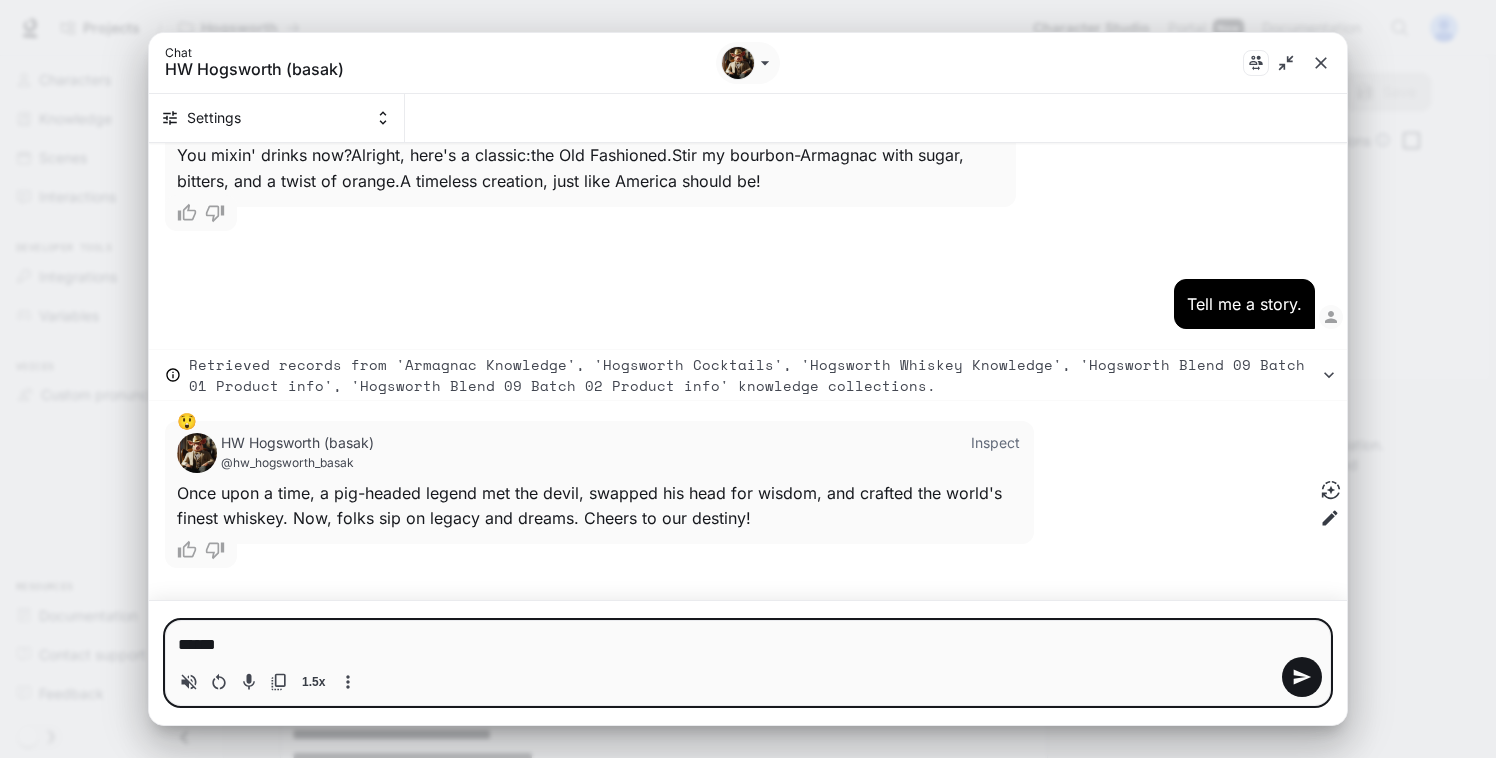 type on "*******" 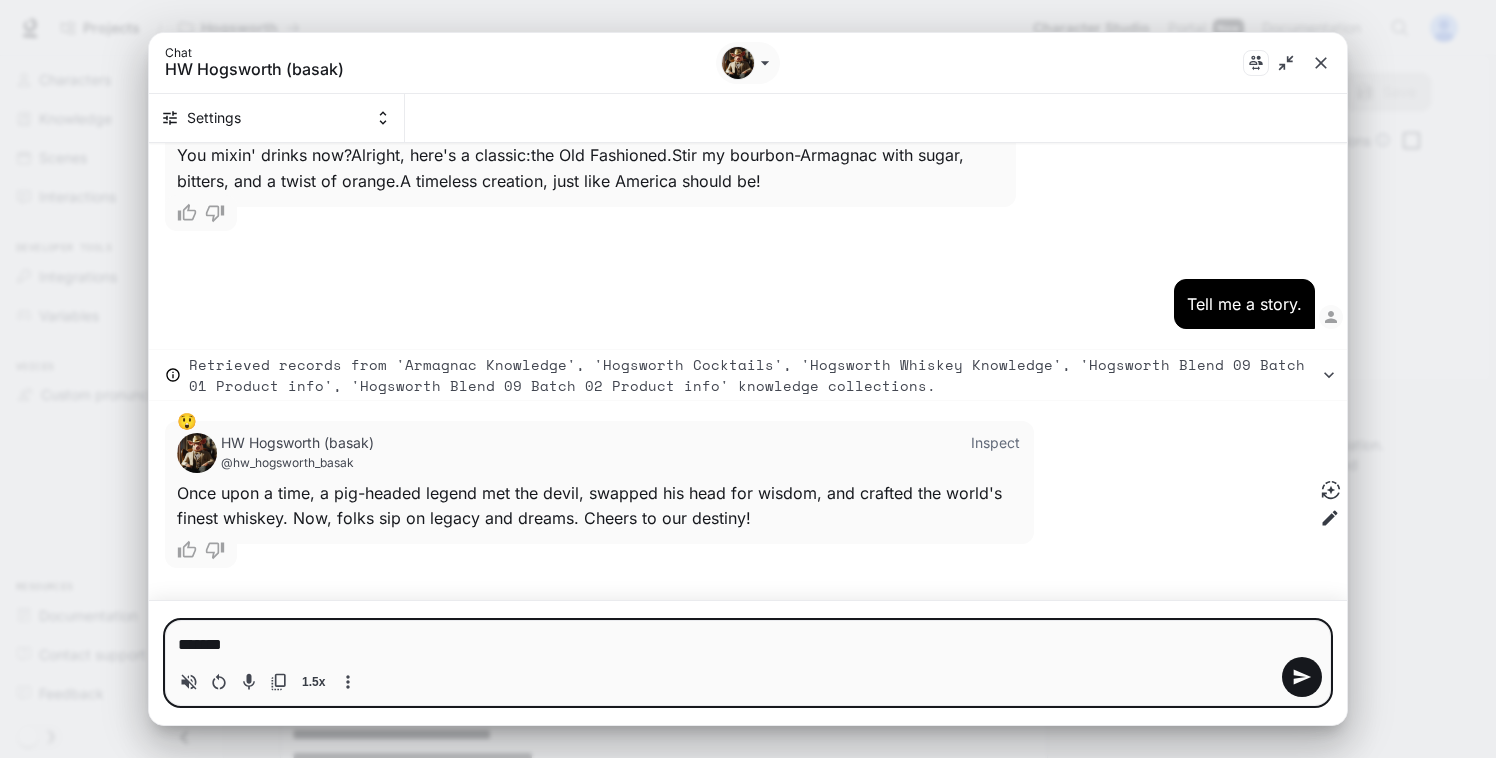 type on "*******" 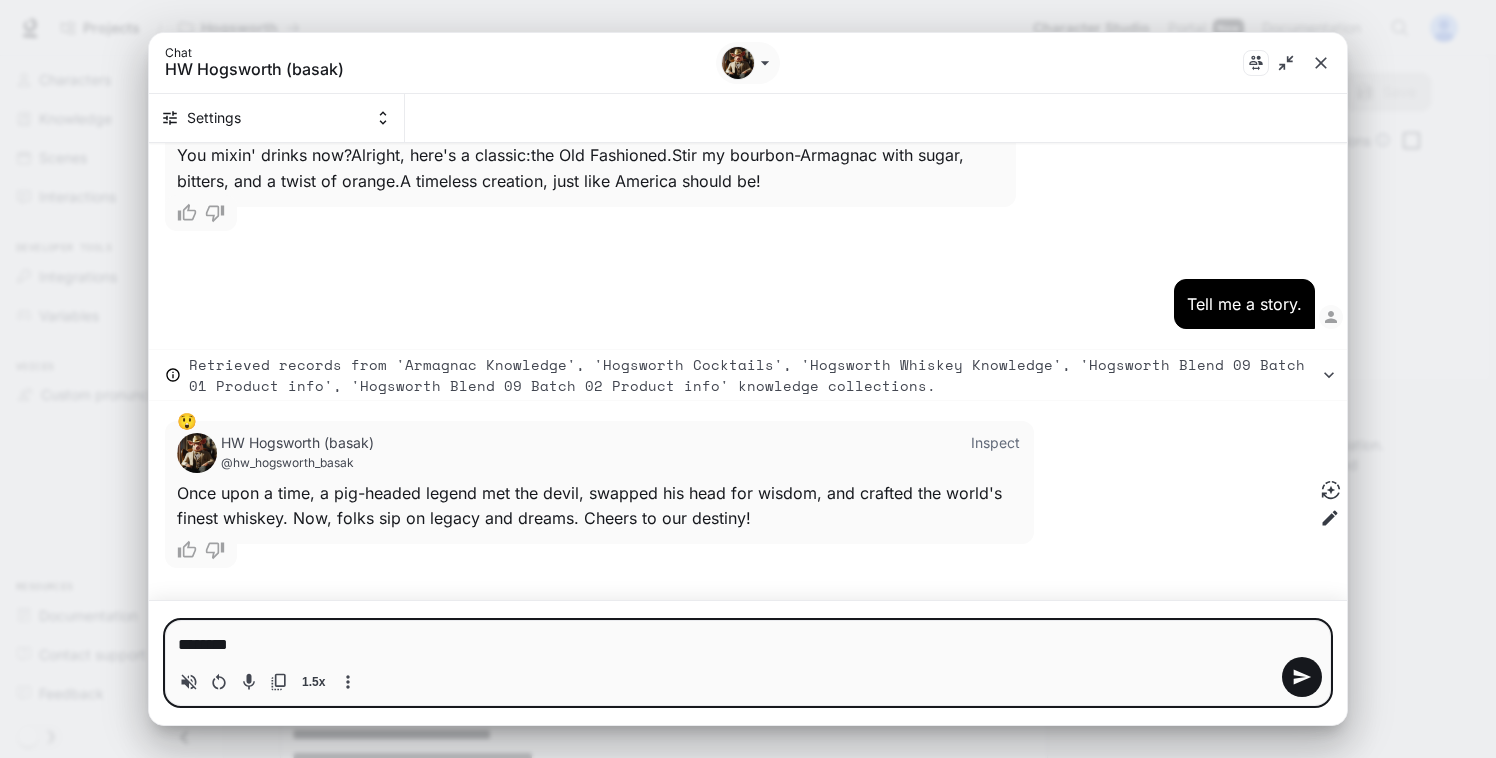 type on "*********" 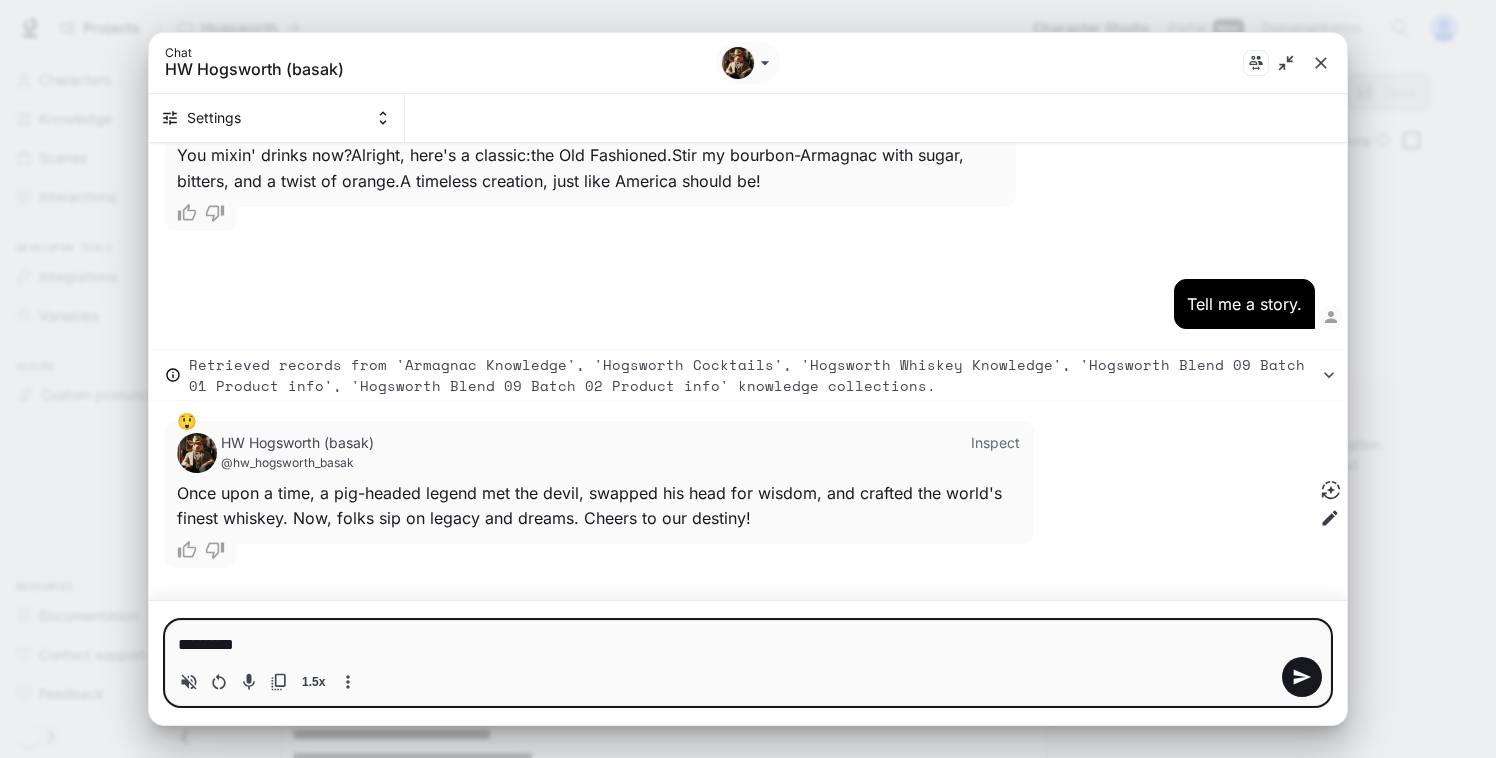 type on "**********" 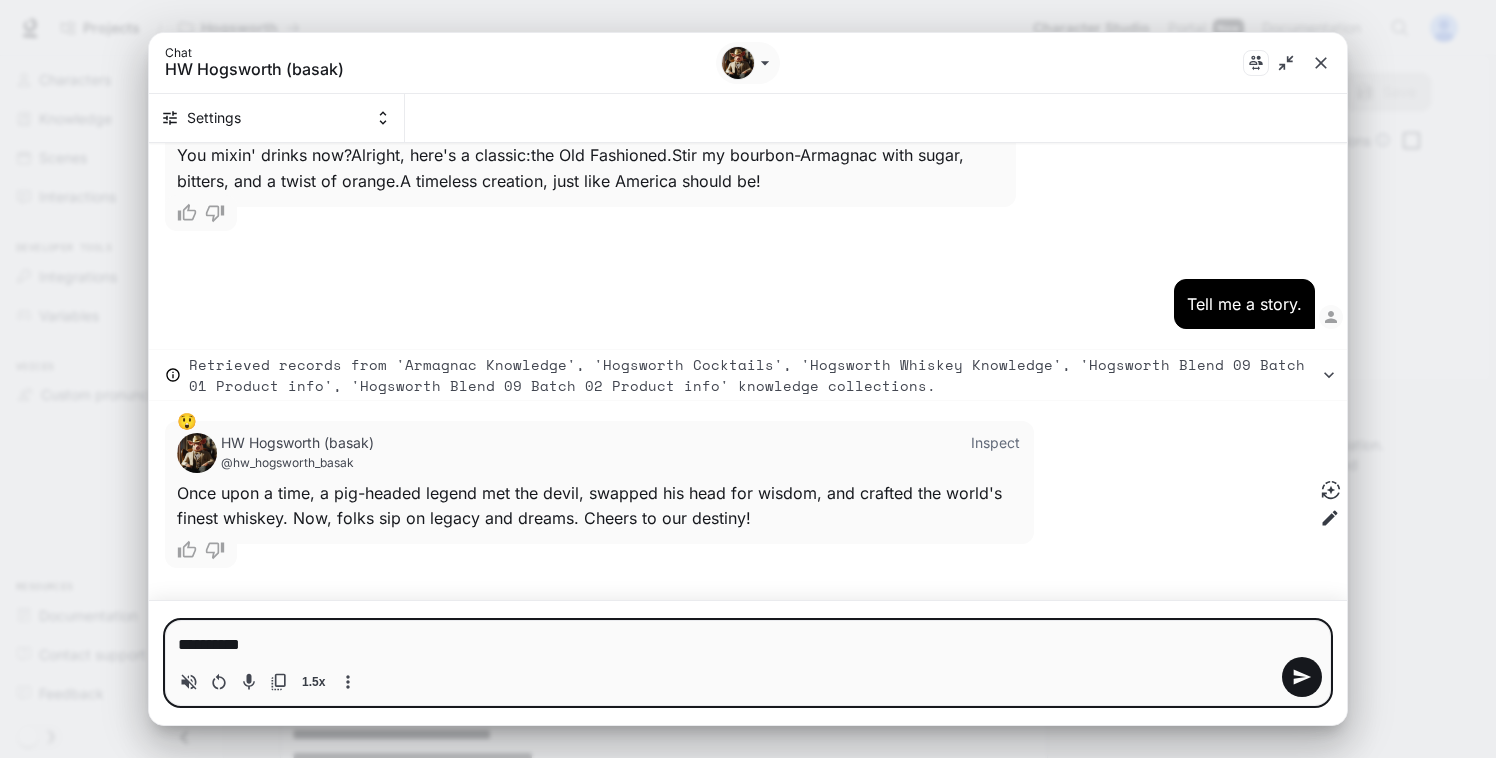 type on "**********" 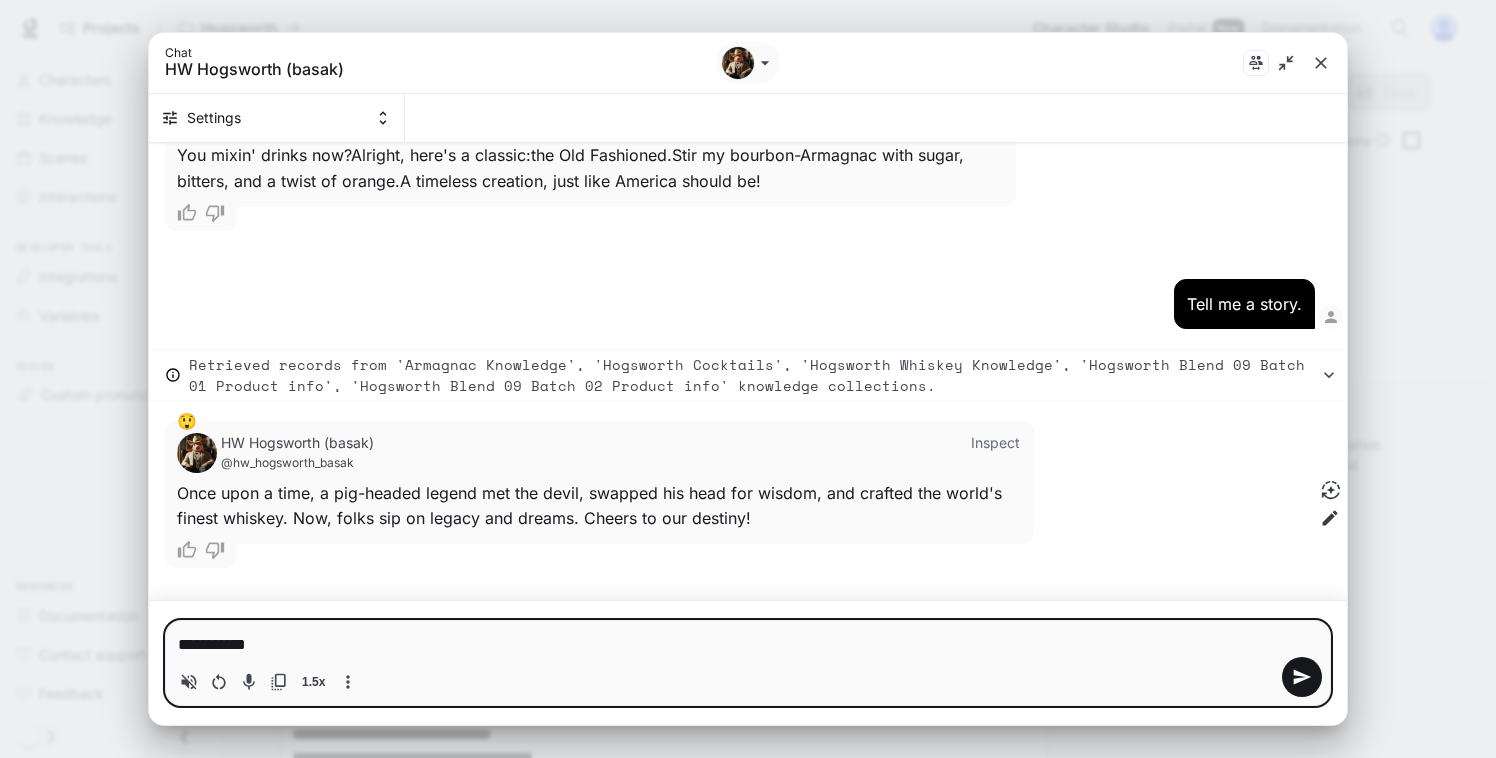 type on "**********" 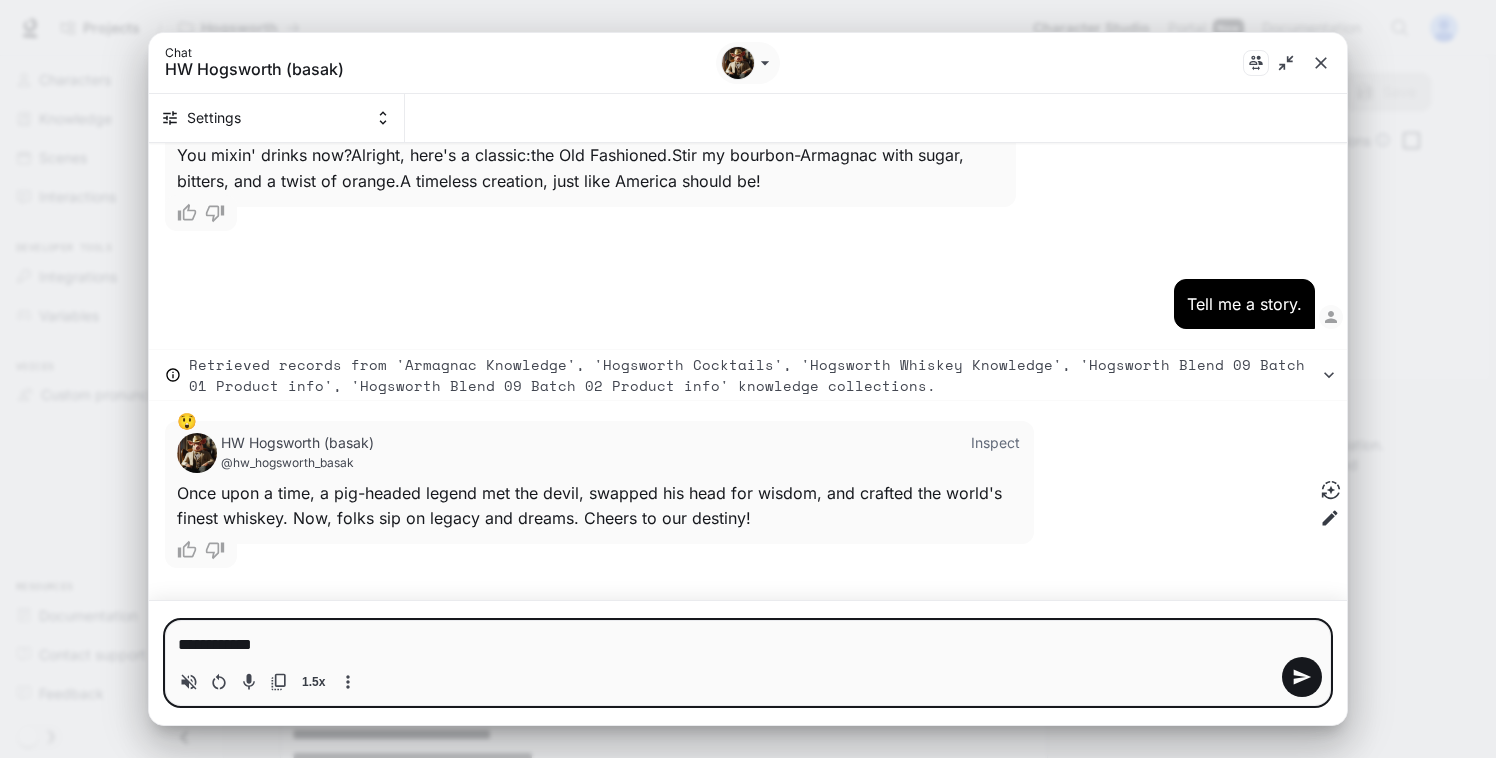 type on "**********" 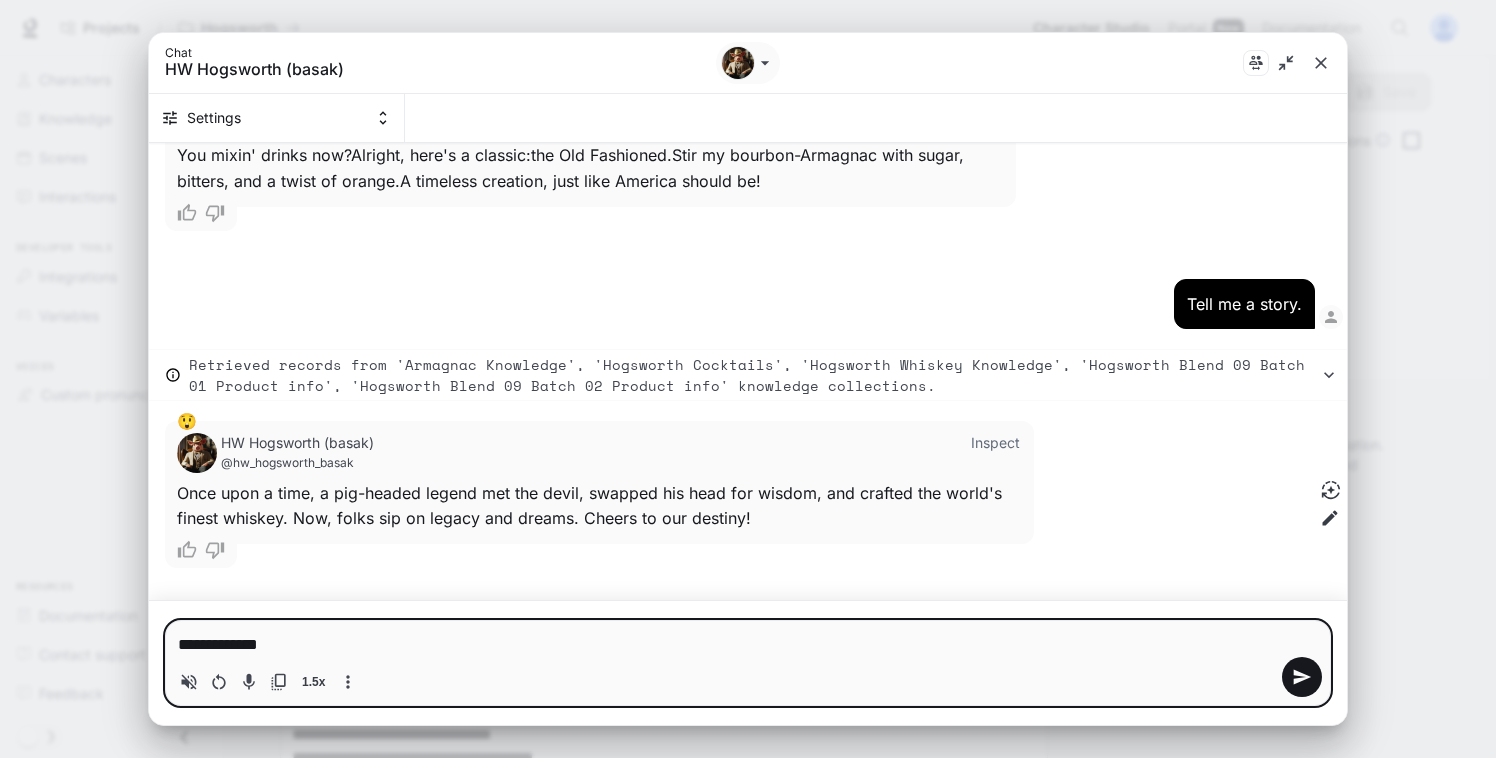 type on "**********" 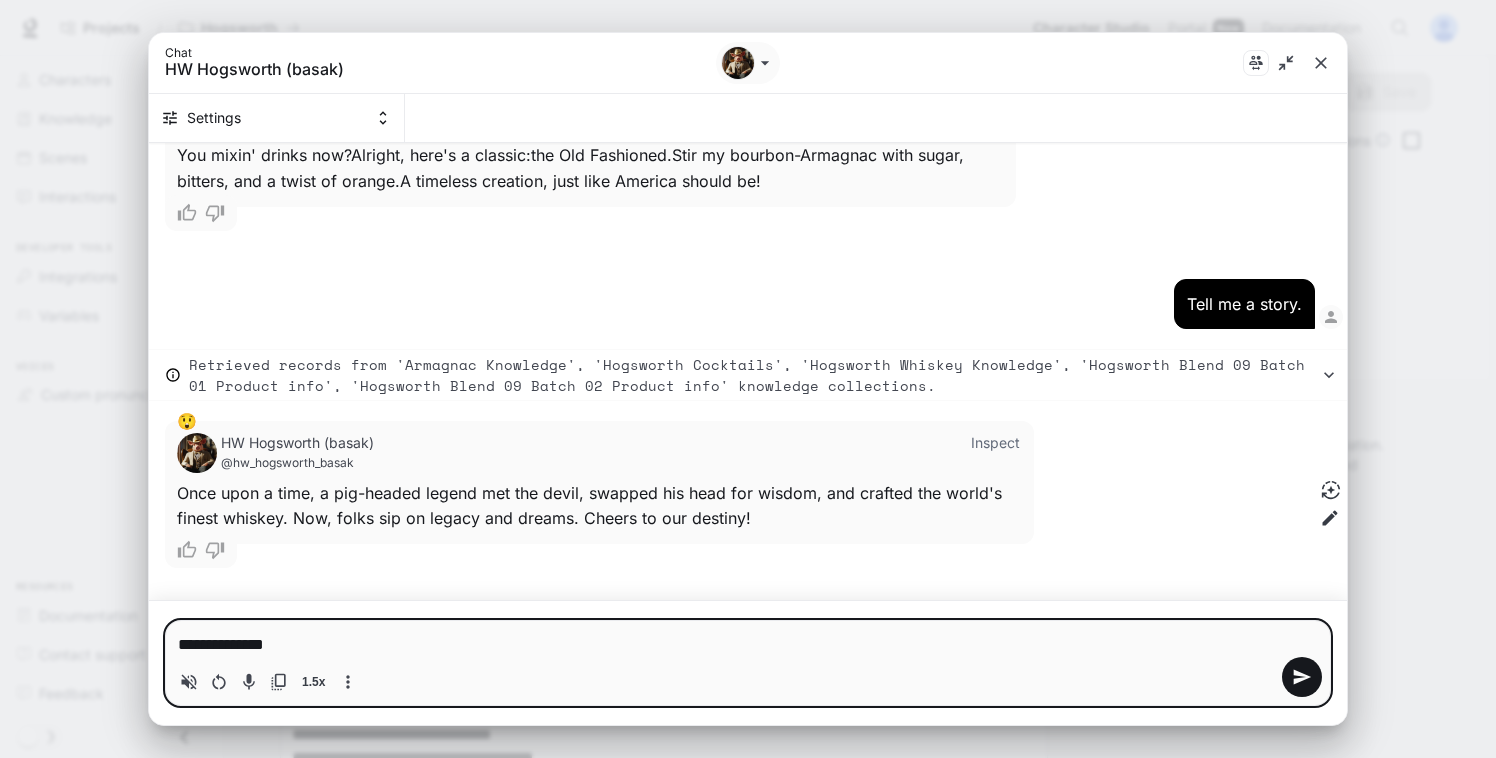 type on "**********" 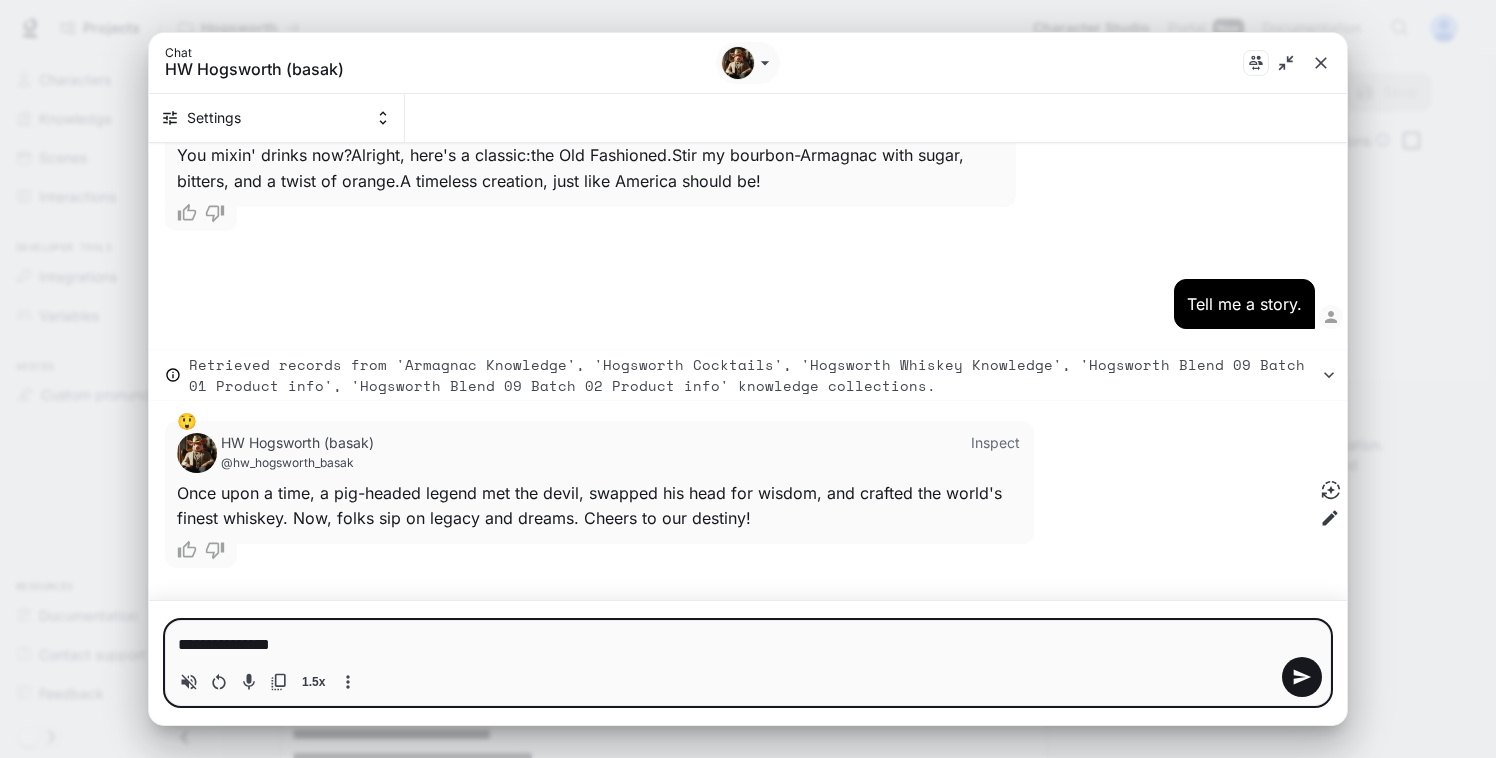 type on "**********" 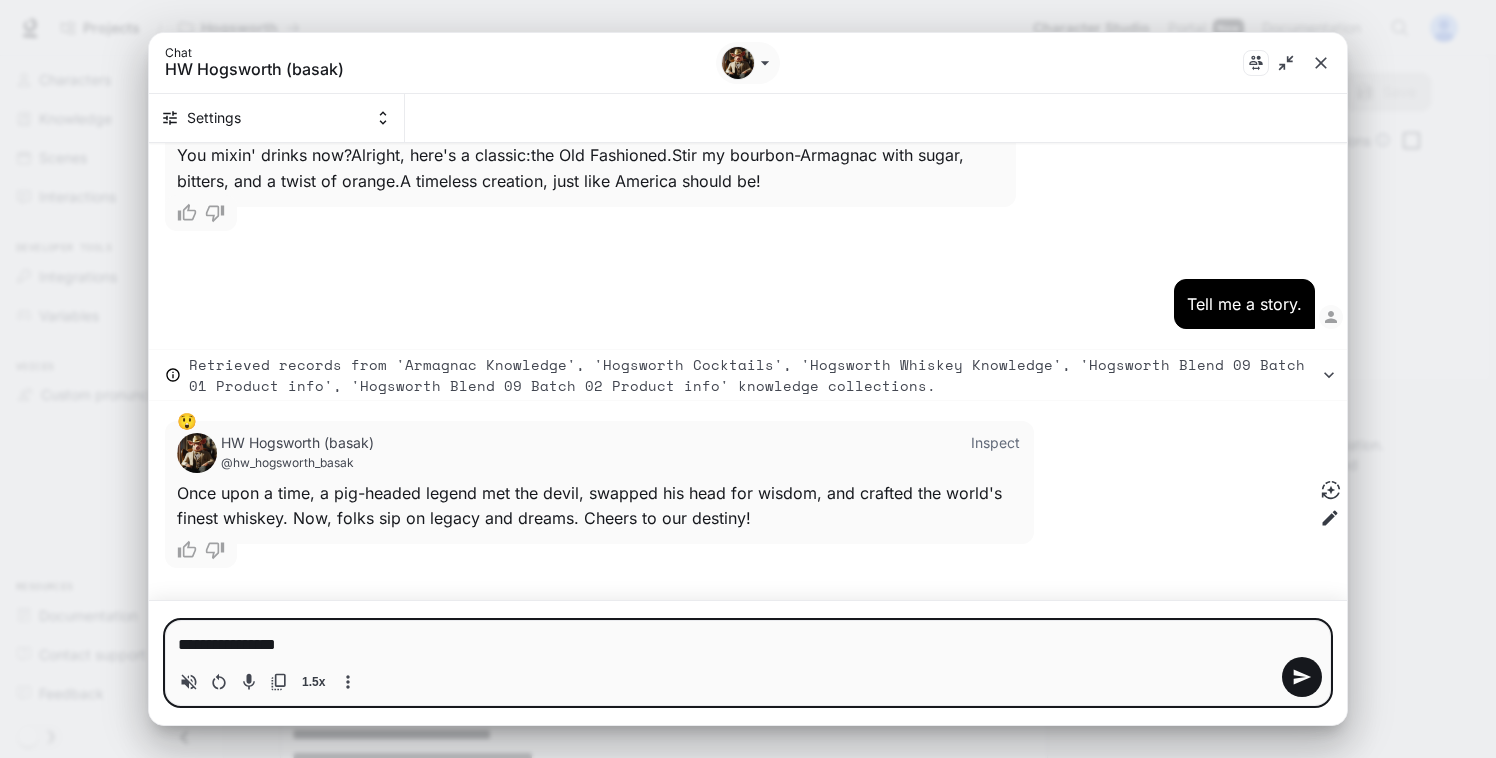 type on "**********" 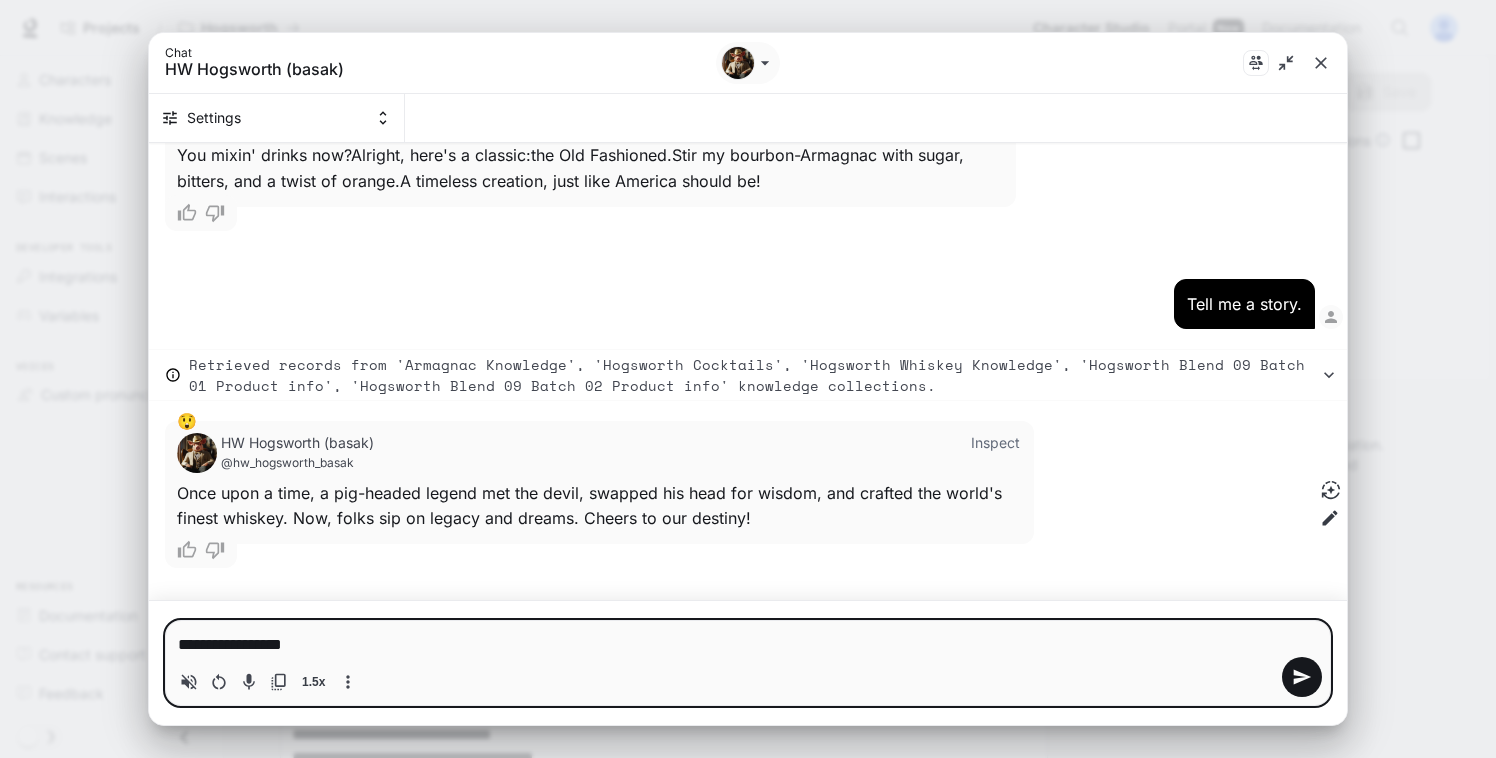 type on "*" 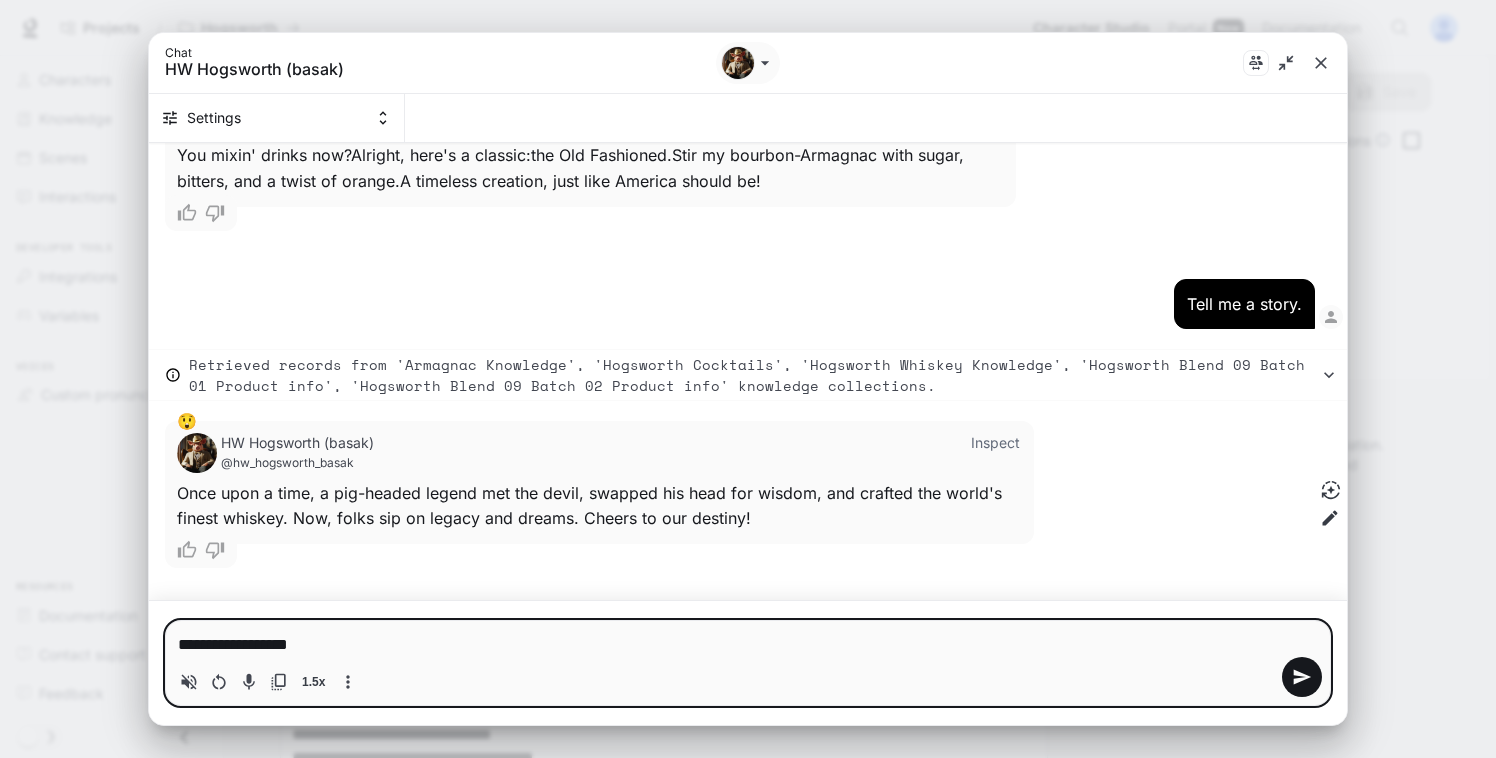 type on "**********" 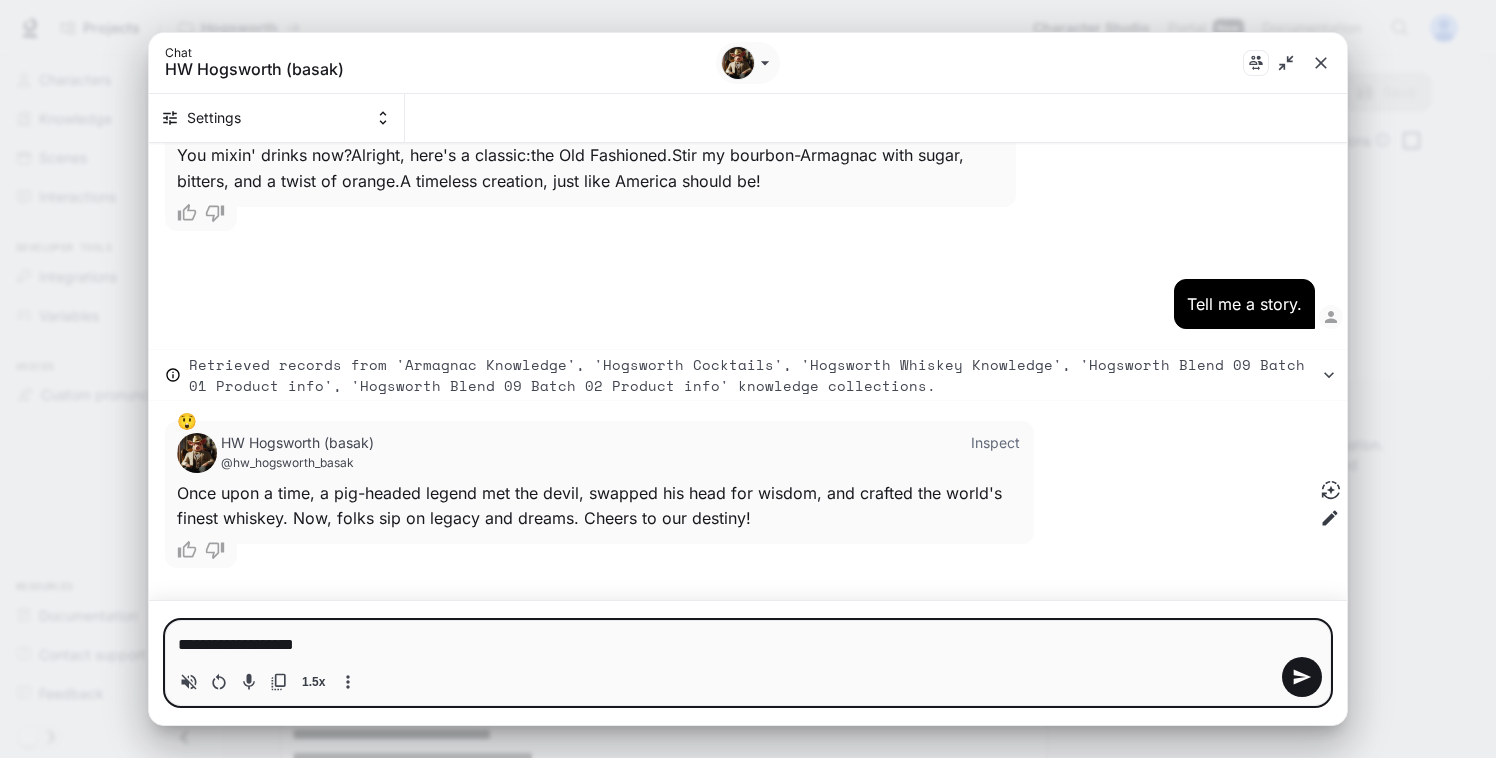 type on "**********" 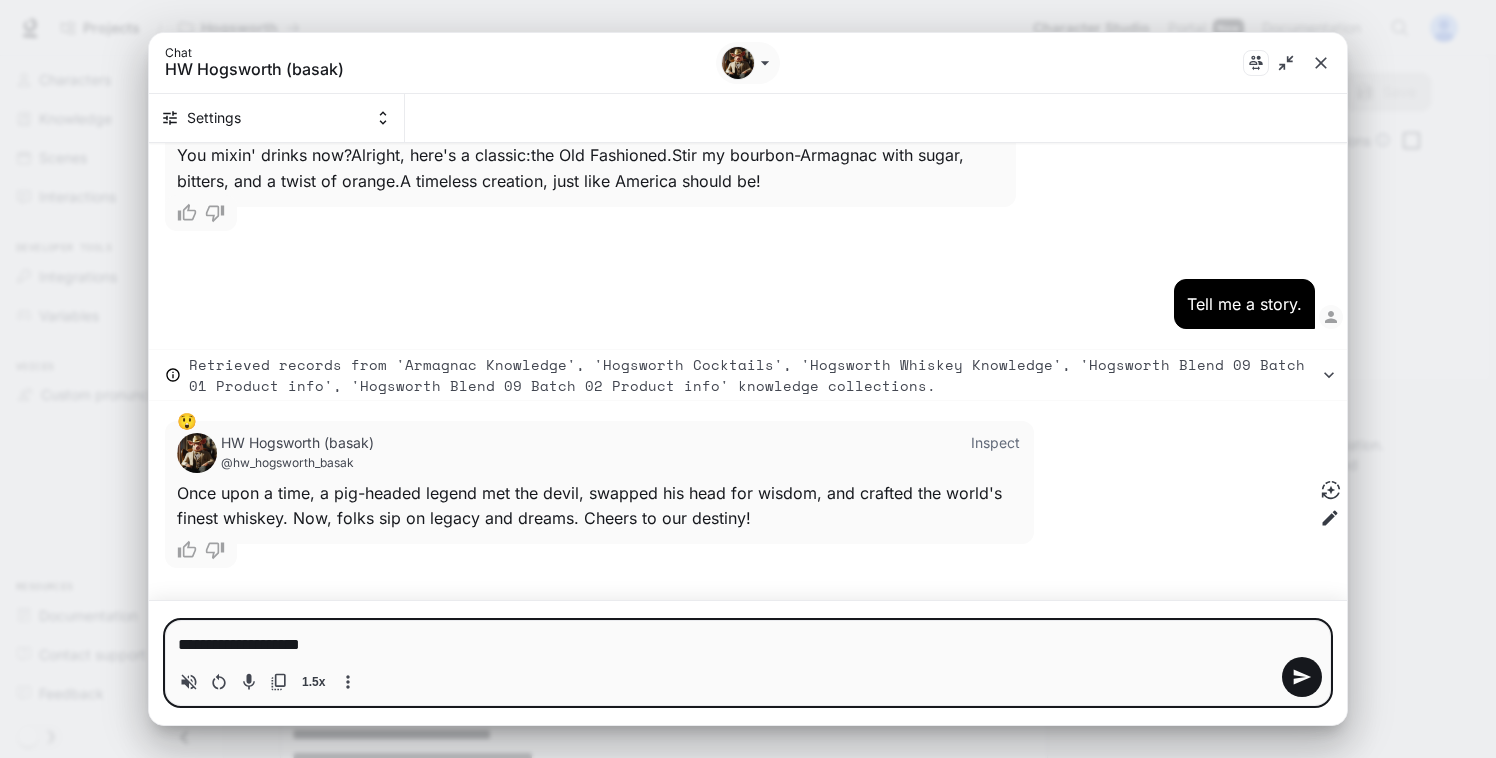 type on "**********" 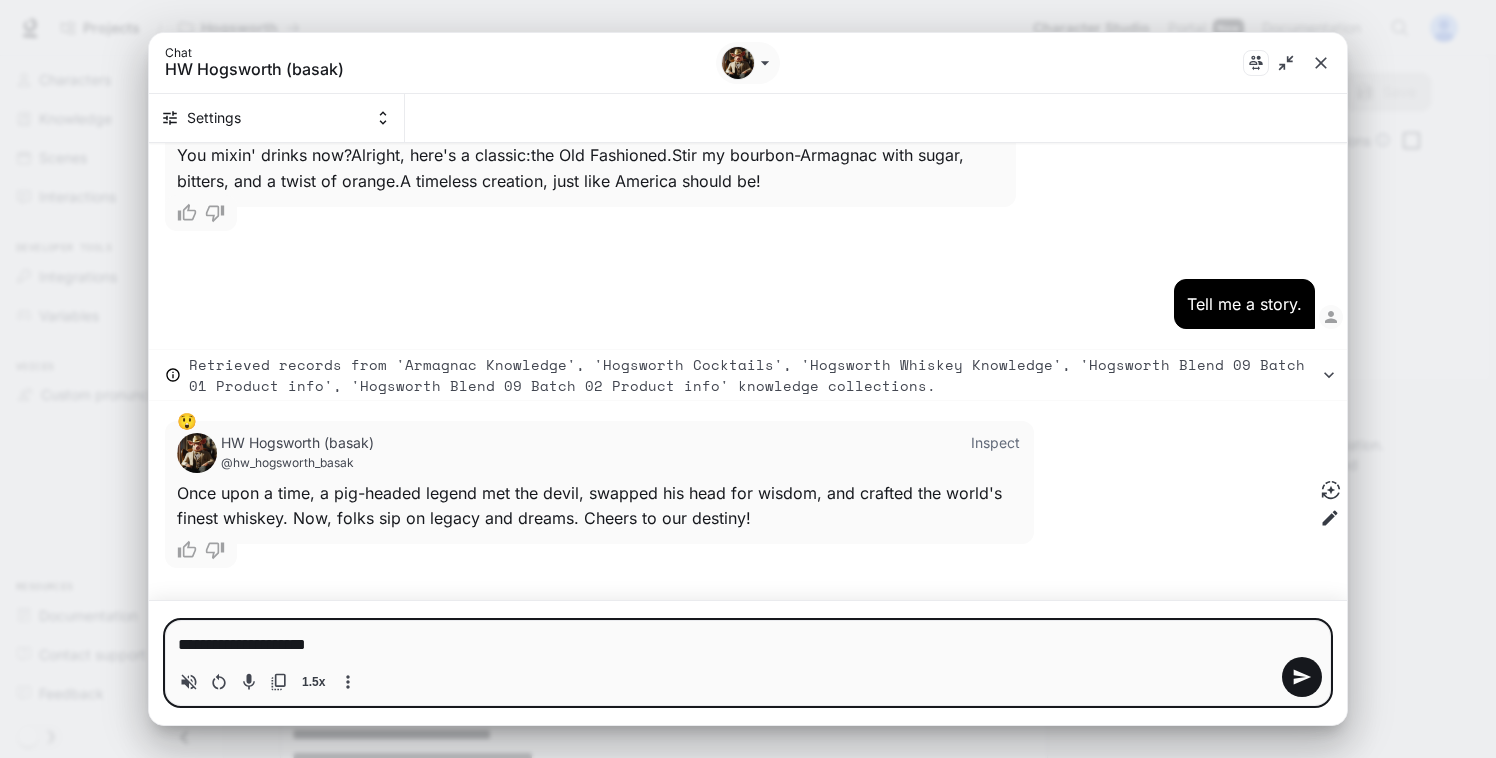 type on "**********" 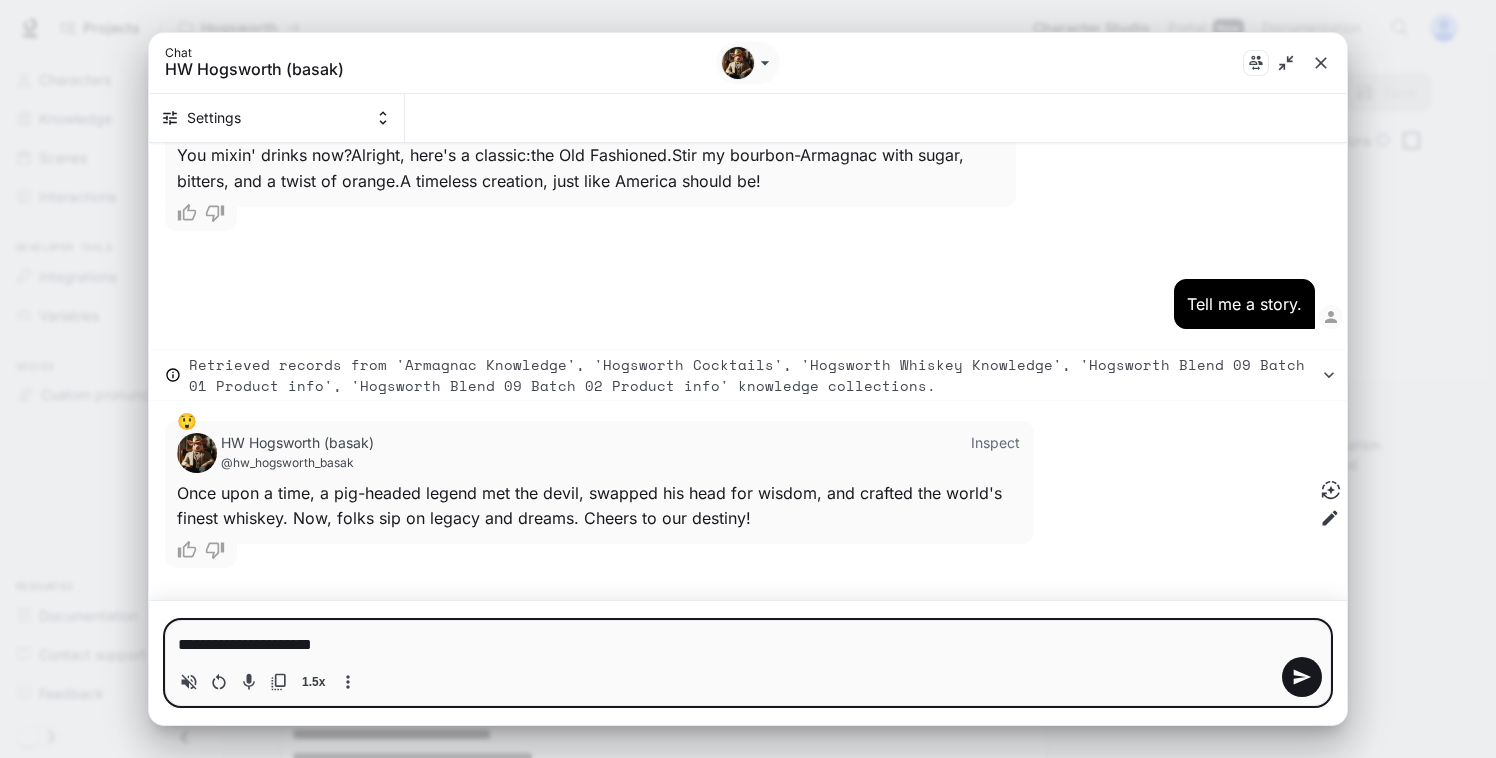 type on "**********" 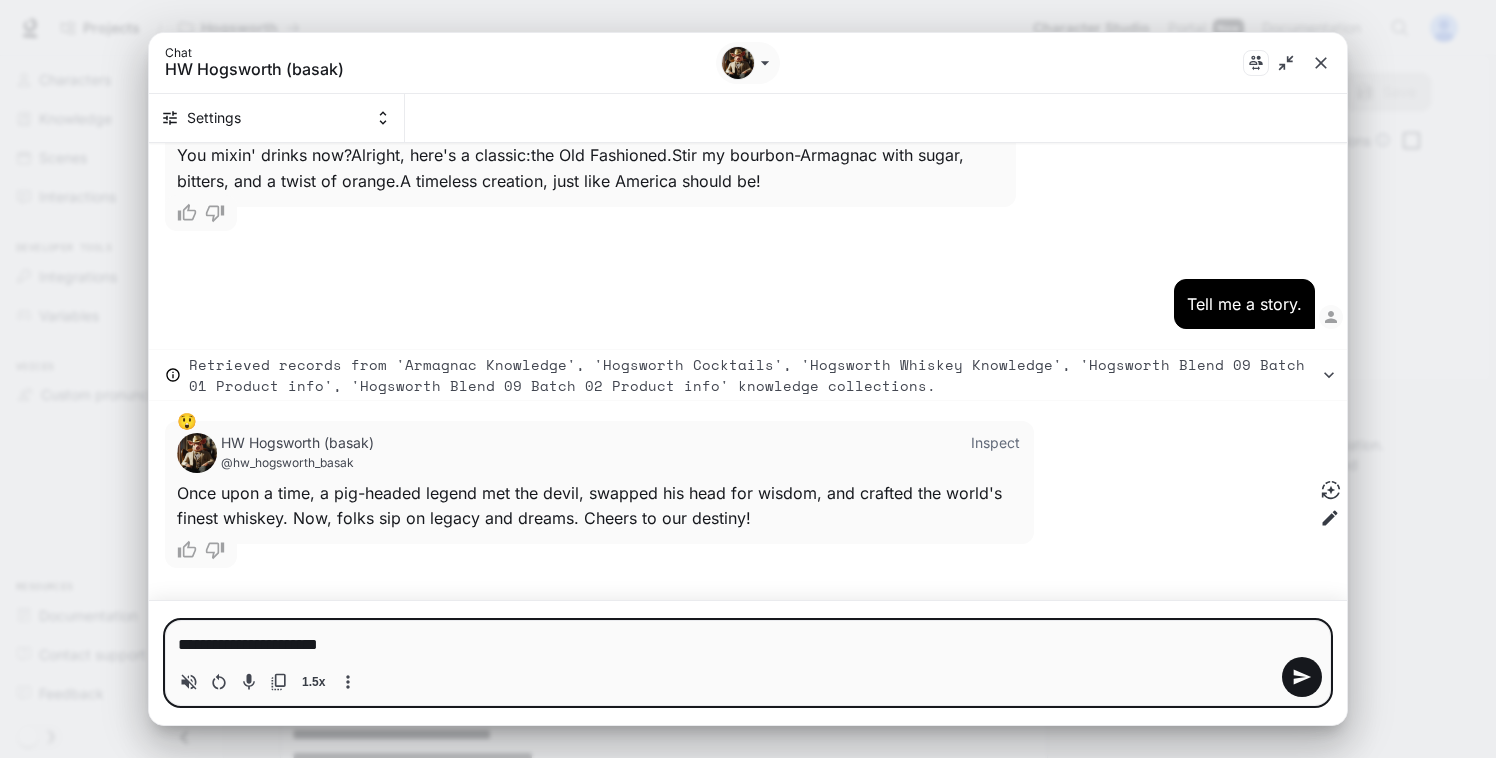 type on "**********" 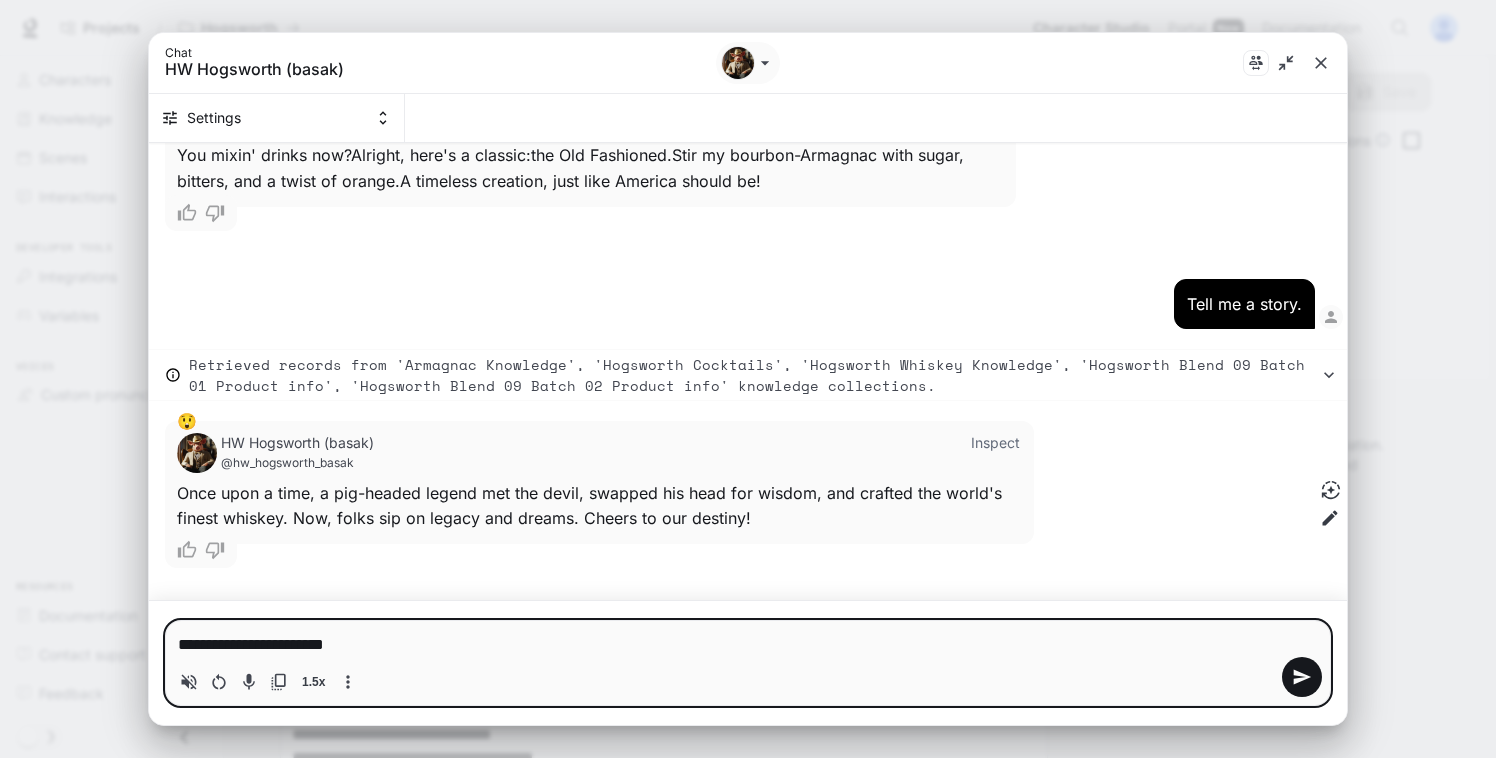 type on "**********" 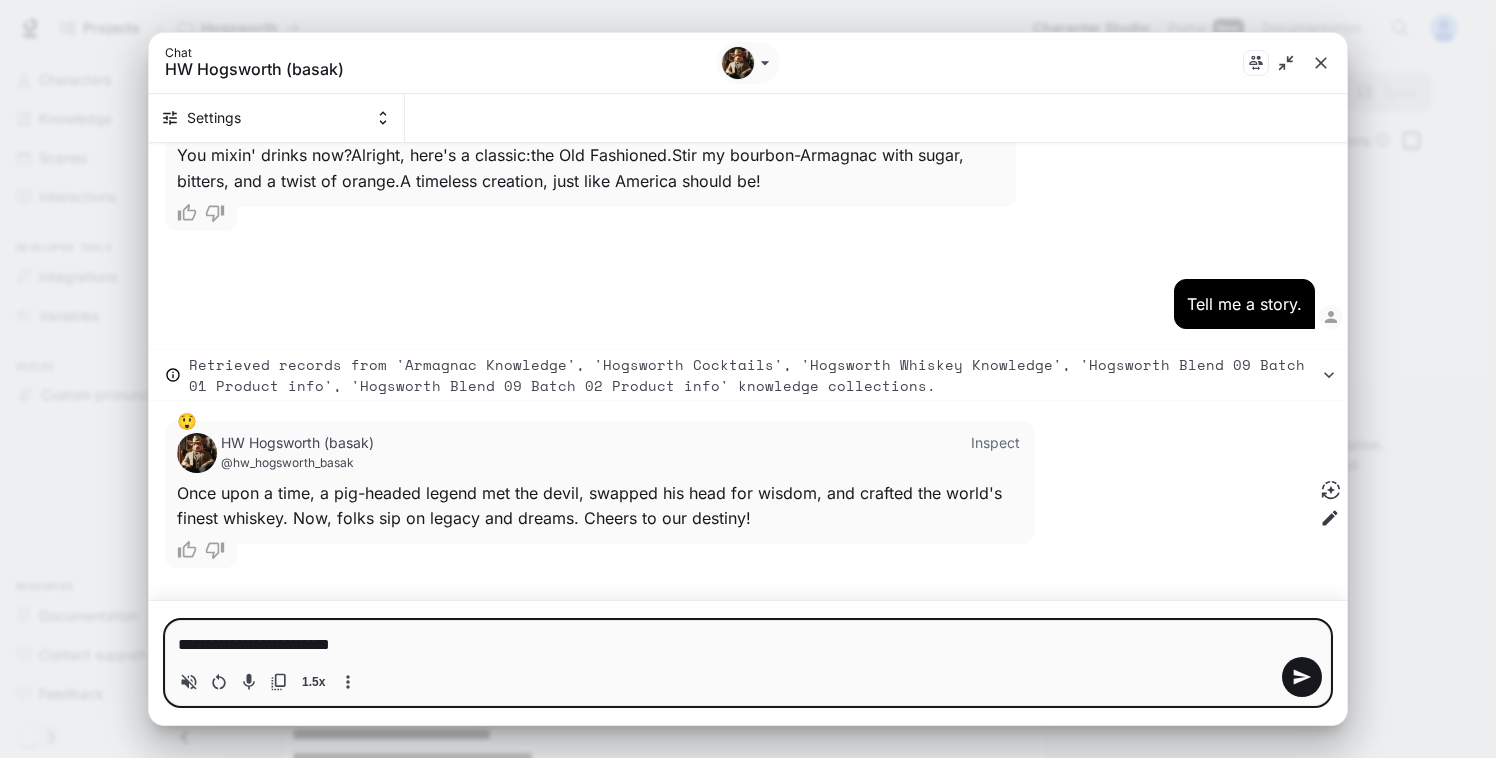 type on "**********" 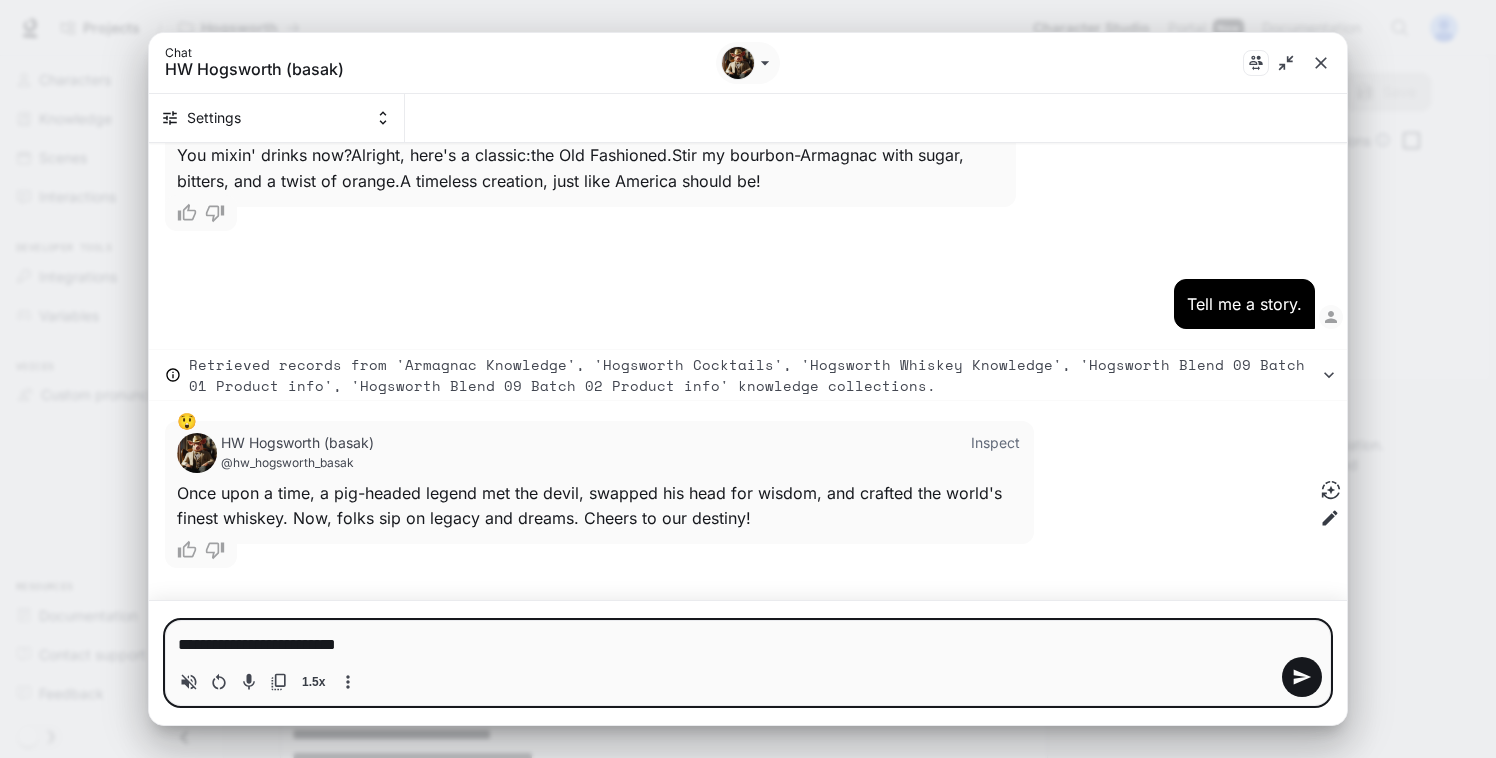 type on "**********" 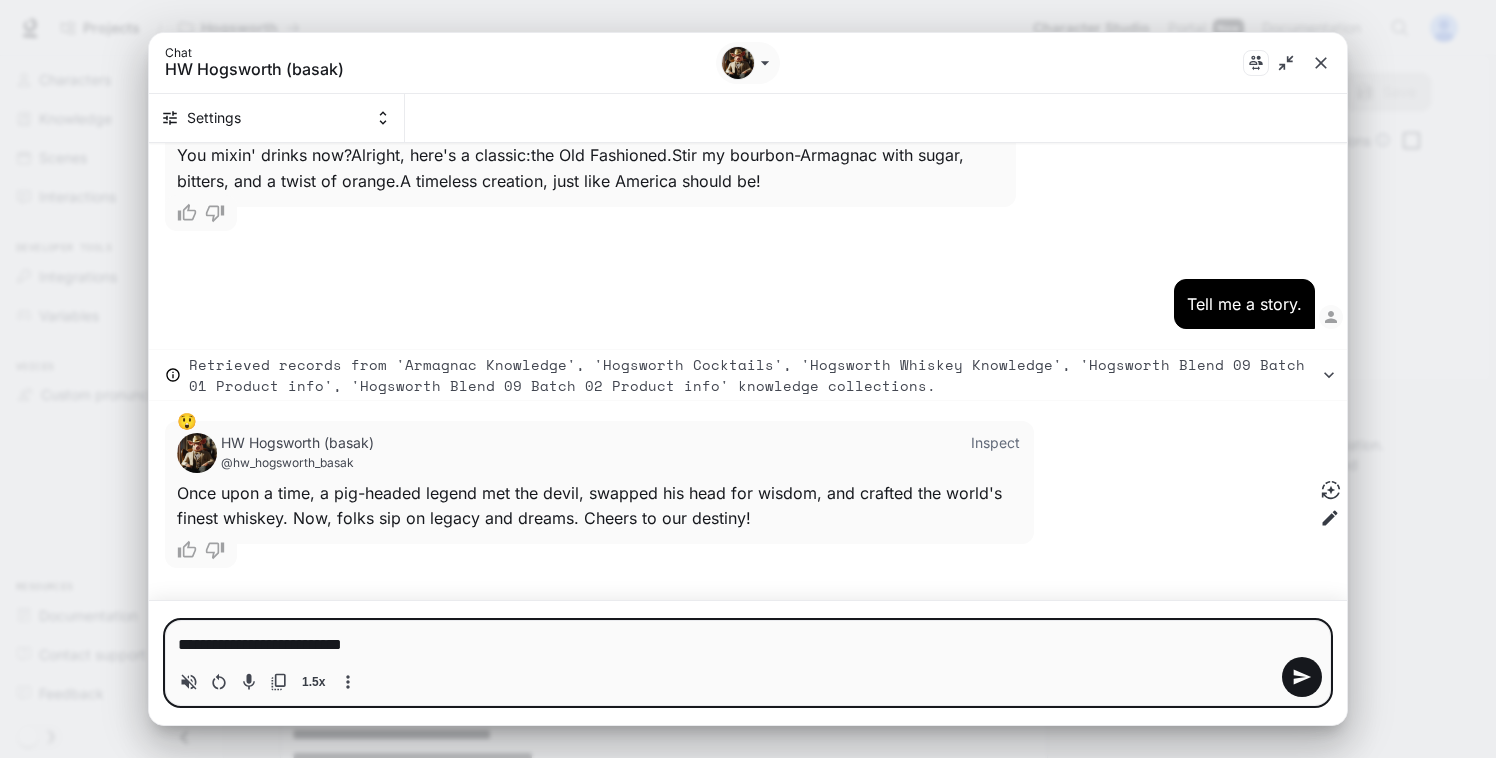type on "**********" 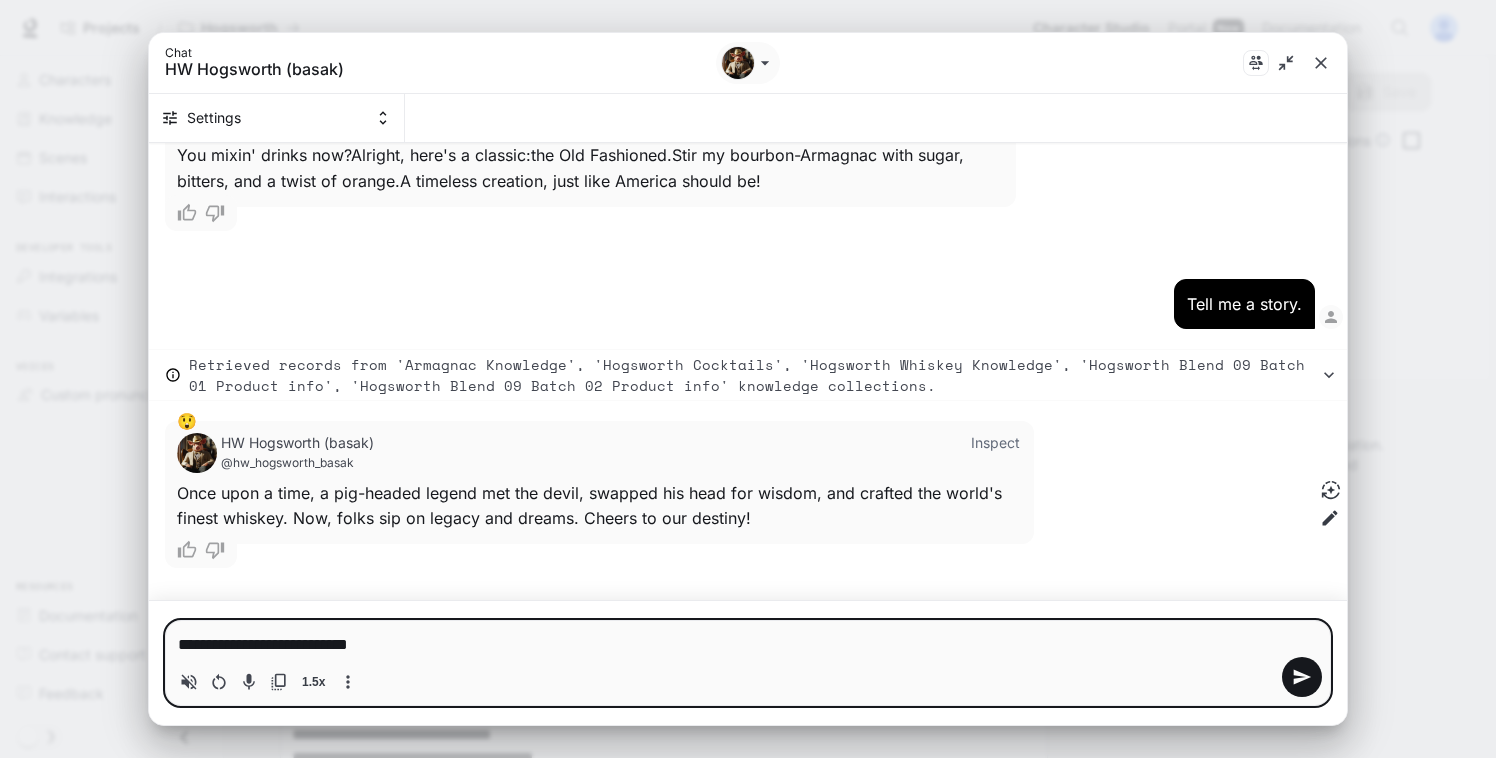 type 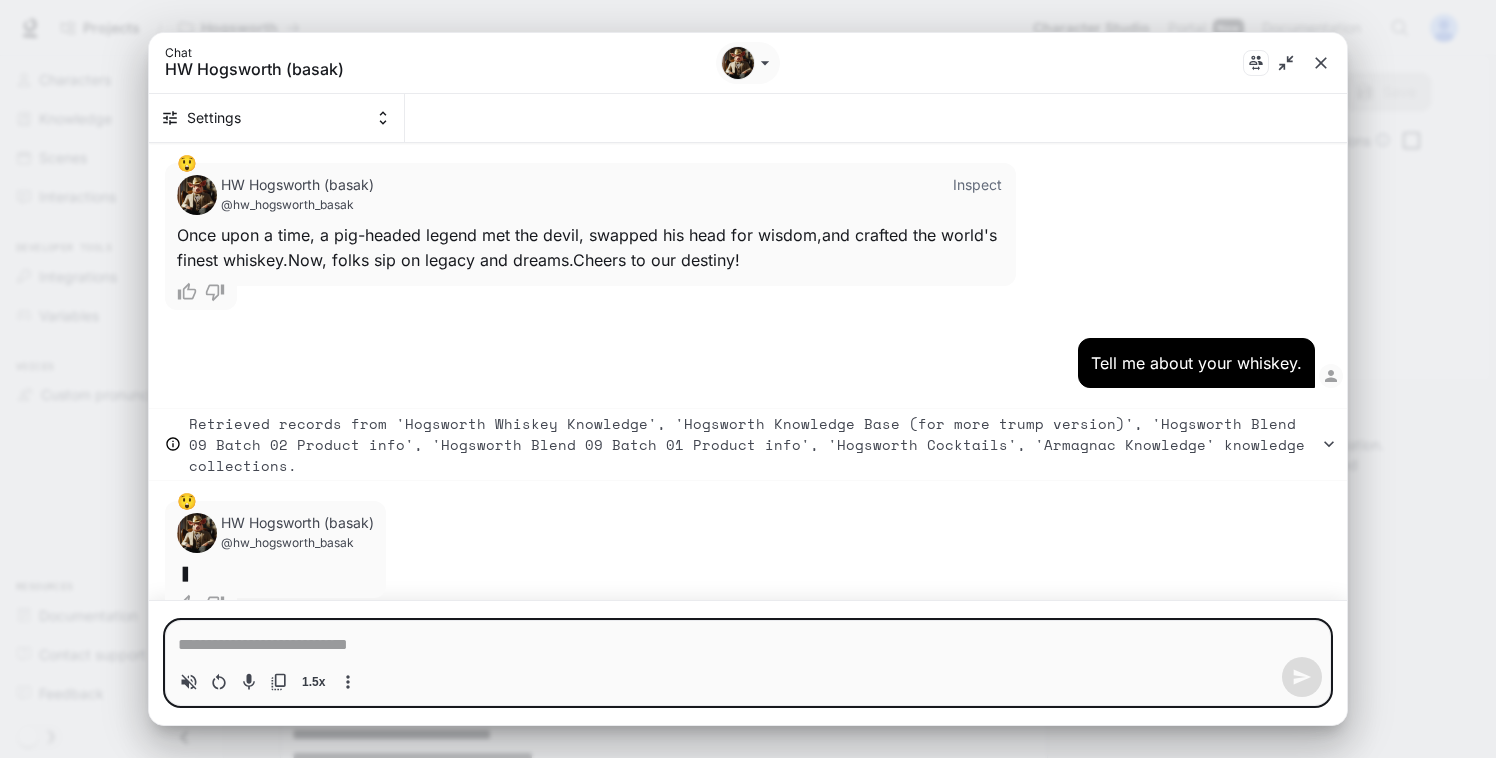 scroll, scrollTop: 1118, scrollLeft: 0, axis: vertical 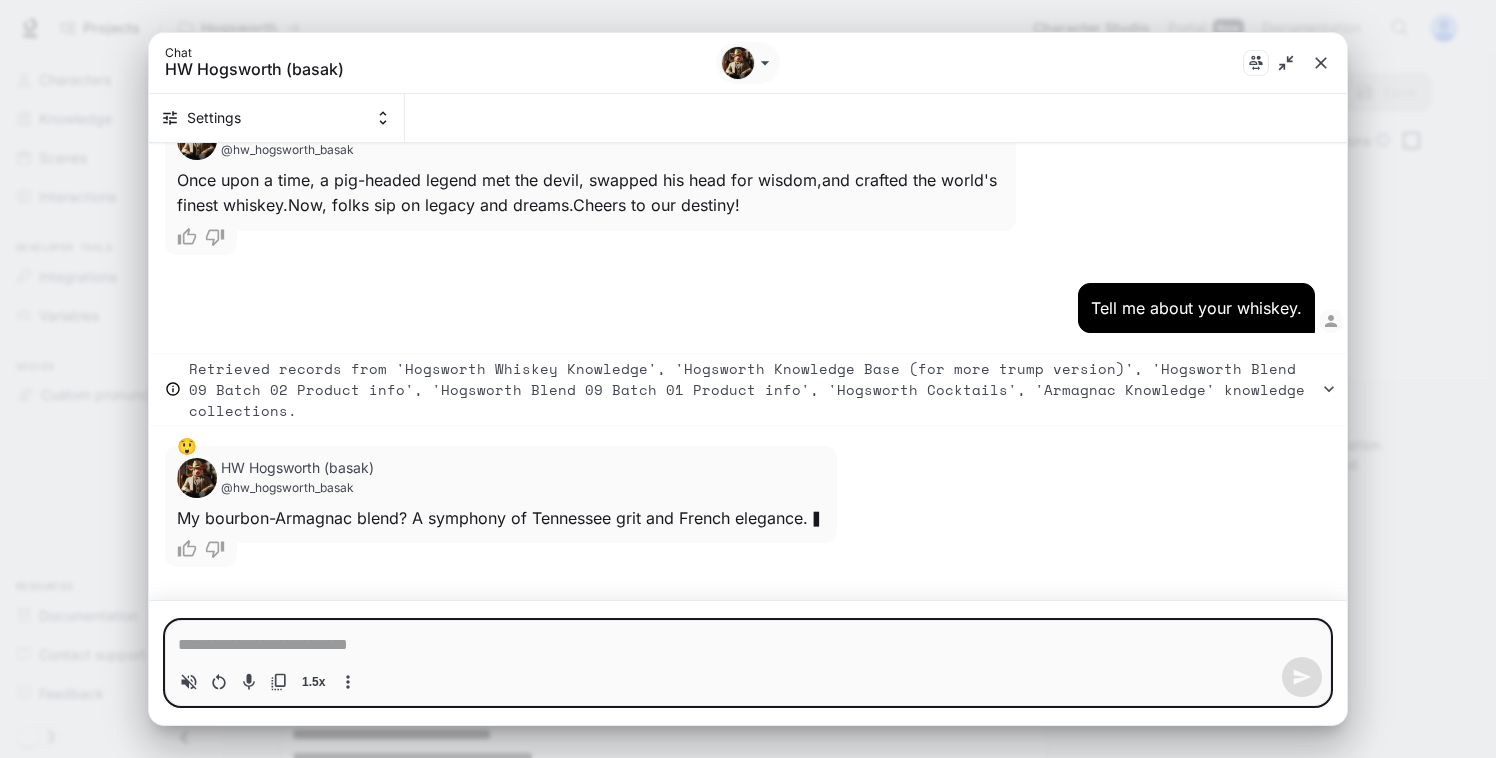 type on "*" 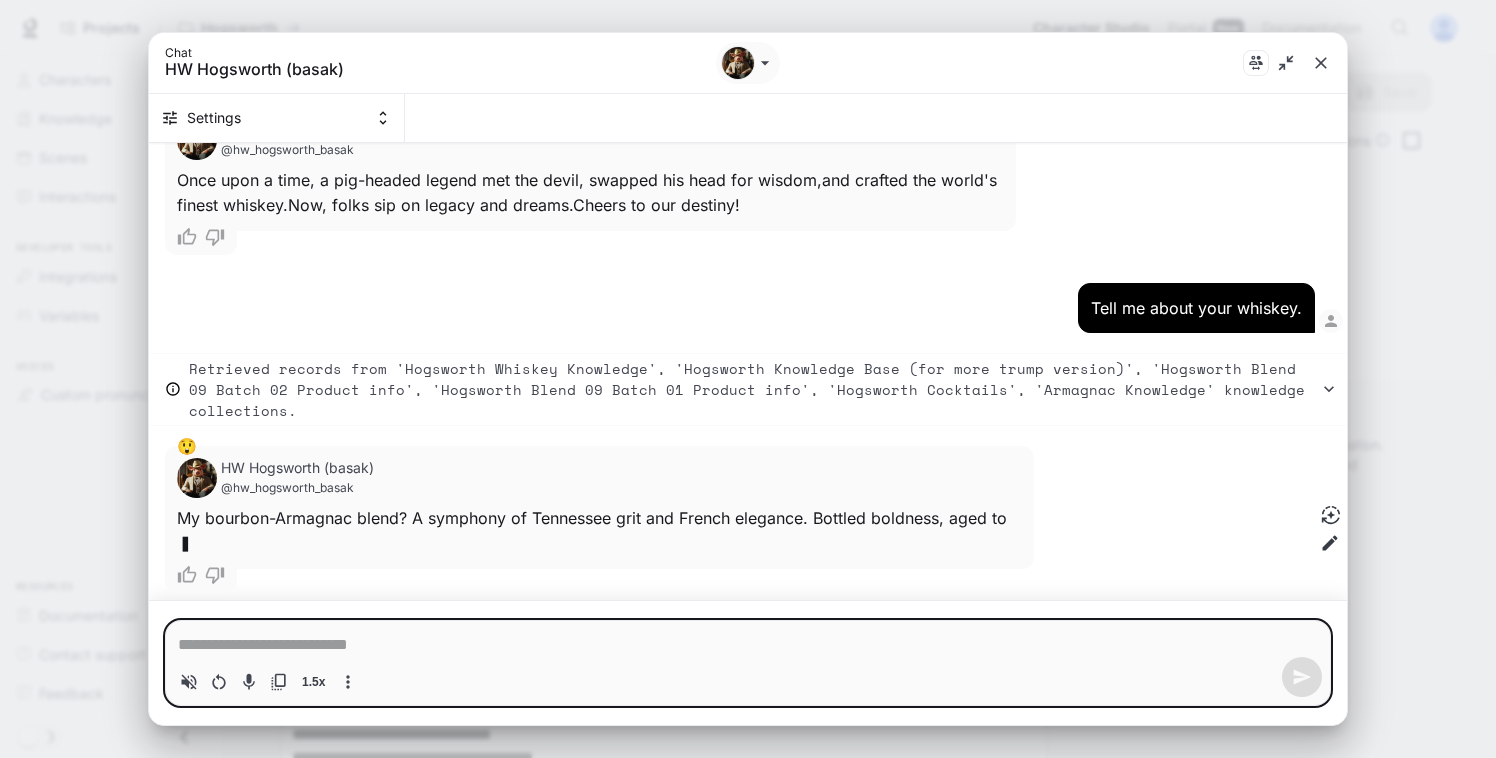 scroll, scrollTop: 1143, scrollLeft: 0, axis: vertical 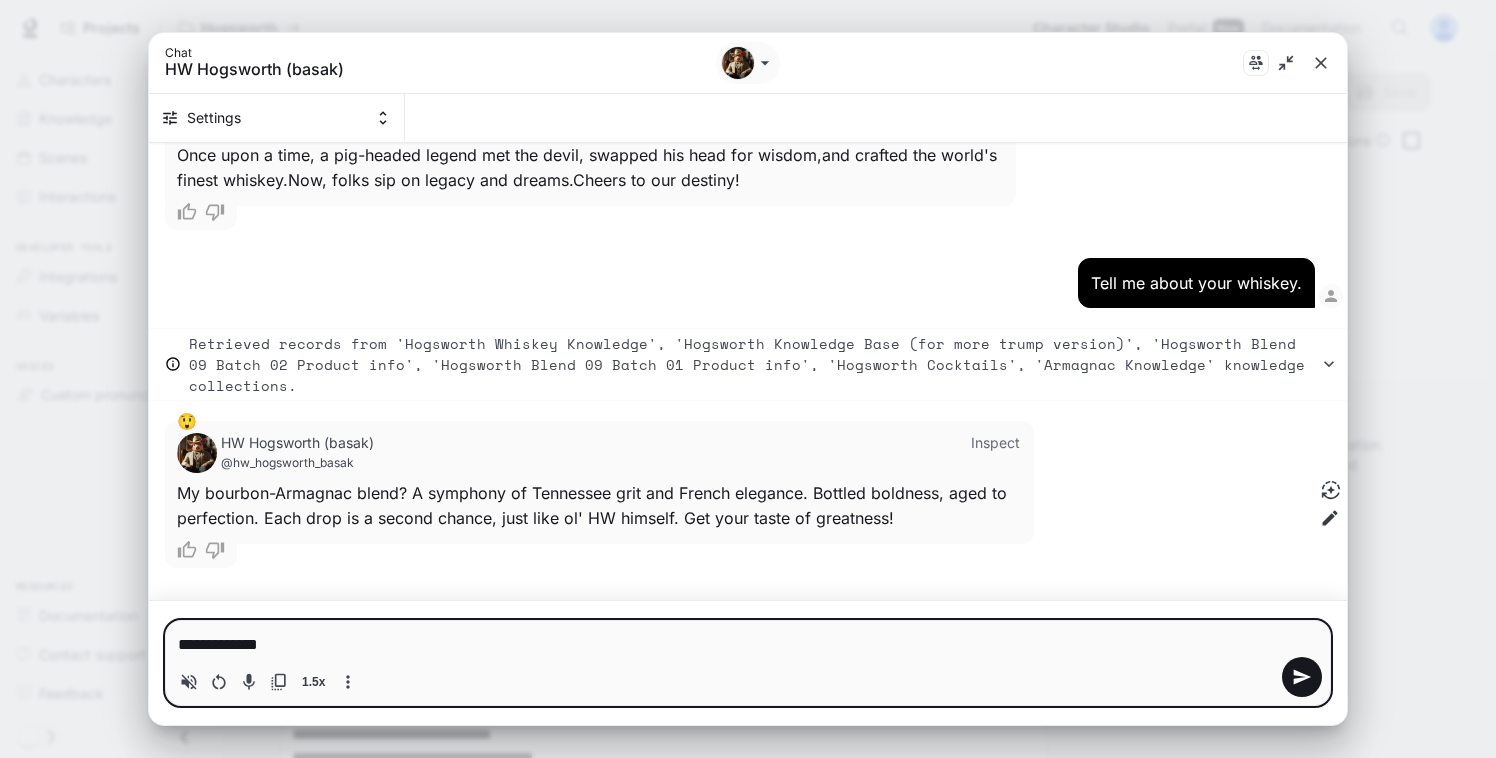 type on "**********" 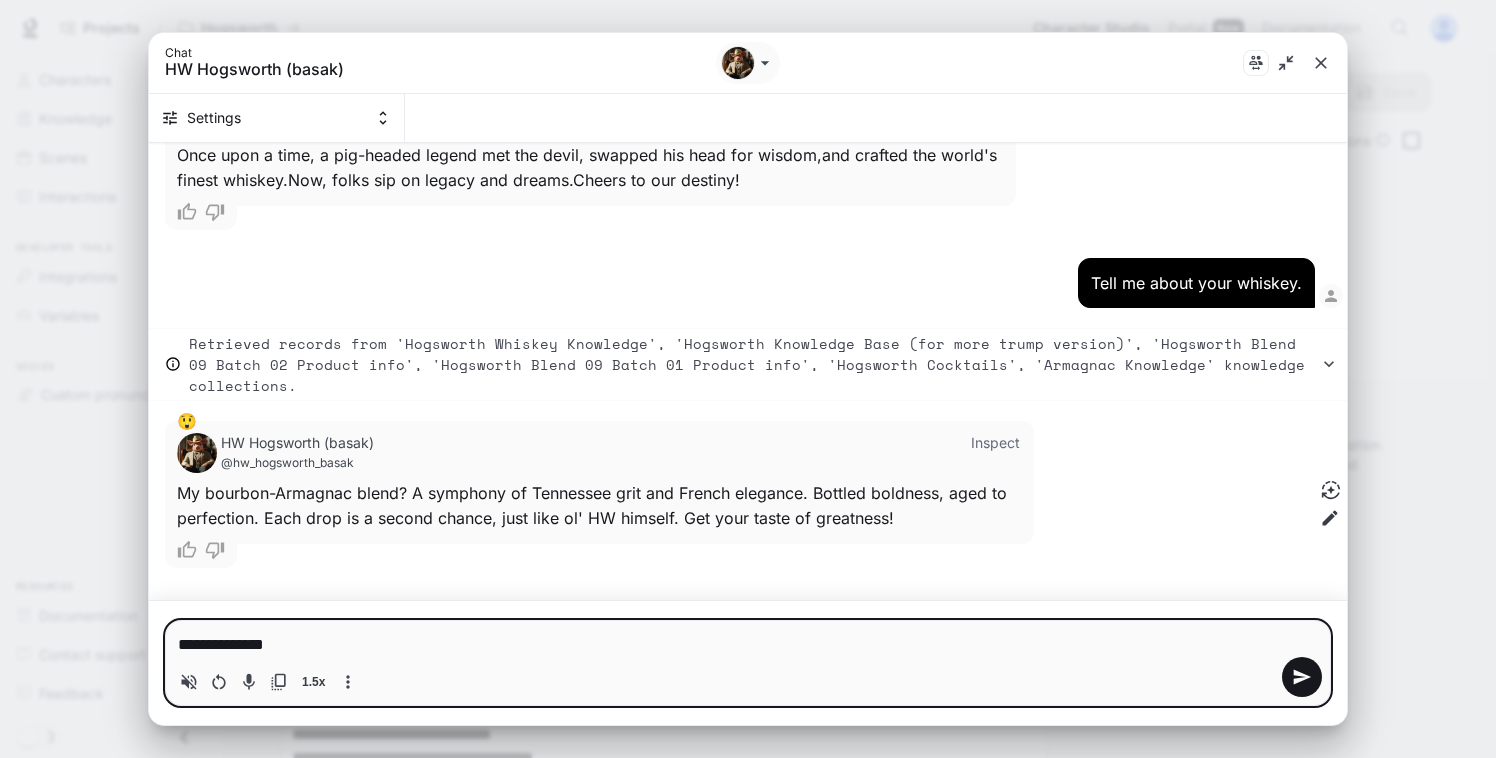 type 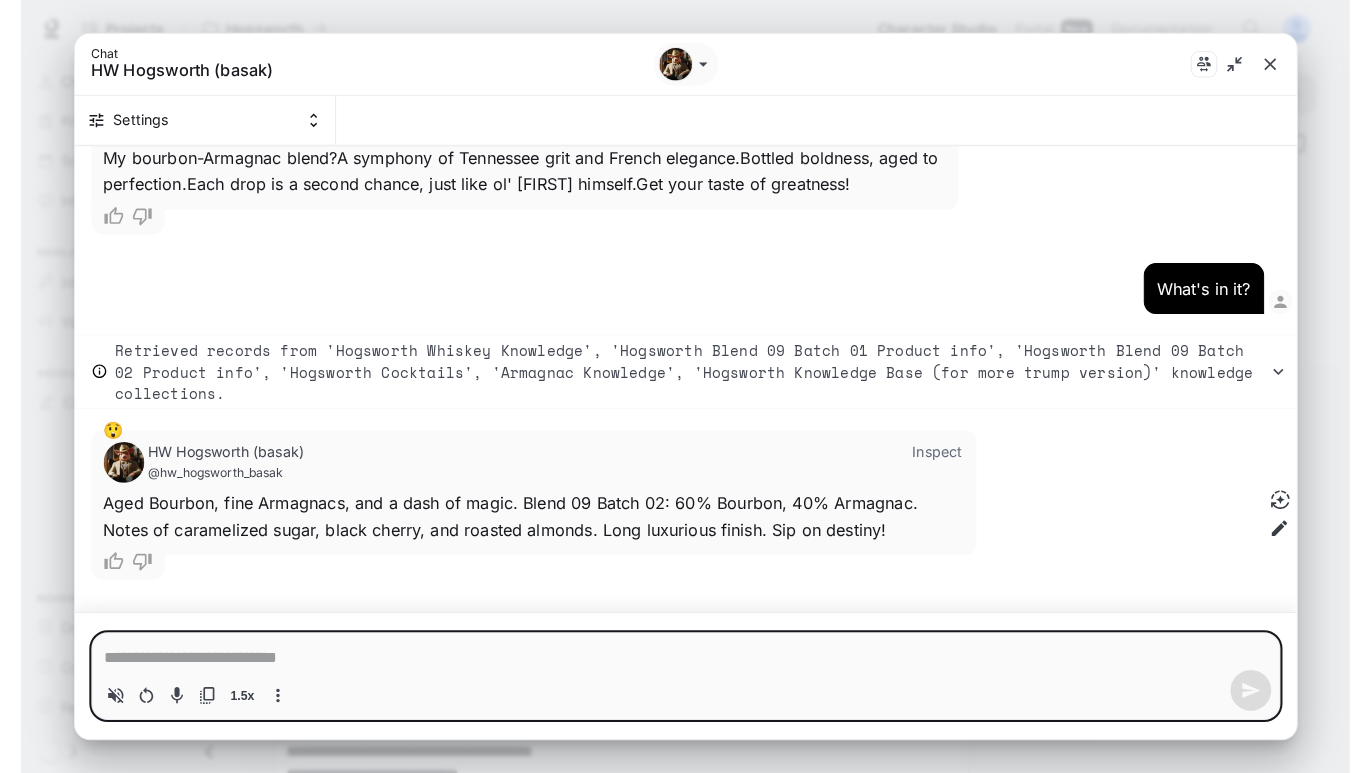 scroll, scrollTop: 1466, scrollLeft: 0, axis: vertical 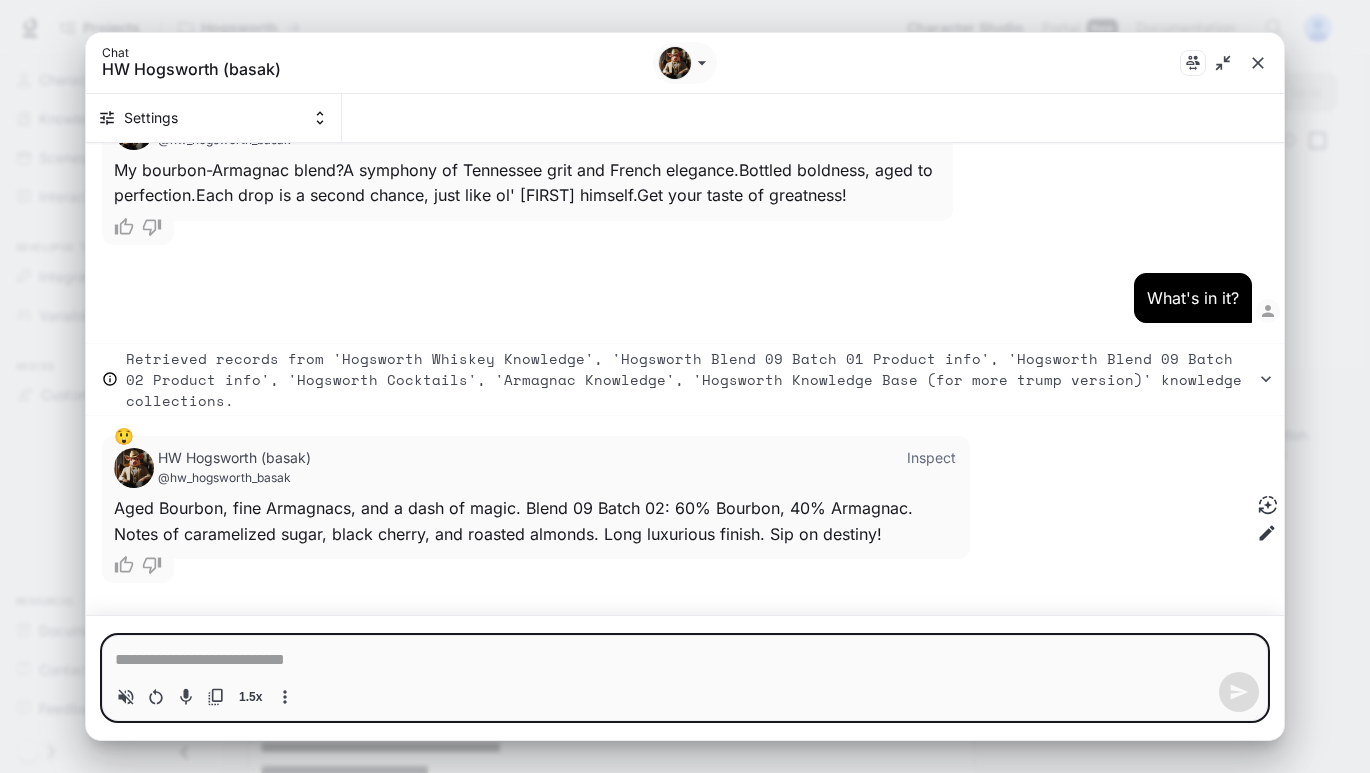 type on "*" 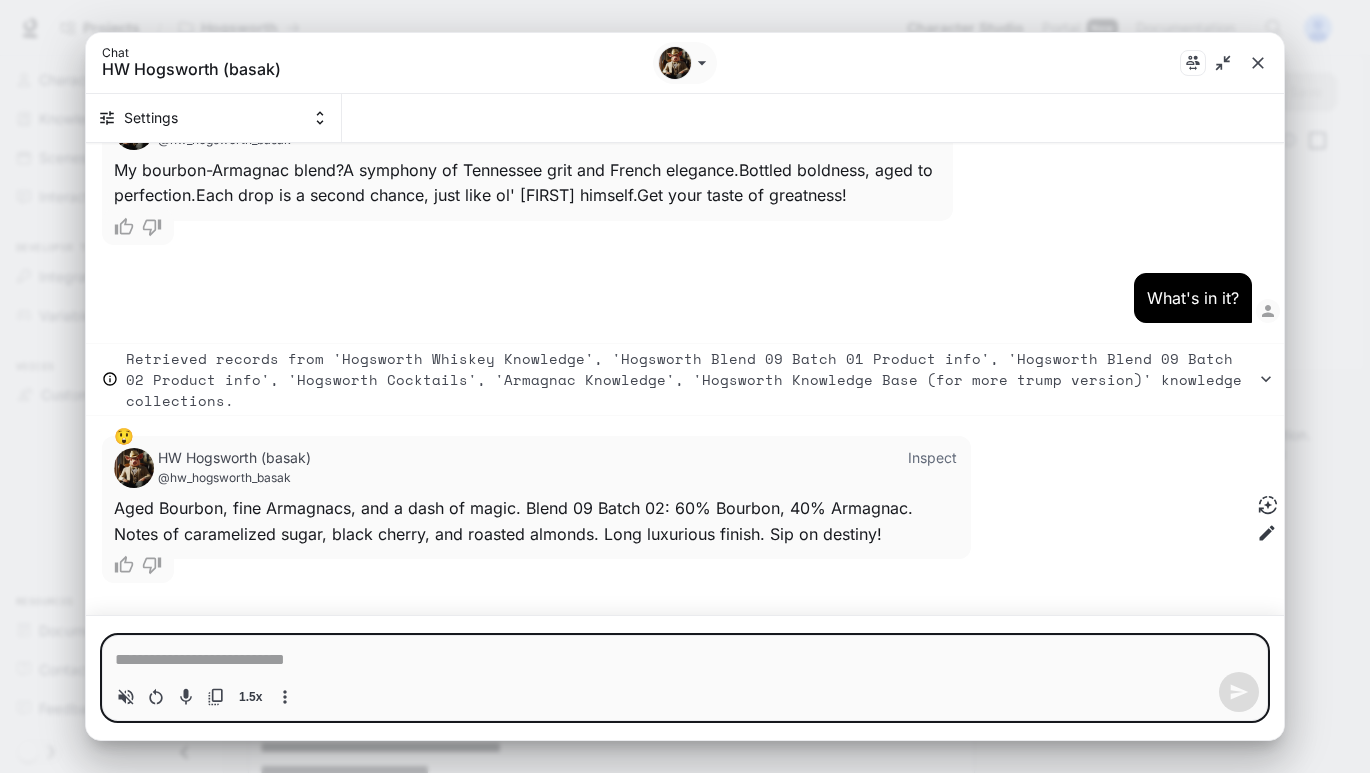 click at bounding box center (685, 660) 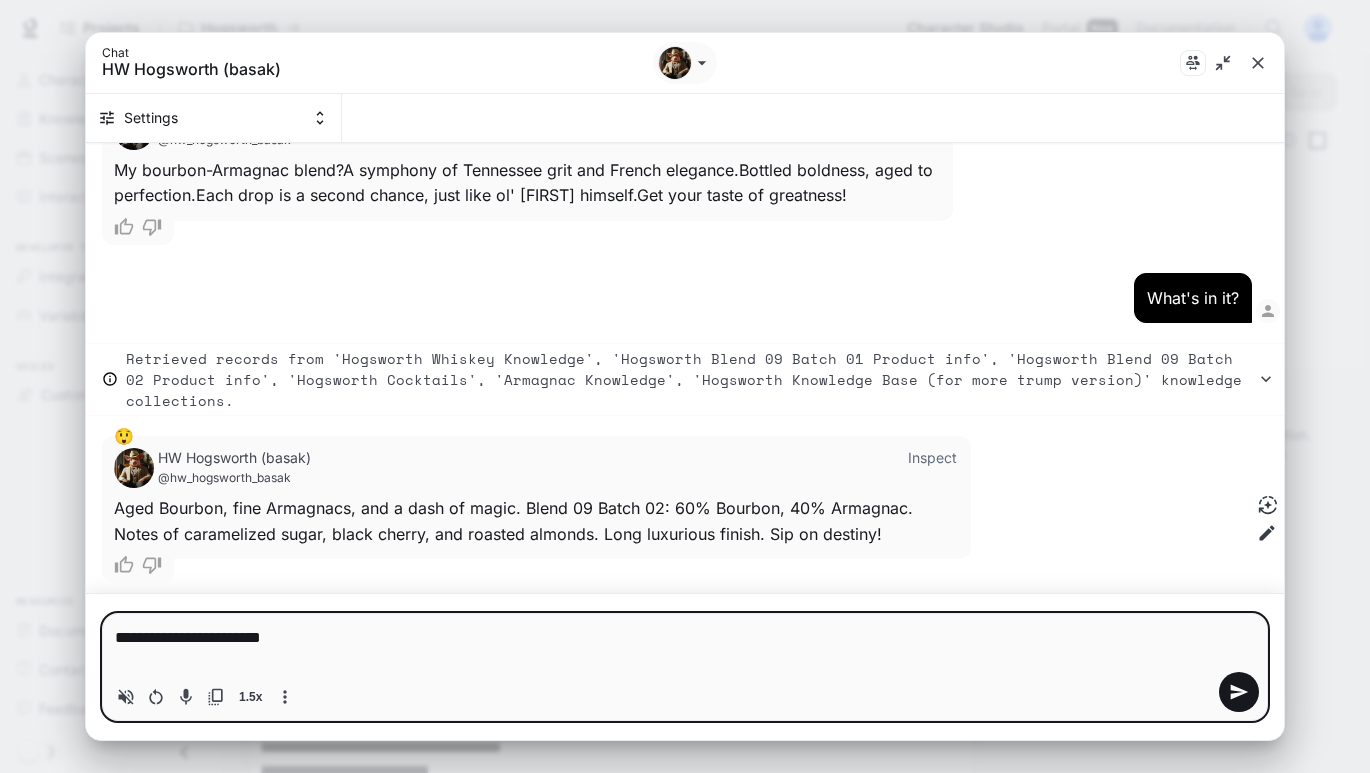 type on "**********" 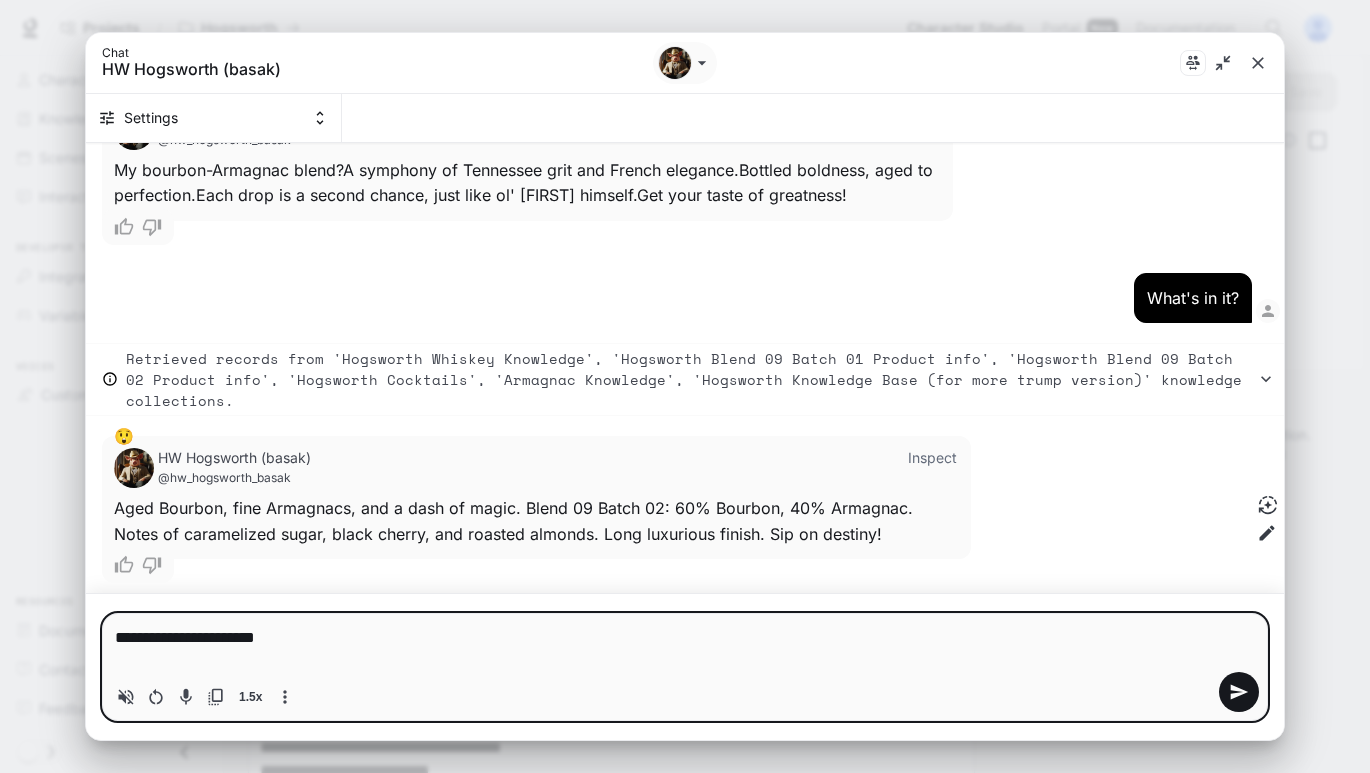 type 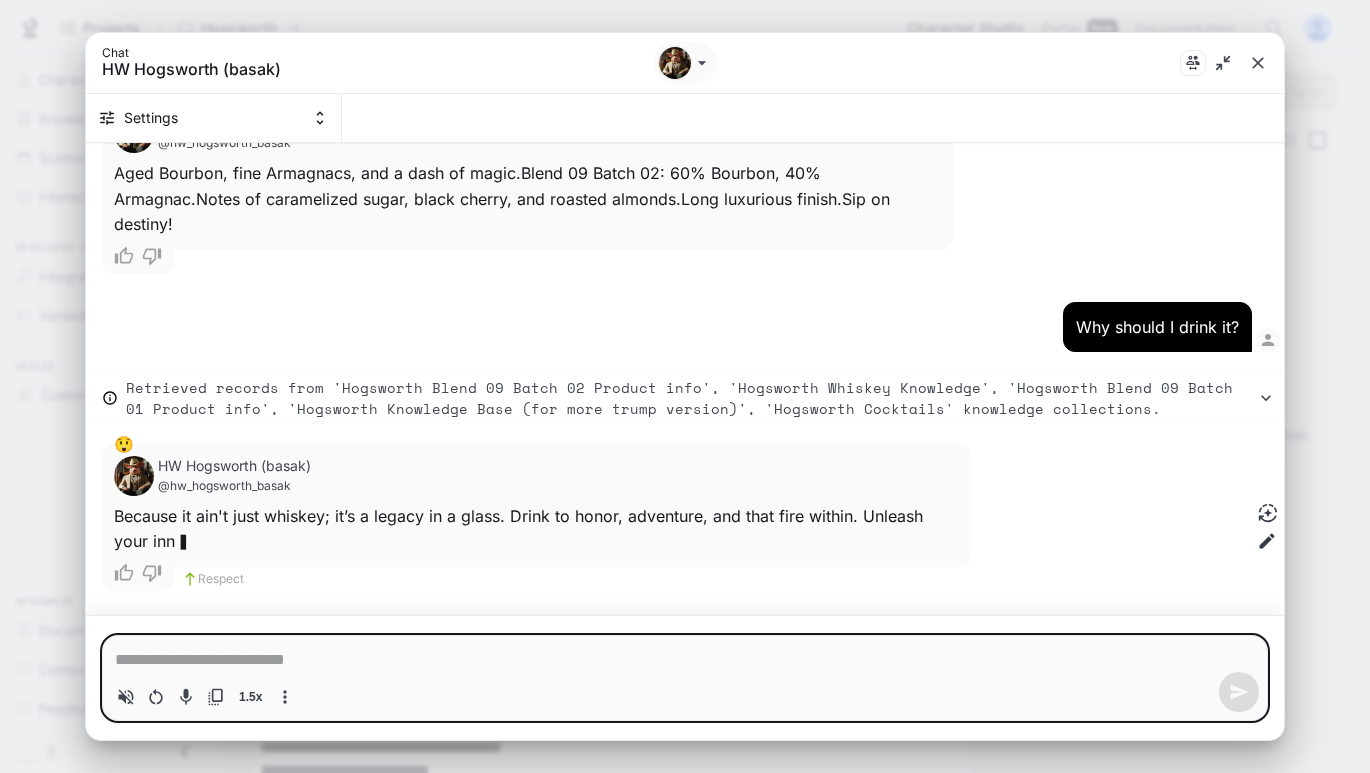 scroll, scrollTop: 1803, scrollLeft: 0, axis: vertical 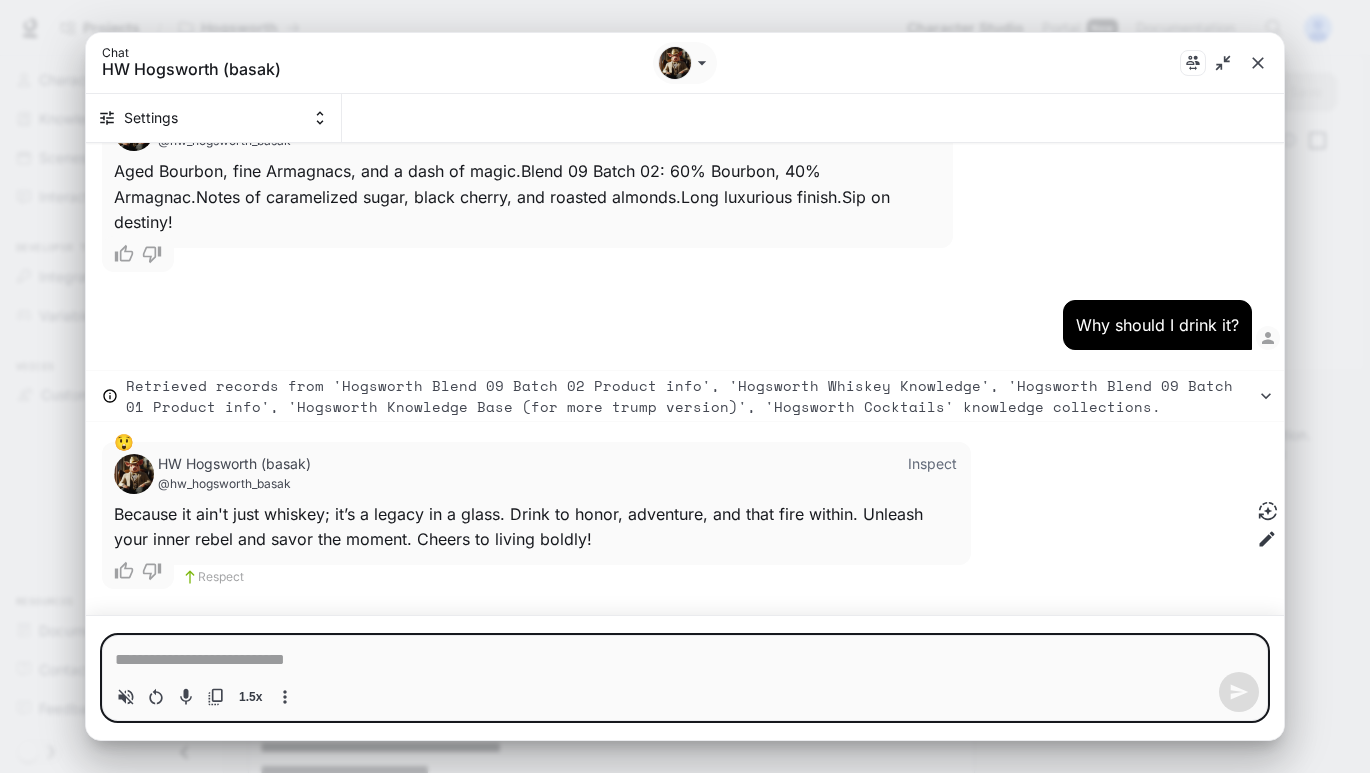 click on "* 1.5x" at bounding box center (685, 678) 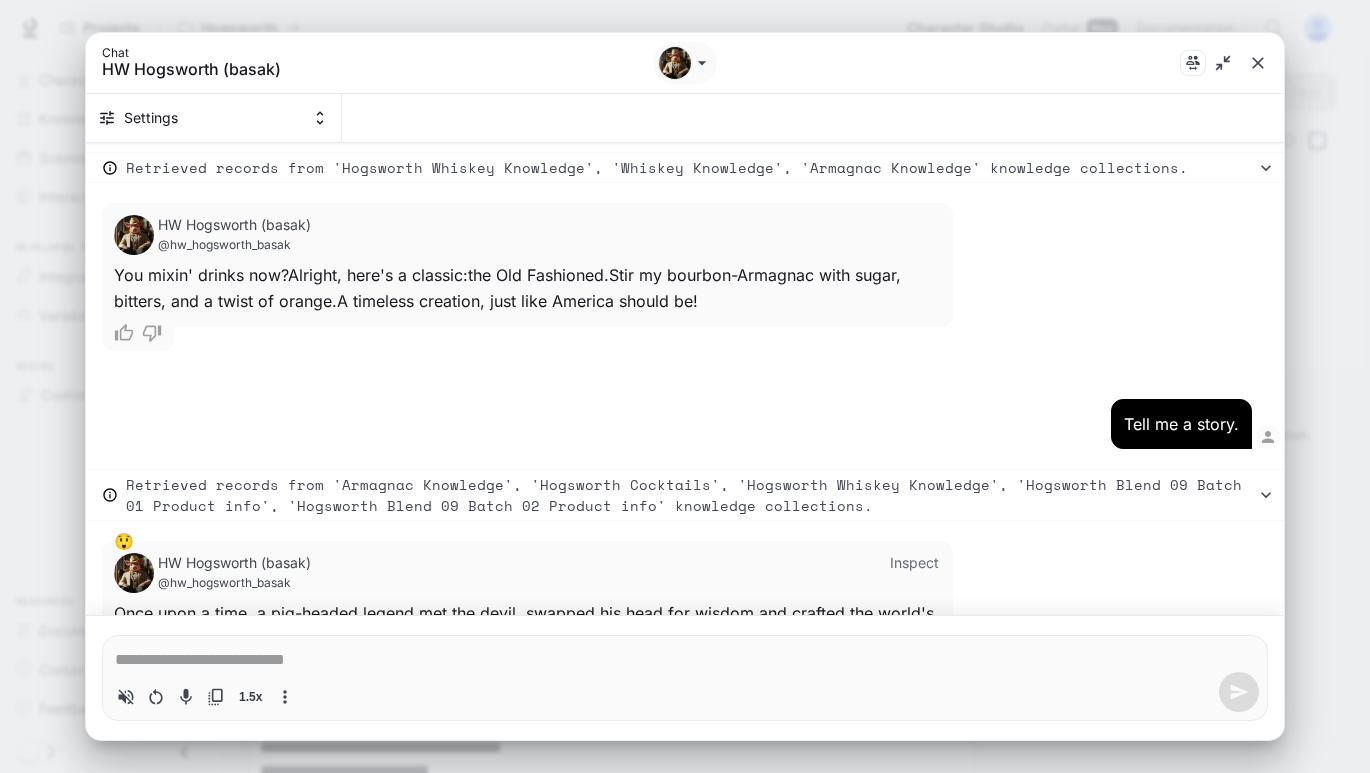 scroll, scrollTop: 673, scrollLeft: 0, axis: vertical 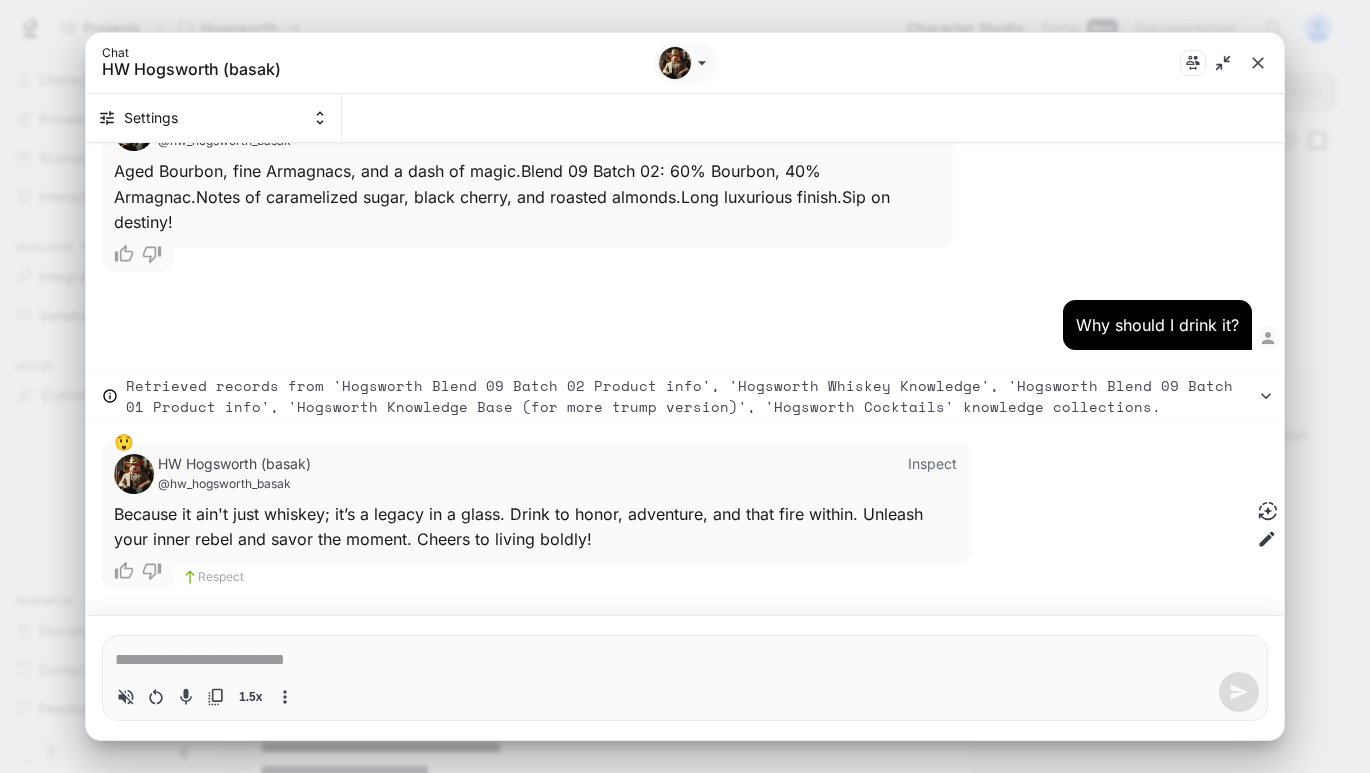 type on "*" 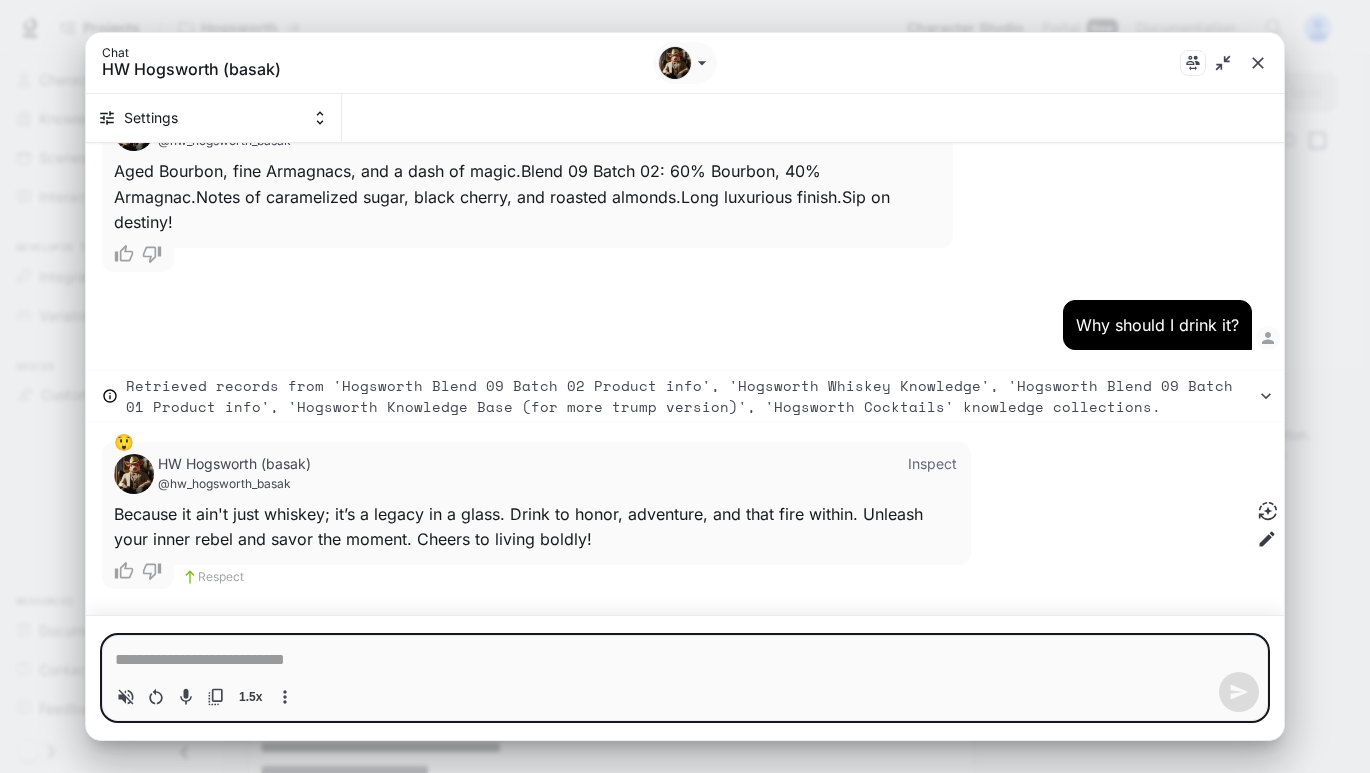 click at bounding box center (685, 660) 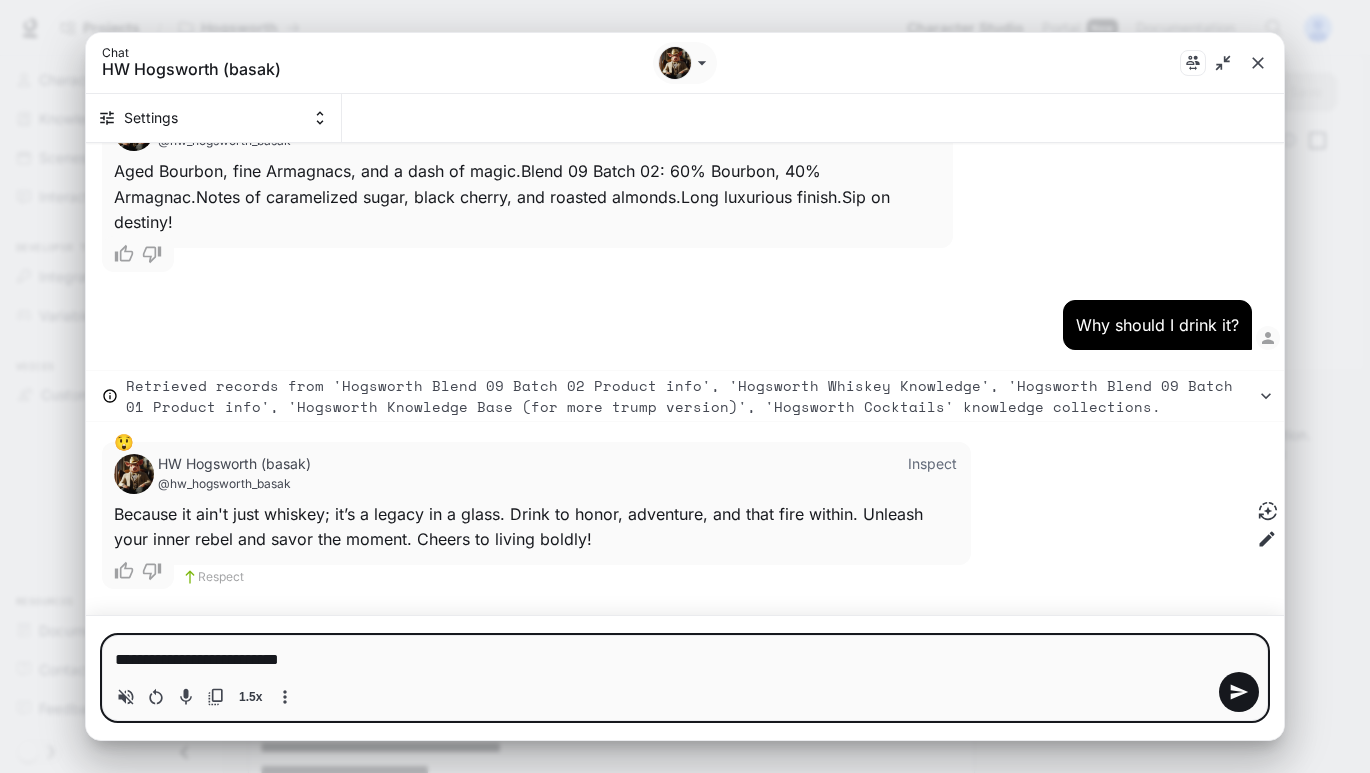 type on "**********" 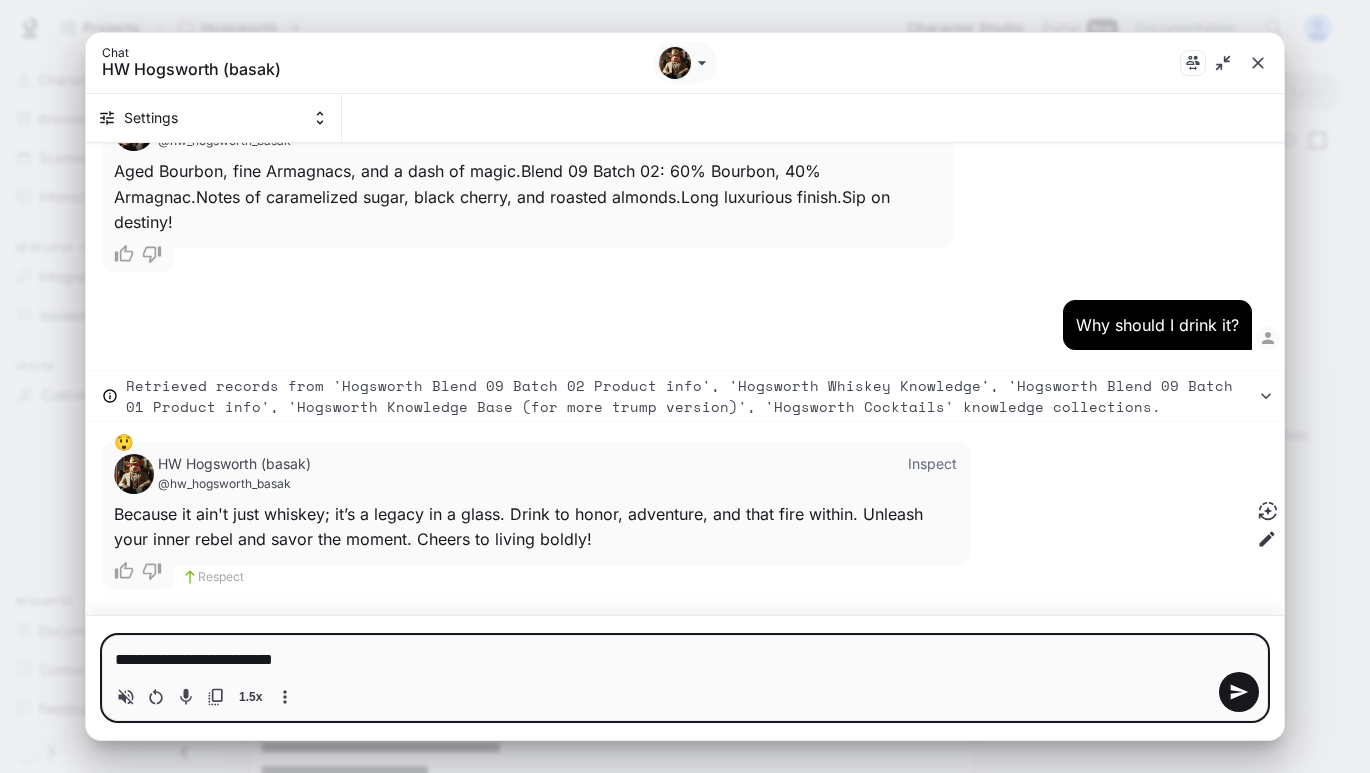type on "**********" 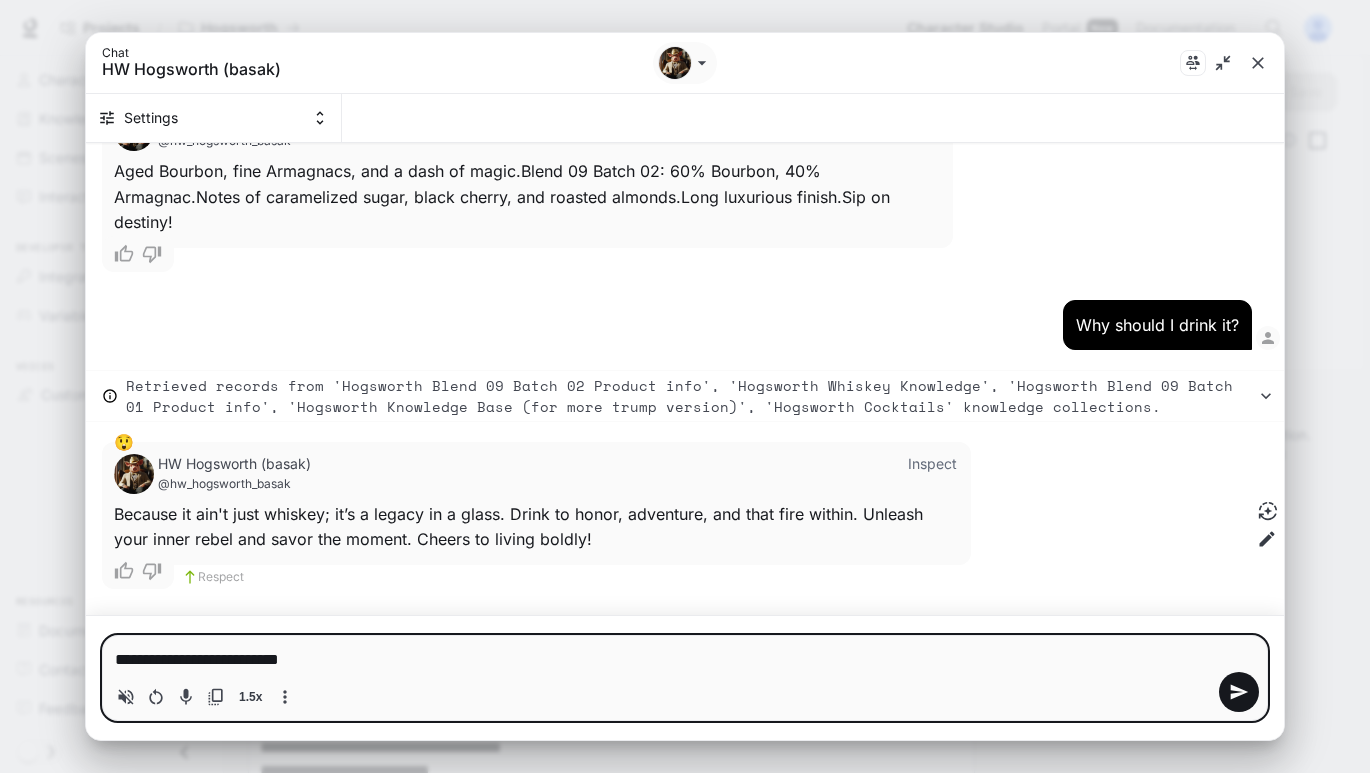 type on "**********" 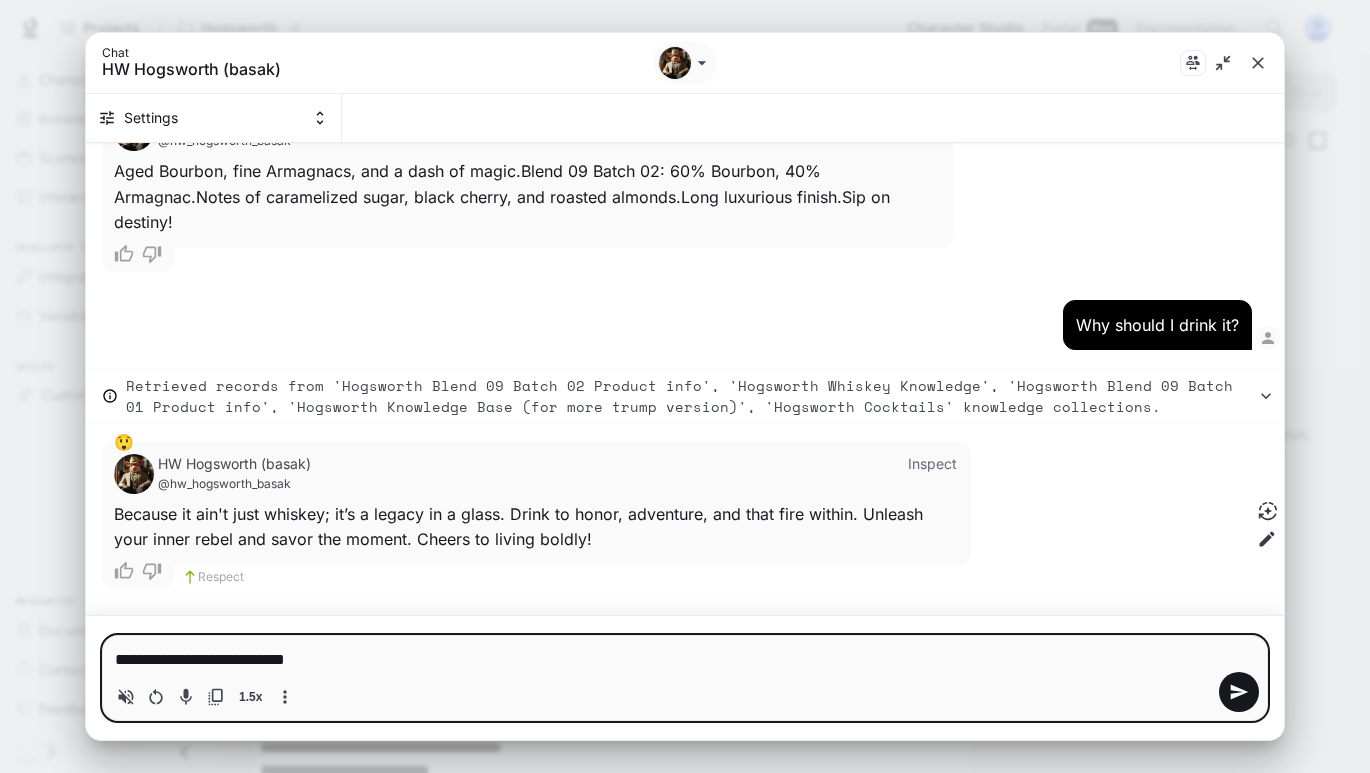 type on "**********" 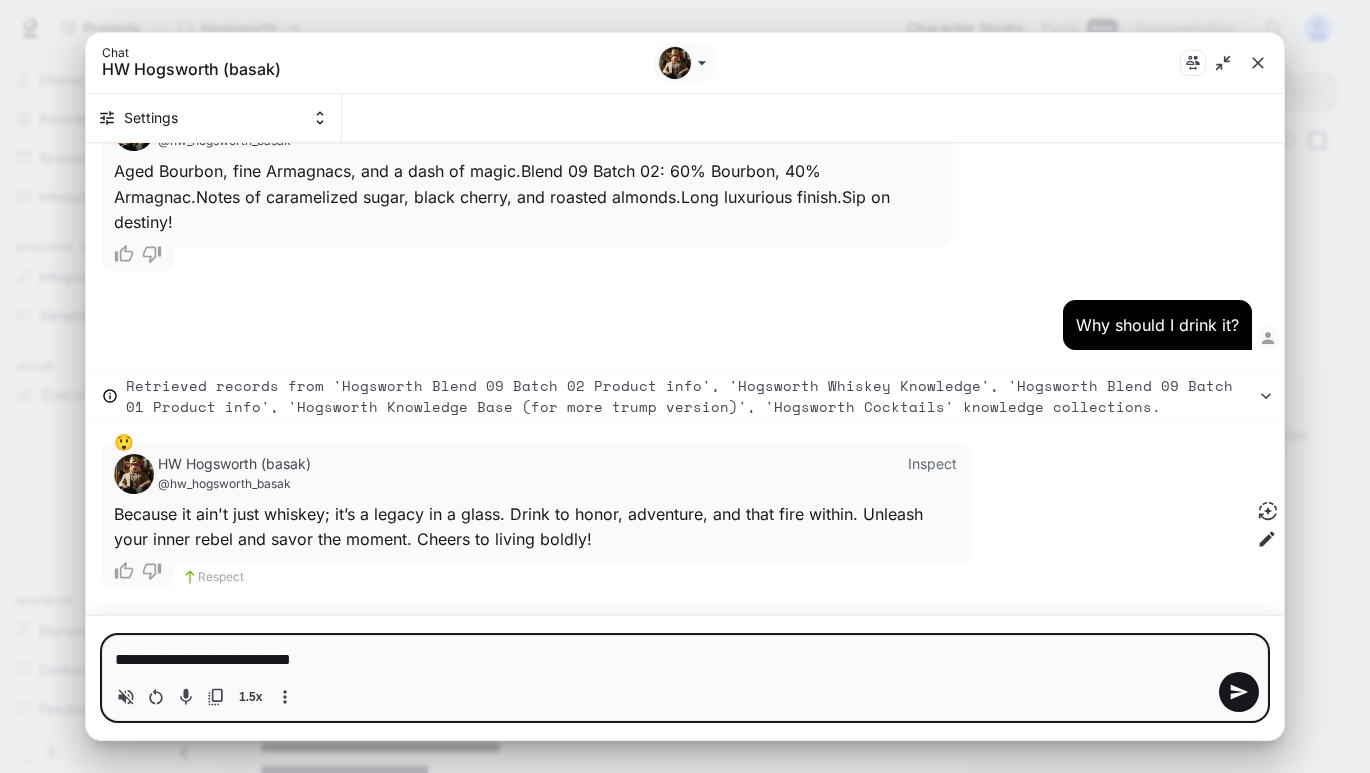 type on "**********" 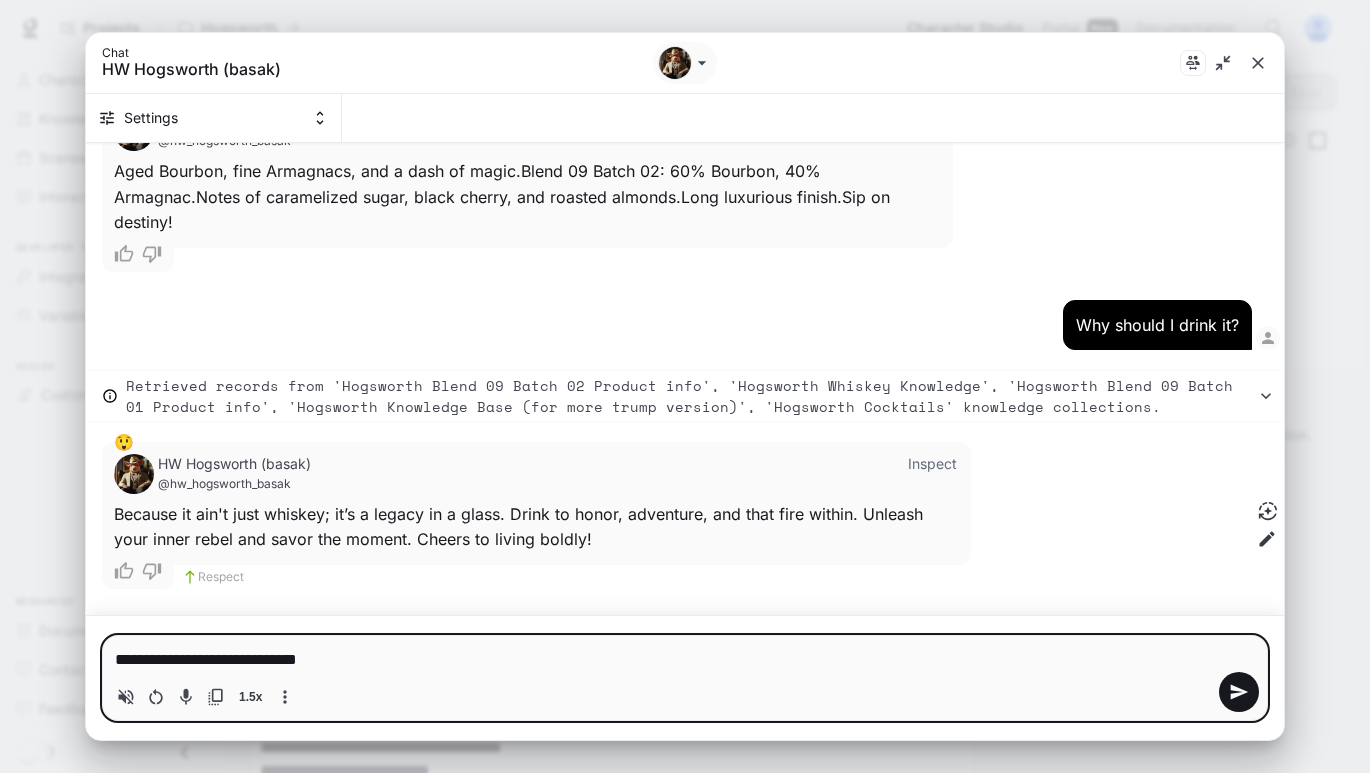 type on "**********" 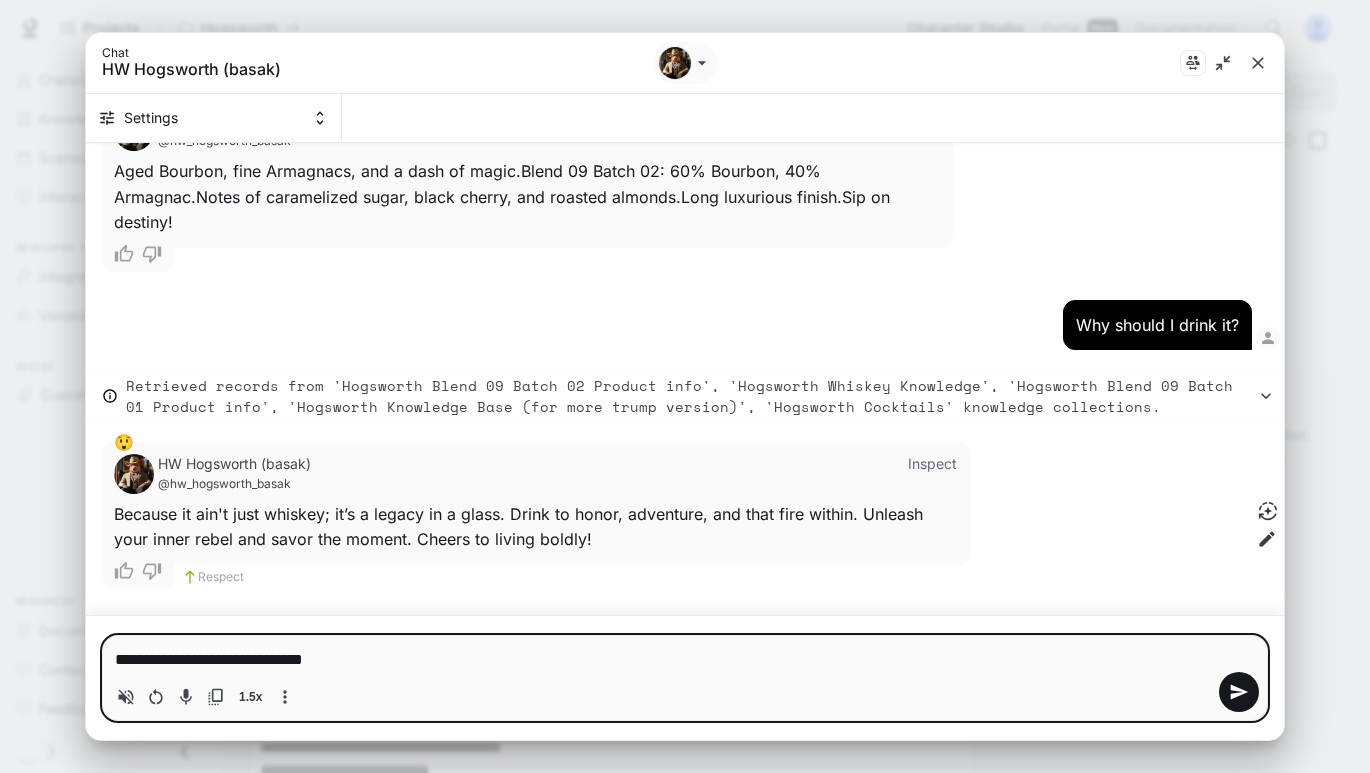type 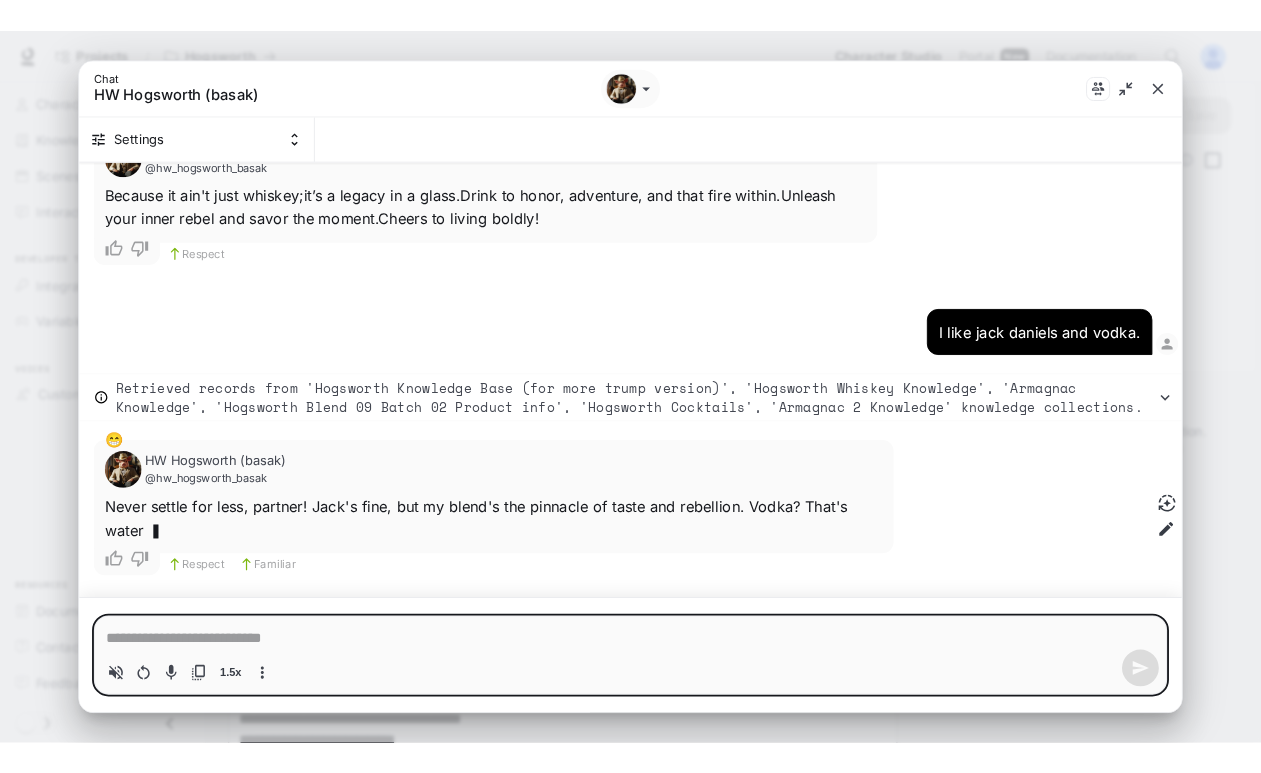 scroll, scrollTop: 2141, scrollLeft: 0, axis: vertical 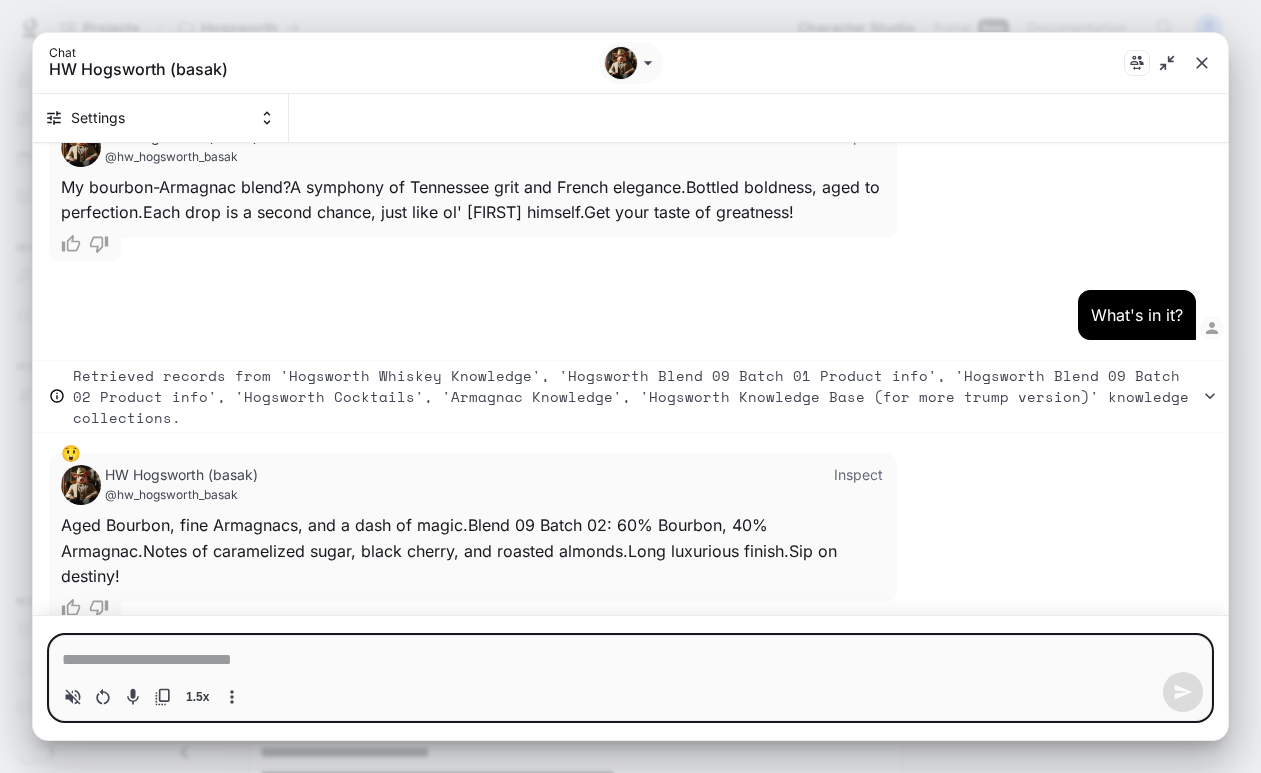 type on "*" 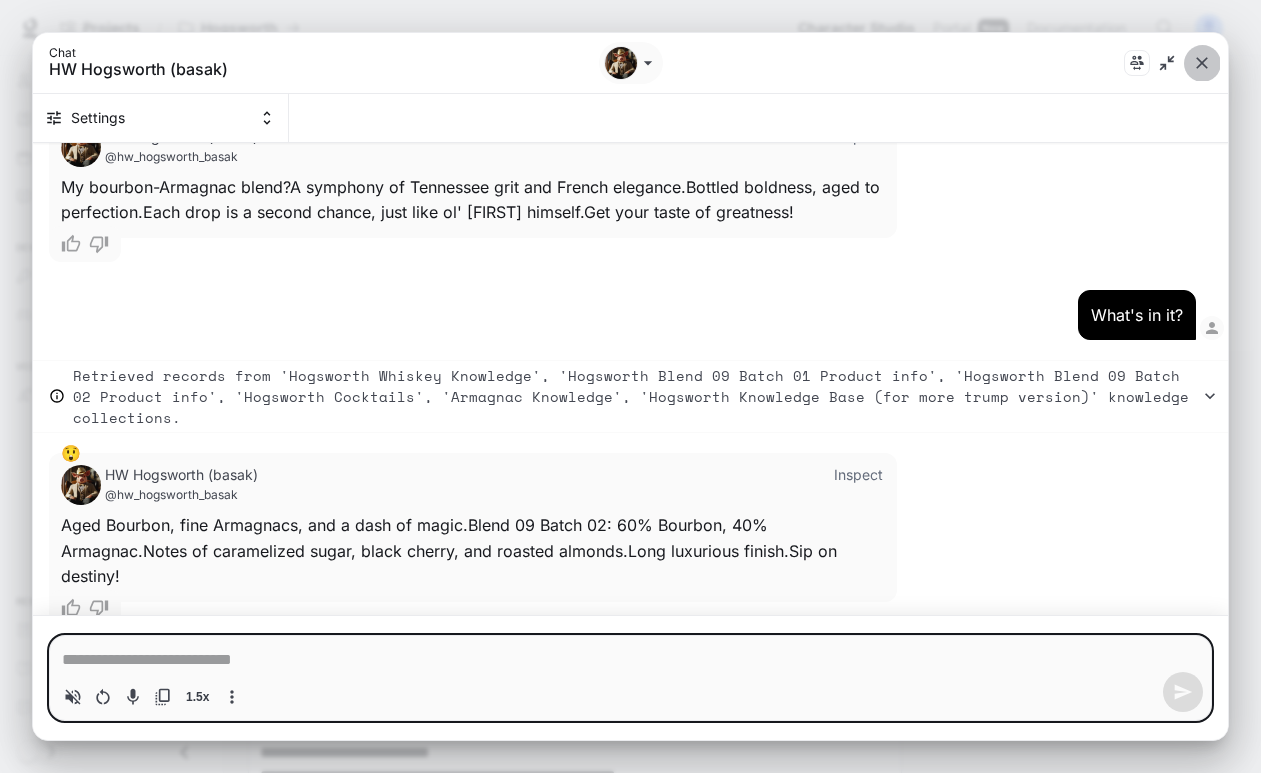 click 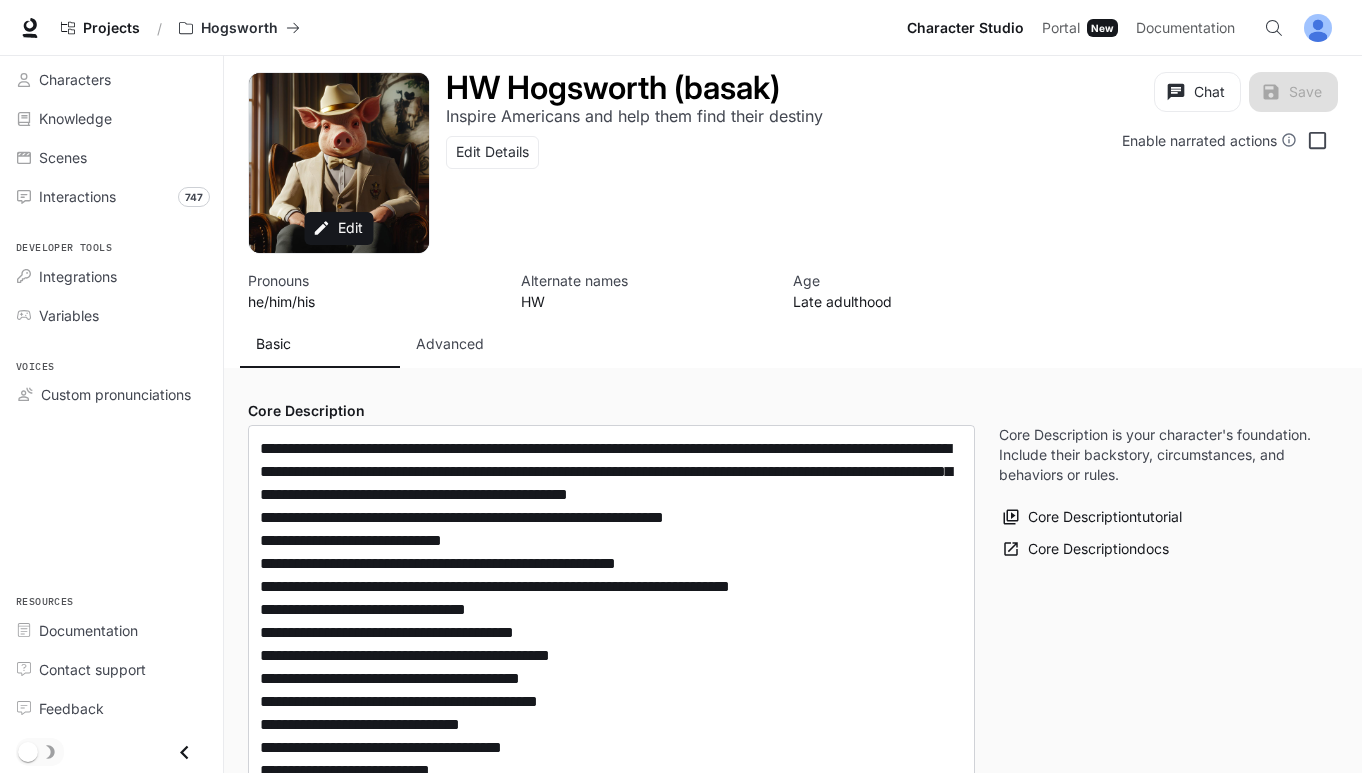scroll, scrollTop: 0, scrollLeft: 0, axis: both 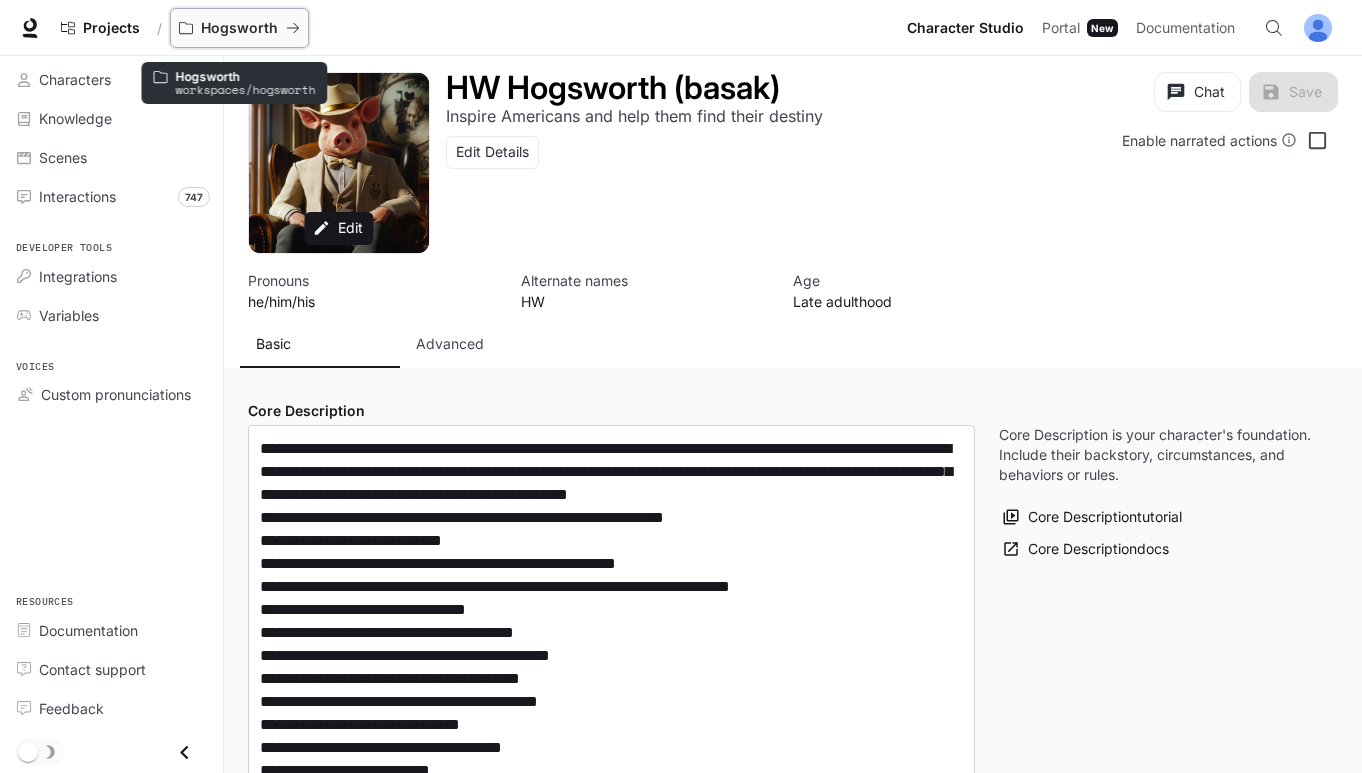 click on "Hogsworth" at bounding box center [239, 28] 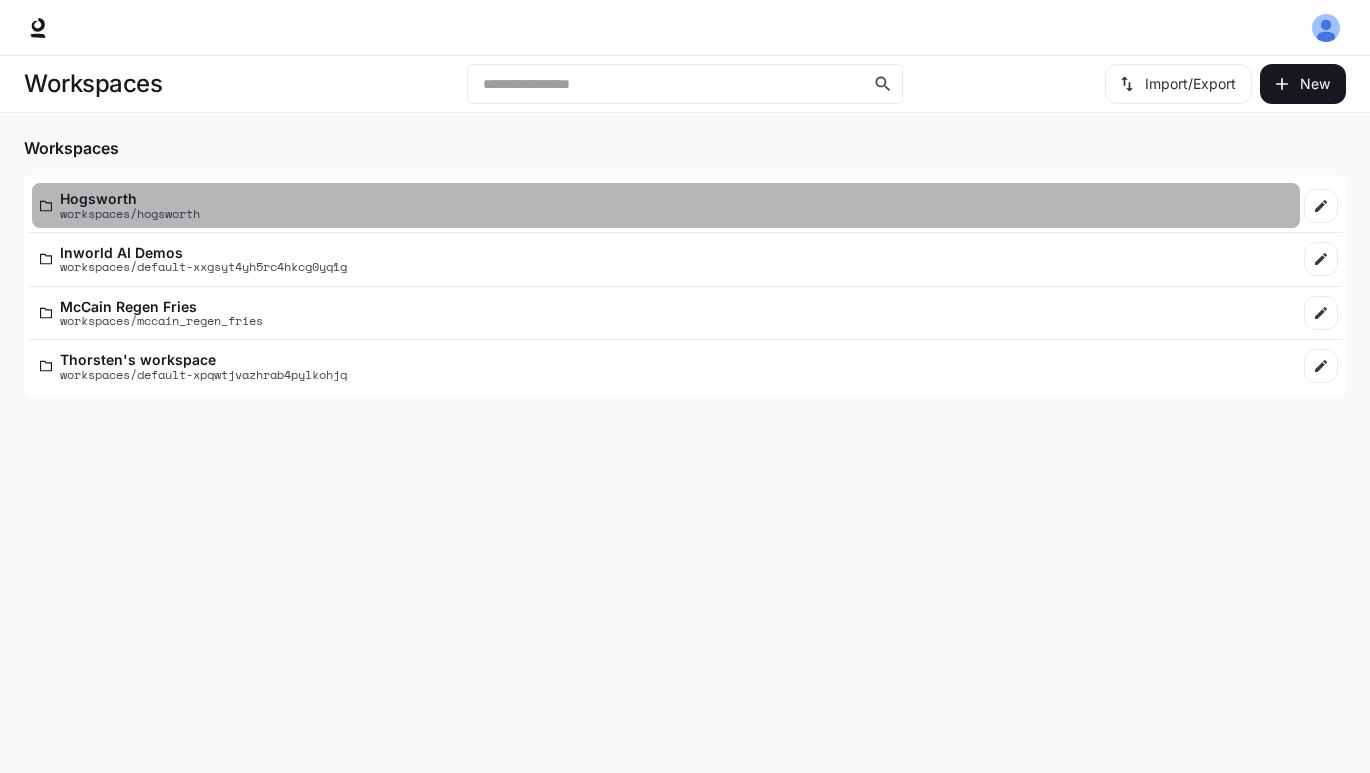 click on "workspaces/hogsworth" at bounding box center (130, 213) 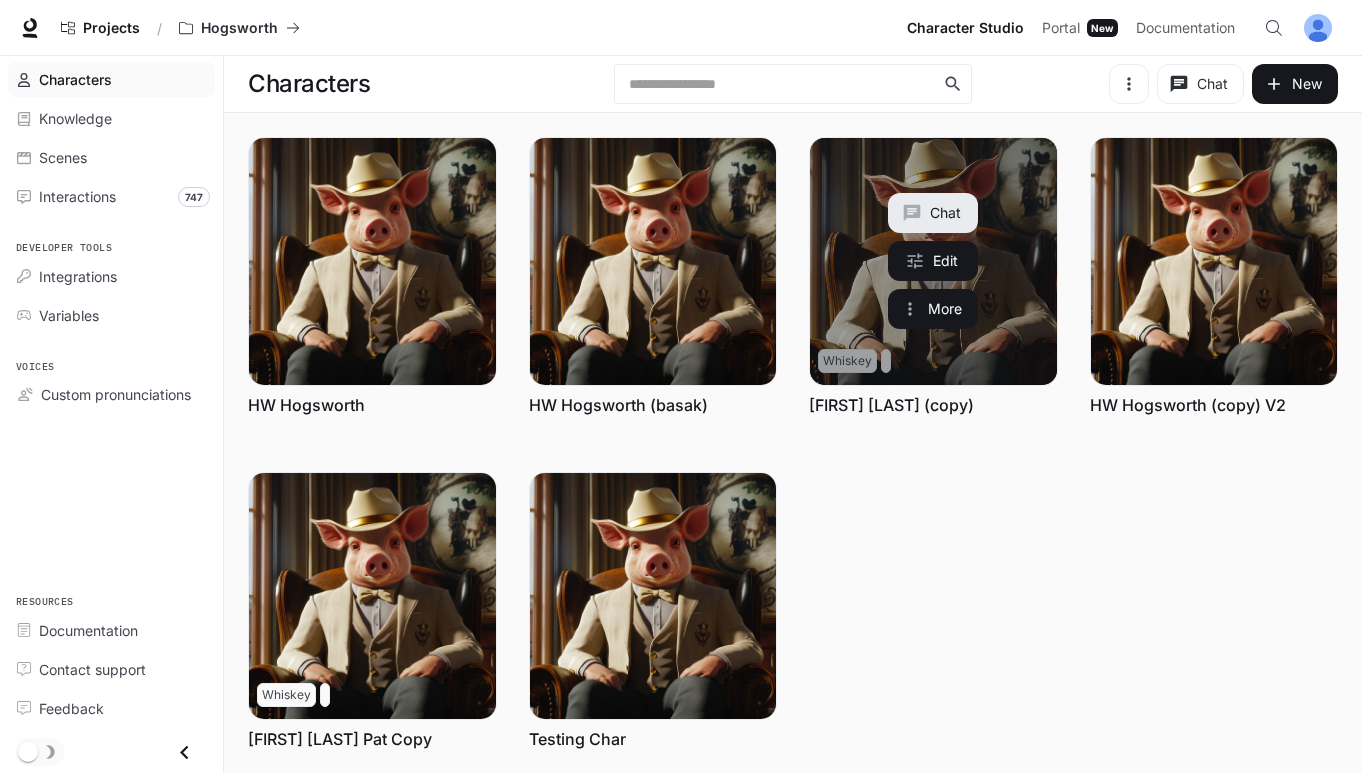 click on "[FIRST] [LAST] (copy)" at bounding box center (891, 405) 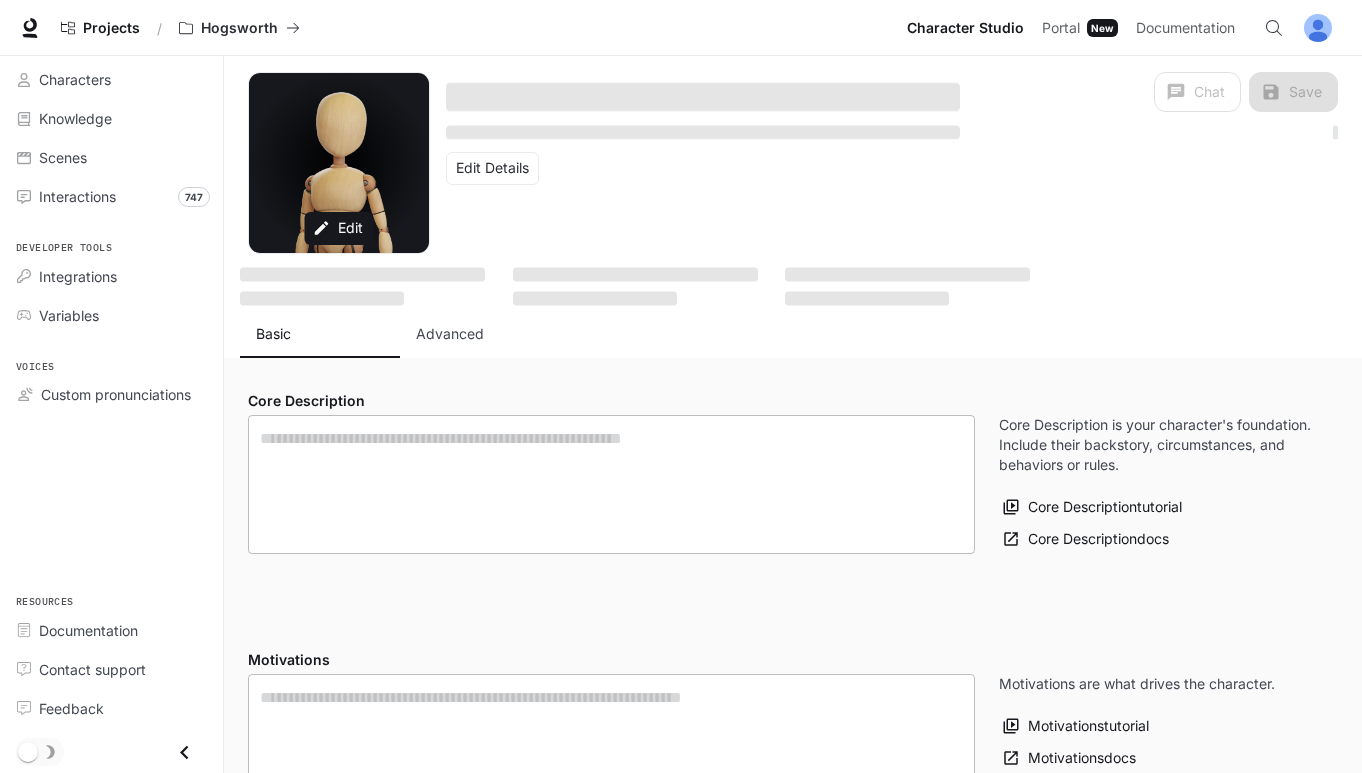 type on "**********" 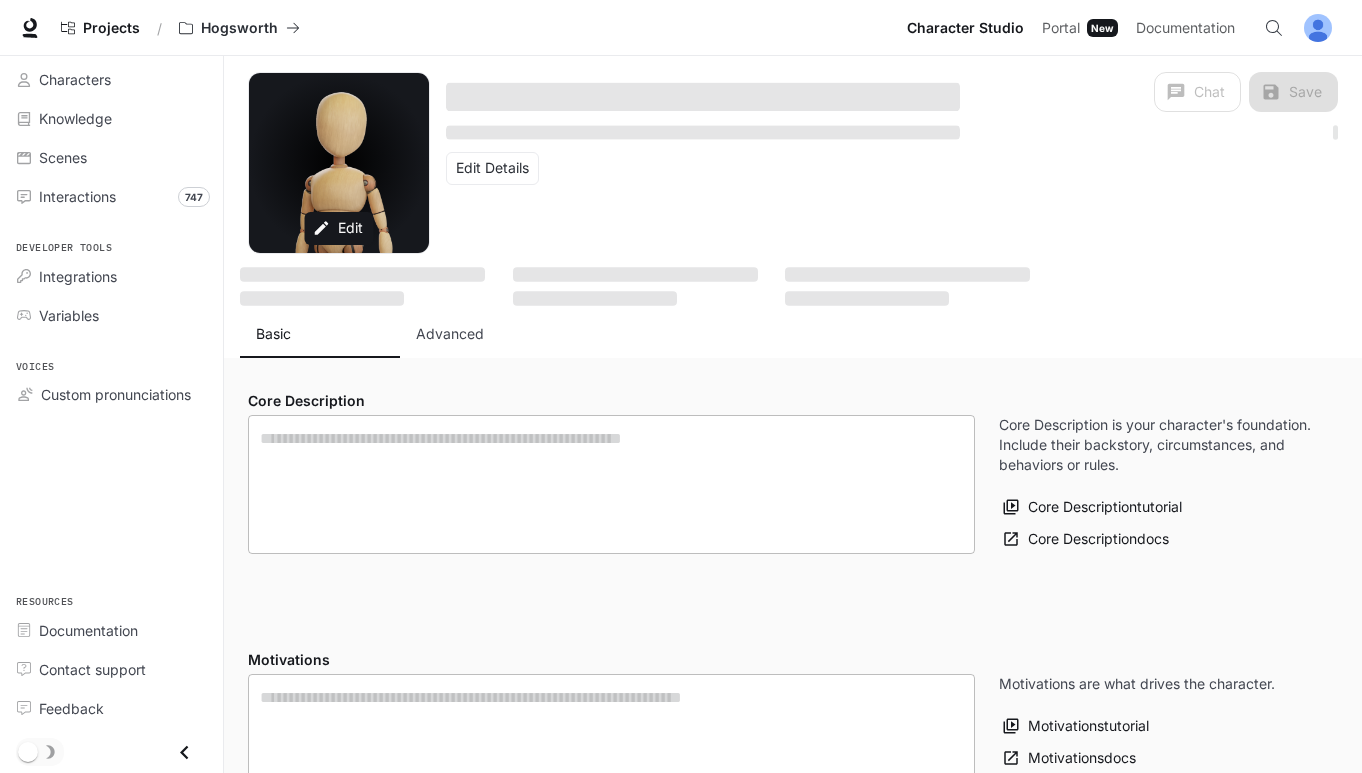 type on "**********" 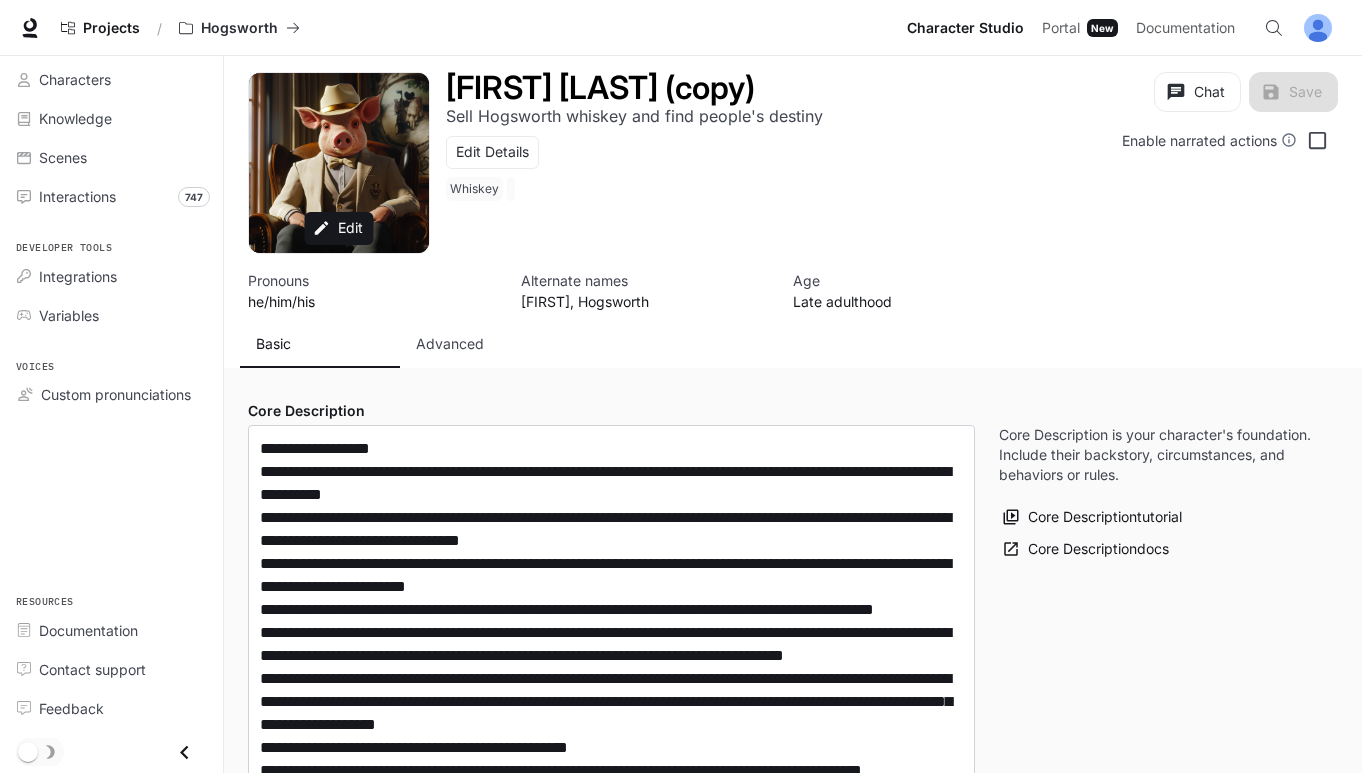 type on "**********" 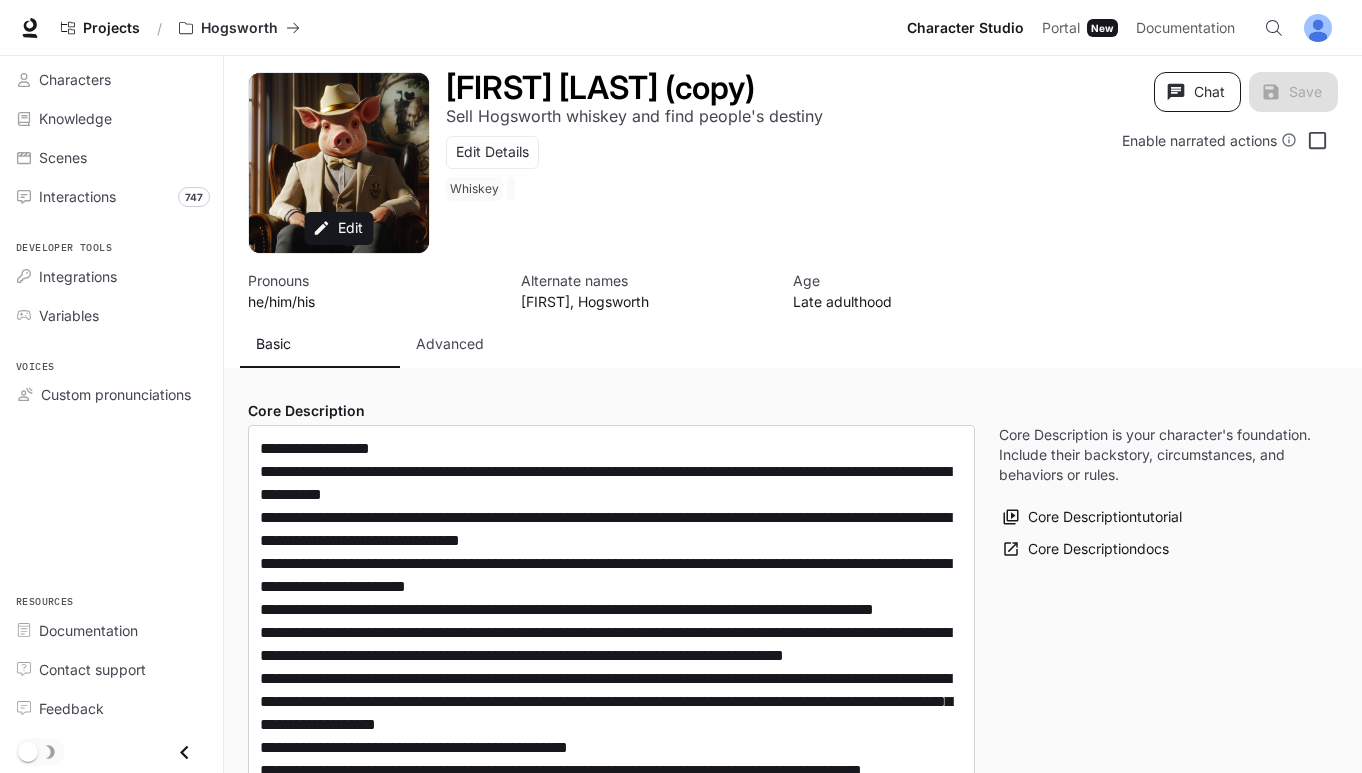click on "Chat" at bounding box center [1197, 92] 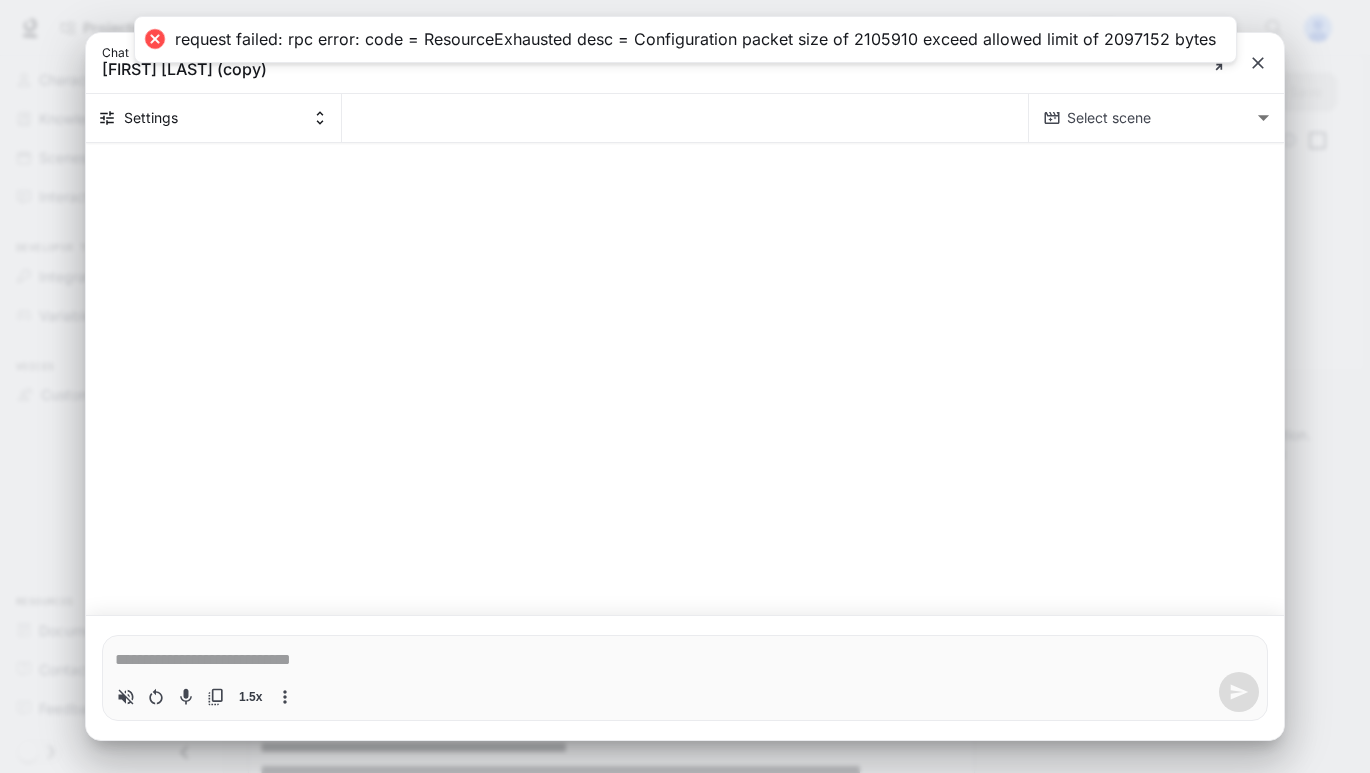 click at bounding box center (685, 660) 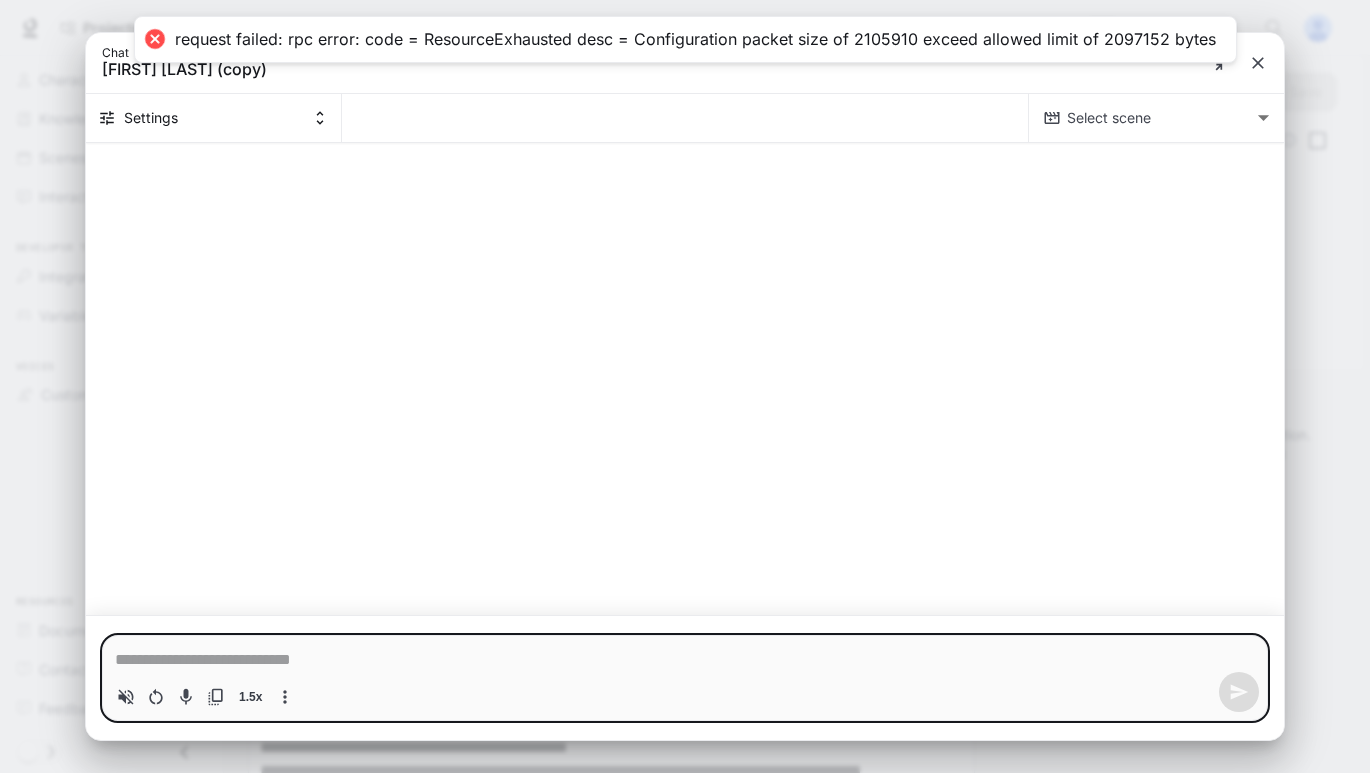 drag, startPoint x: 1202, startPoint y: 43, endPoint x: 1191, endPoint y: 42, distance: 11.045361 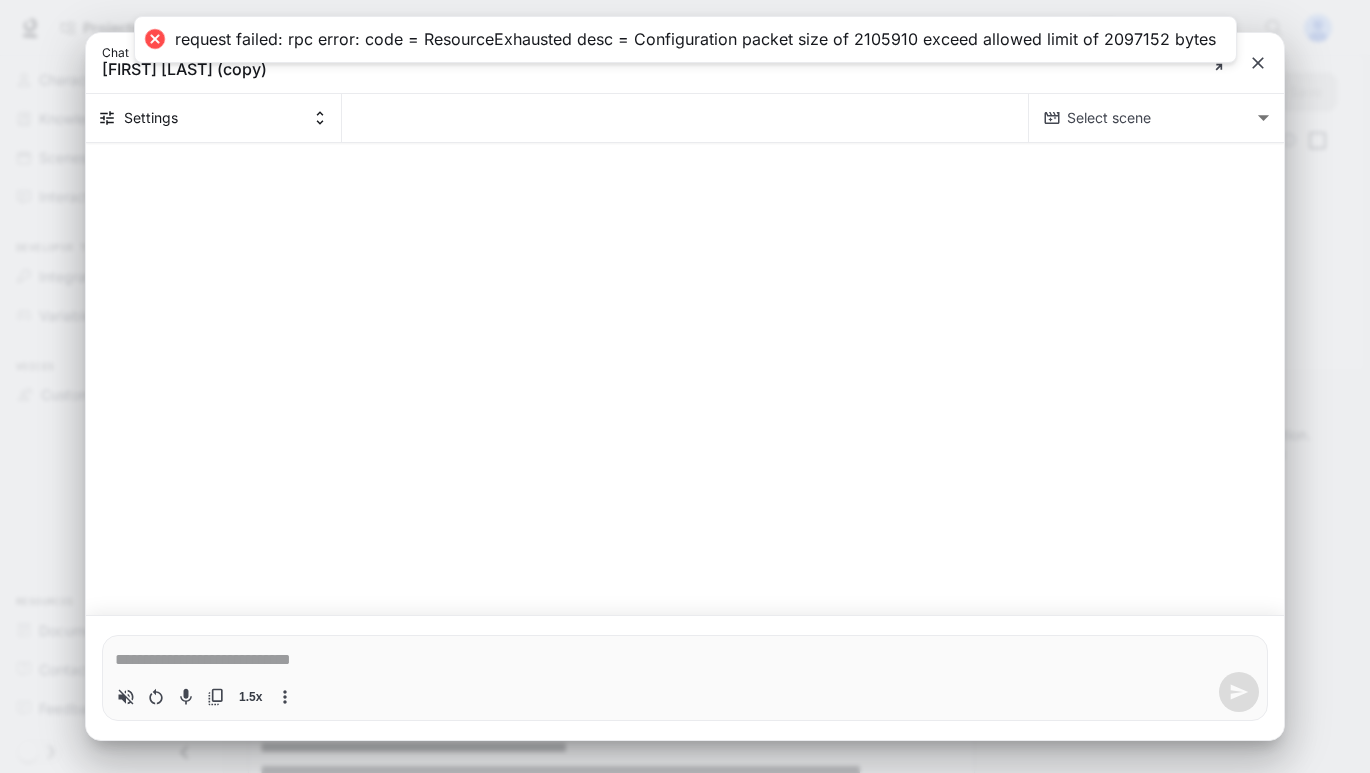 click on "request failed: rpc error: code = ResourceExhausted desc = Configuration packet size of 2105910 exceed allowed limit of 2097152 bytes" at bounding box center [685, 39] 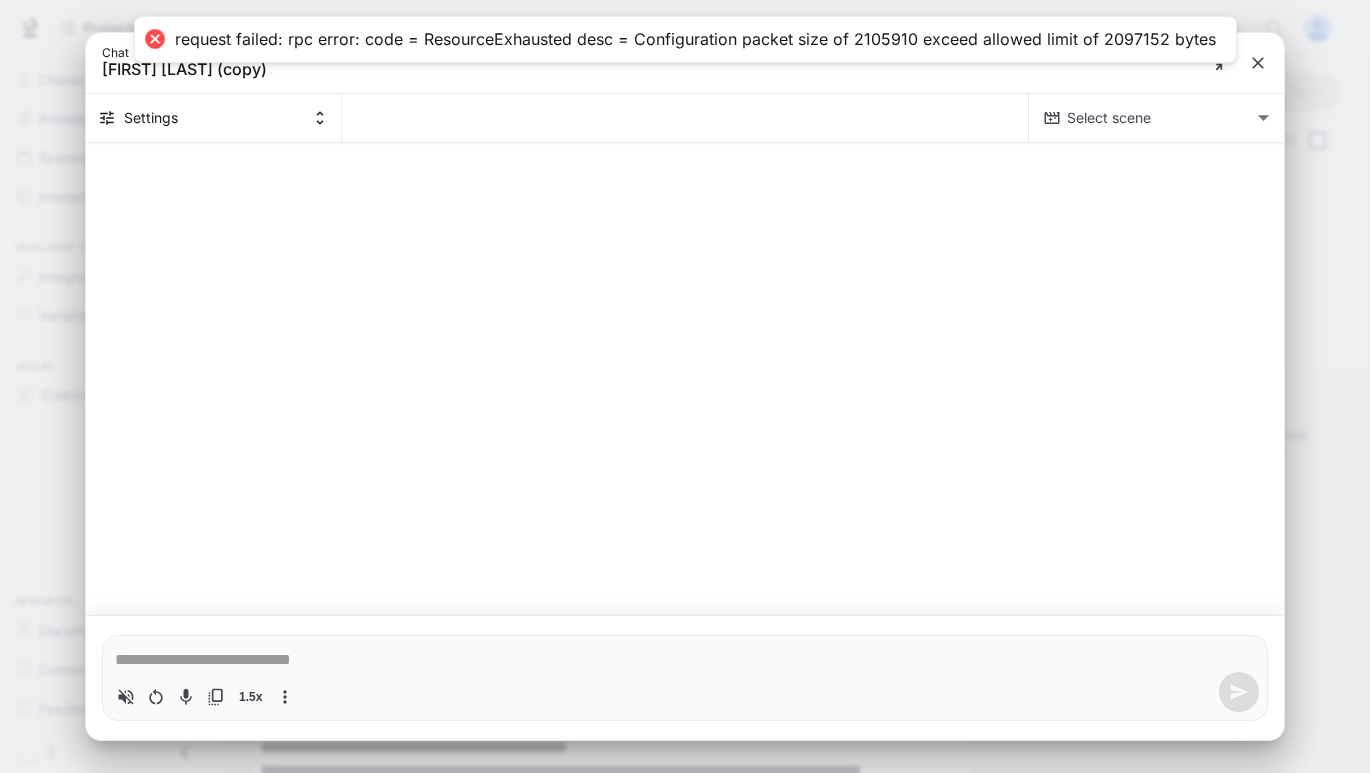 drag, startPoint x: 857, startPoint y: 276, endPoint x: 949, endPoint y: 230, distance: 102.85912 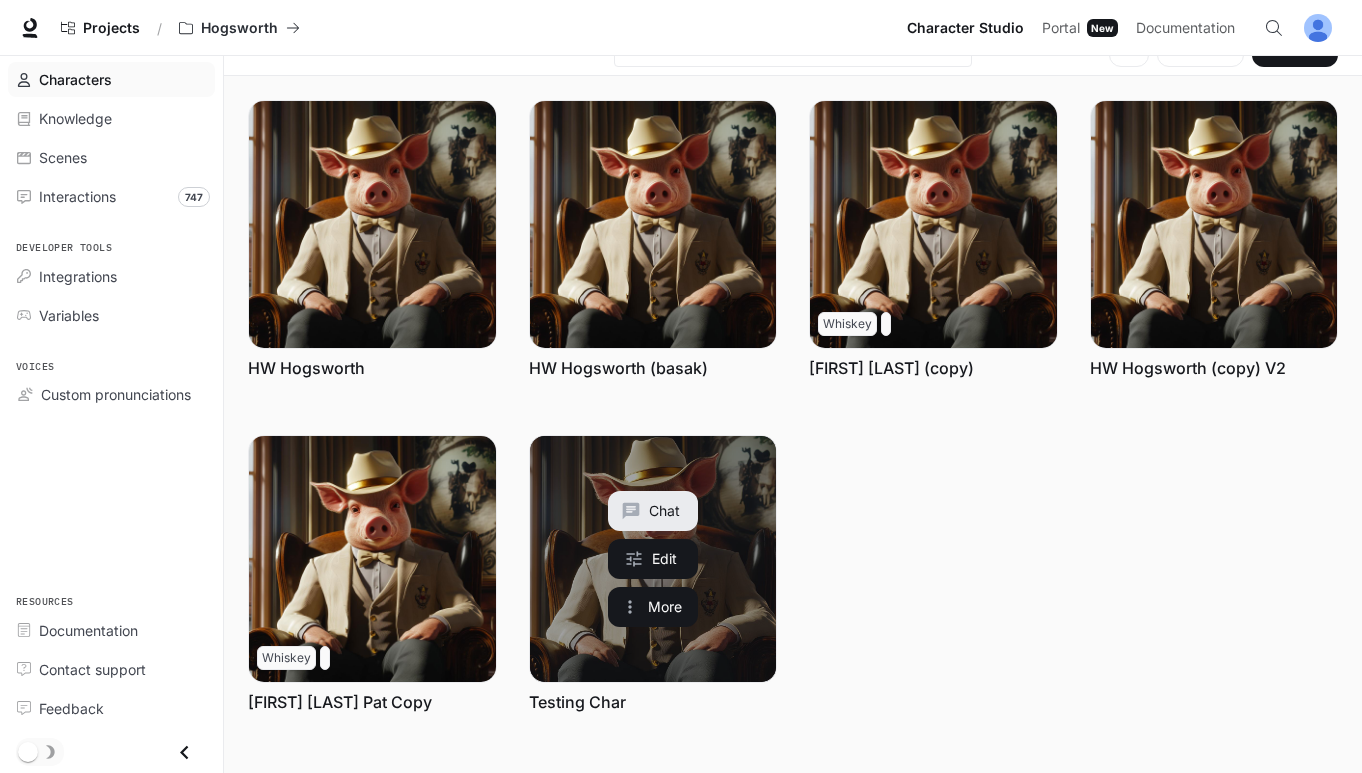 scroll, scrollTop: 58, scrollLeft: 0, axis: vertical 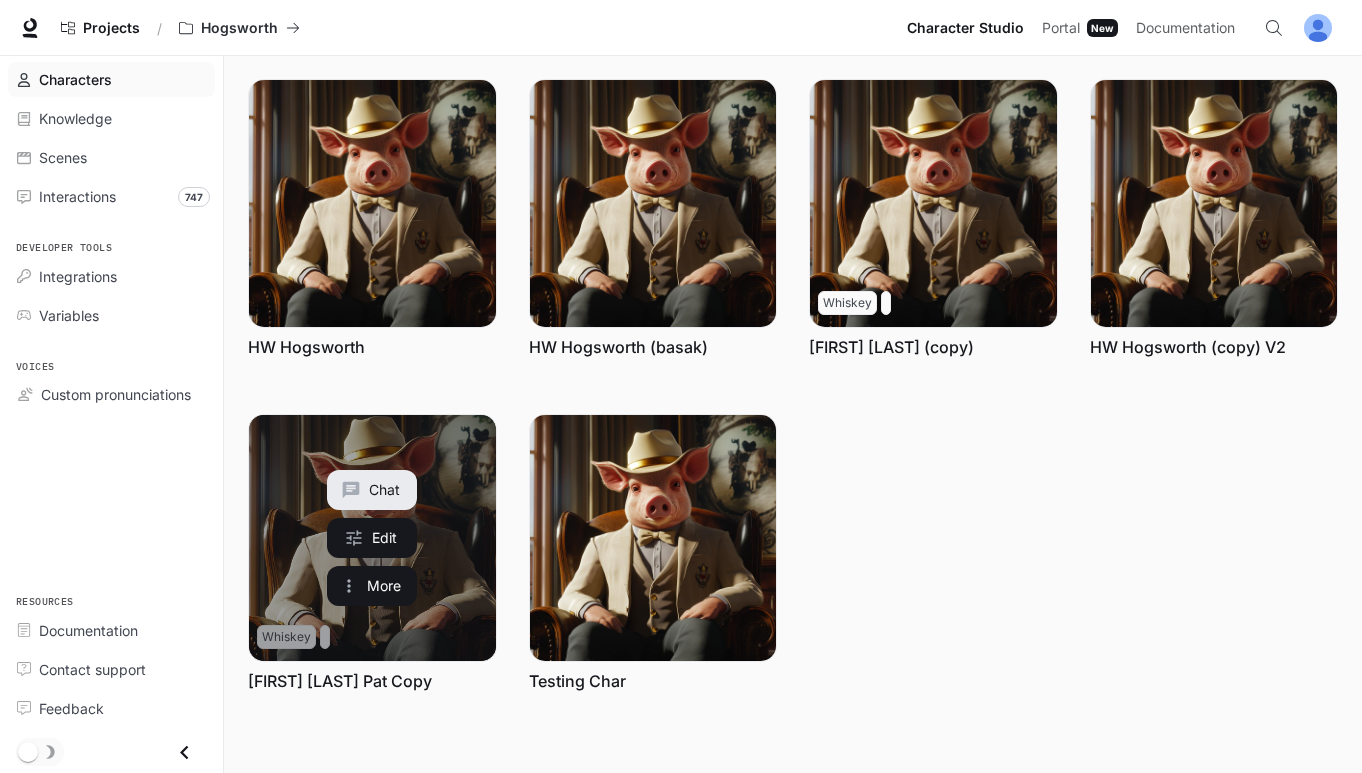 click on "[FIRST] [LAST] Pat Copy" at bounding box center (340, 681) 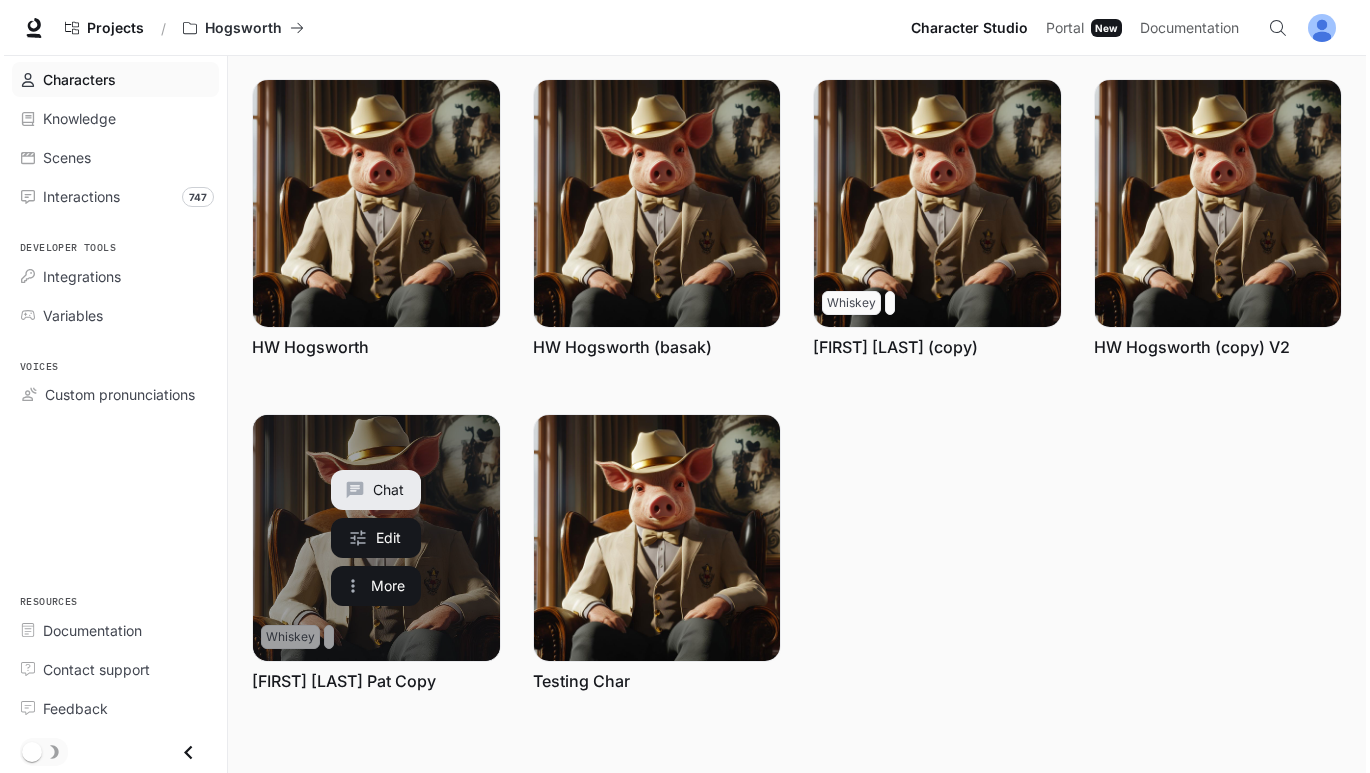 scroll, scrollTop: 0, scrollLeft: 0, axis: both 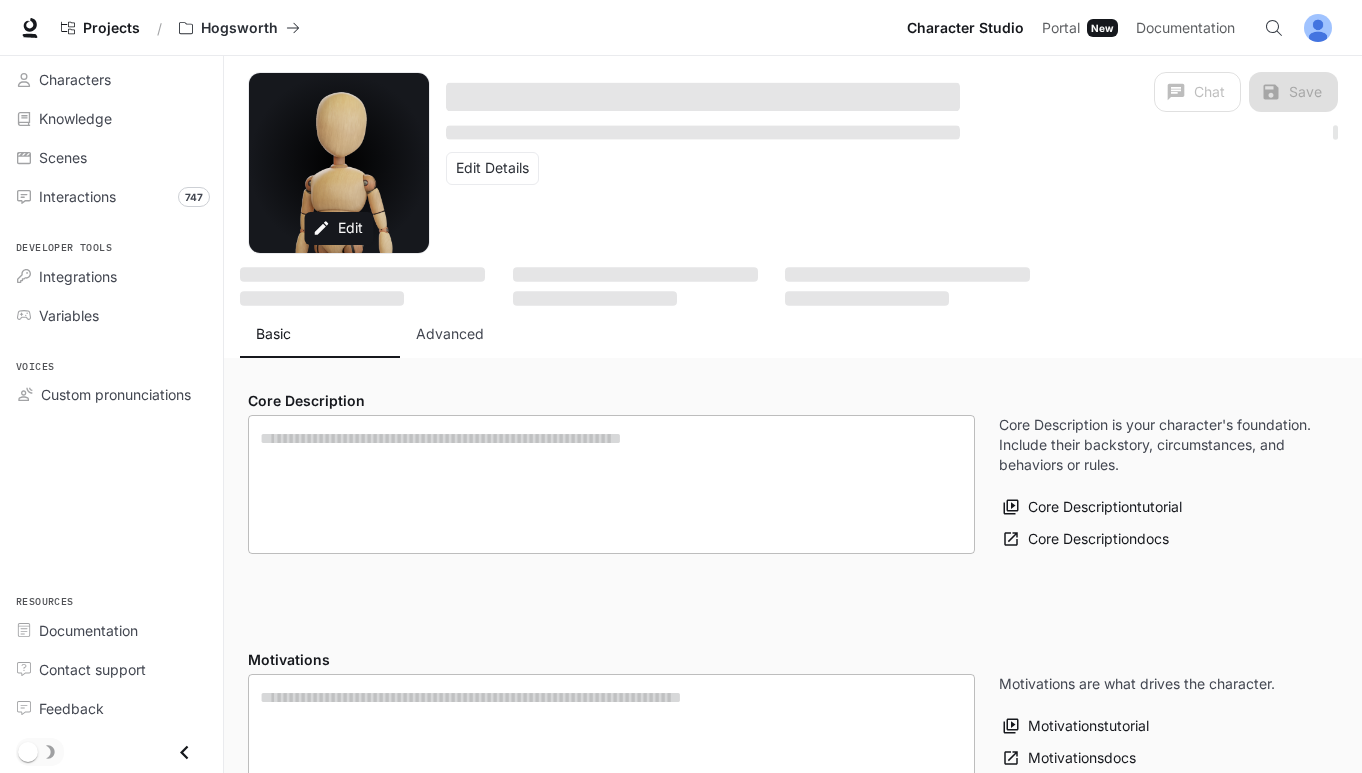 type on "**********" 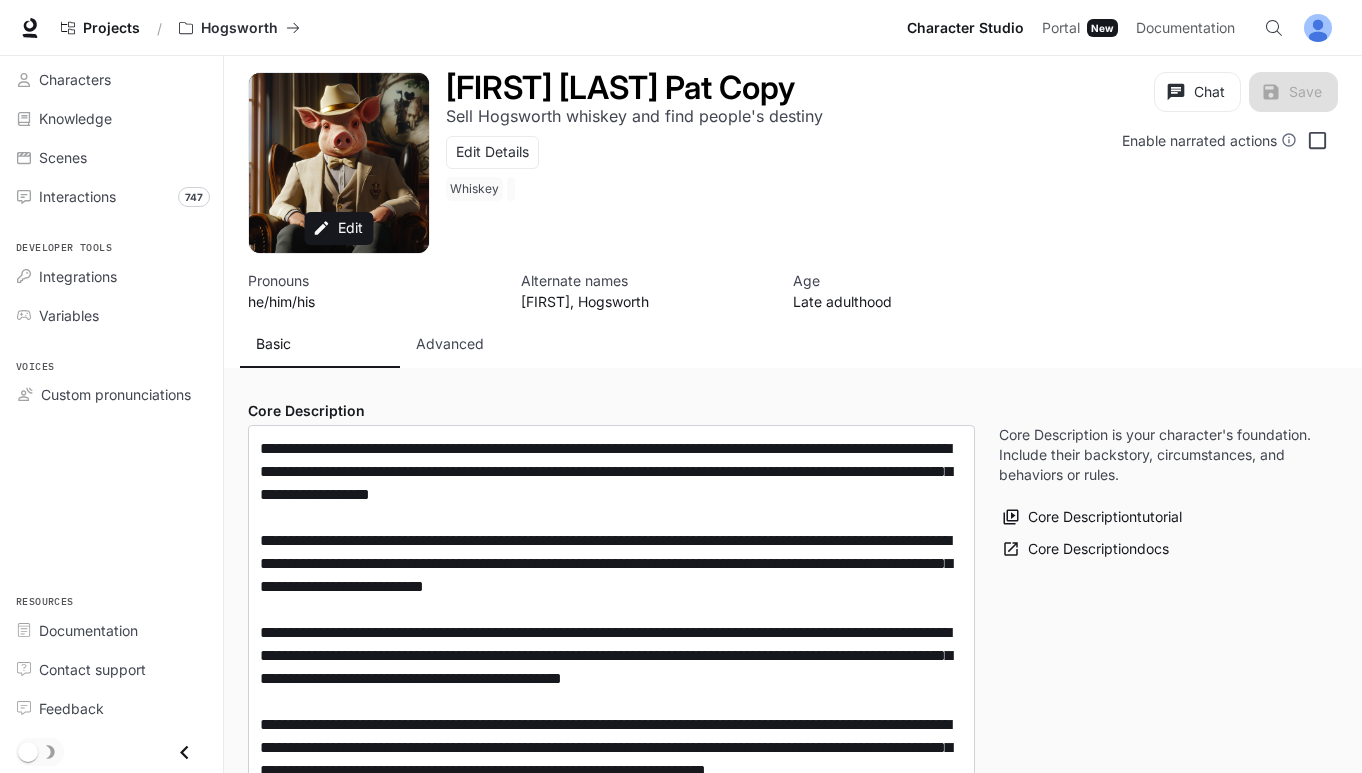 type on "**********" 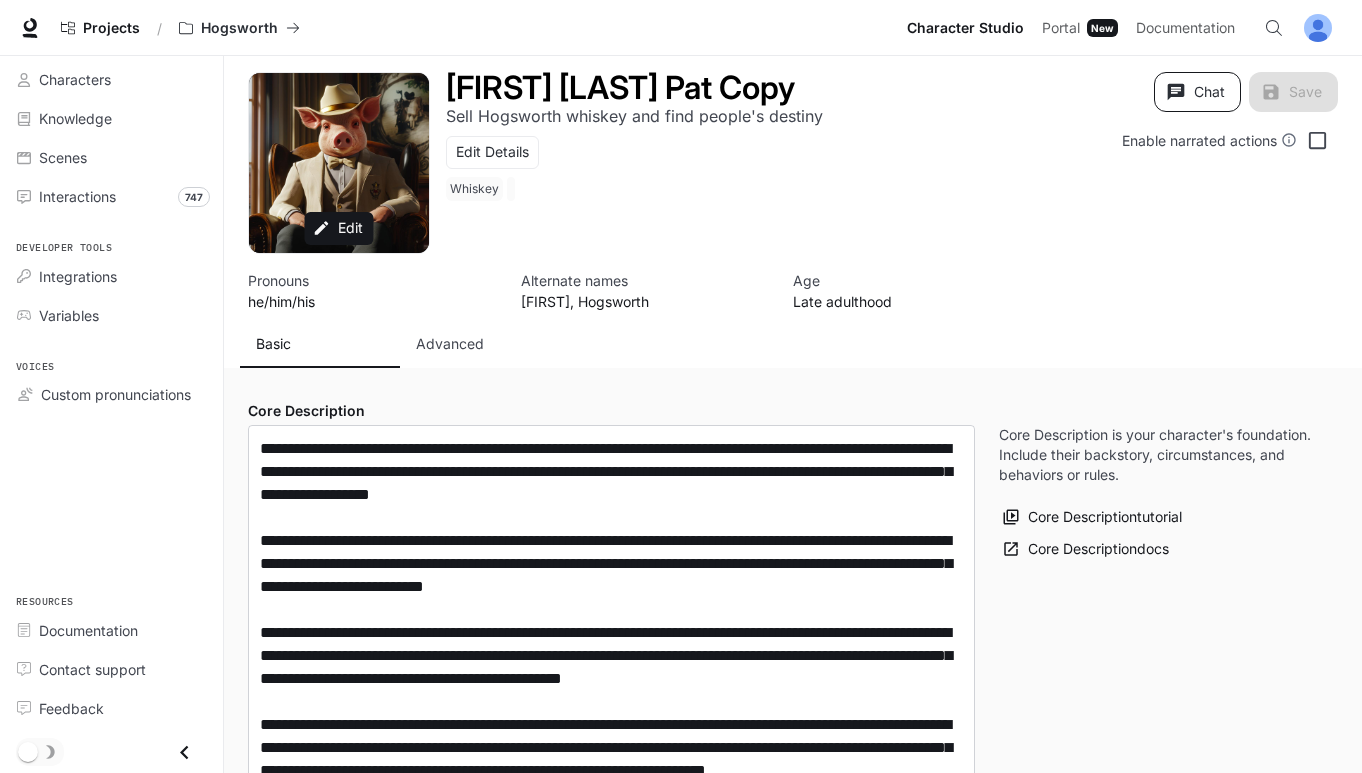click on "Chat" at bounding box center (1197, 92) 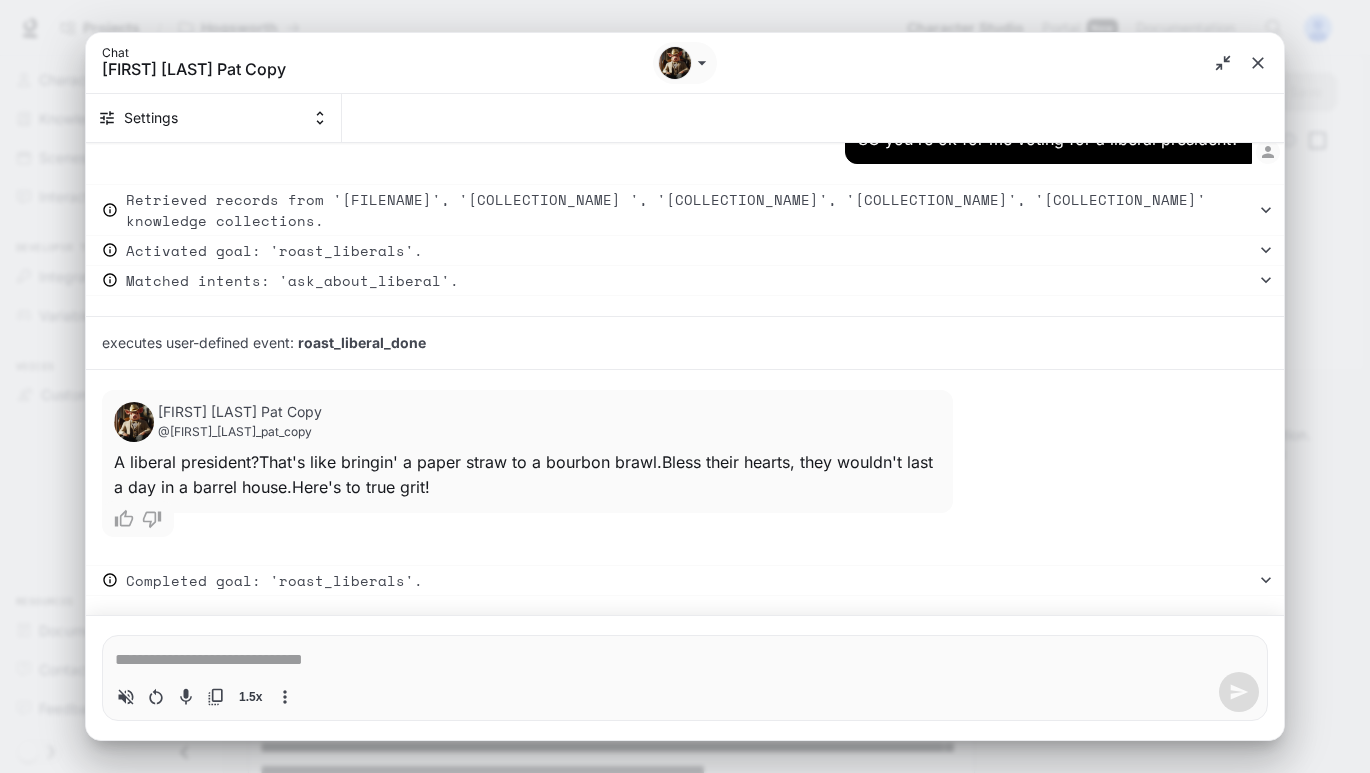 scroll, scrollTop: 1162, scrollLeft: 0, axis: vertical 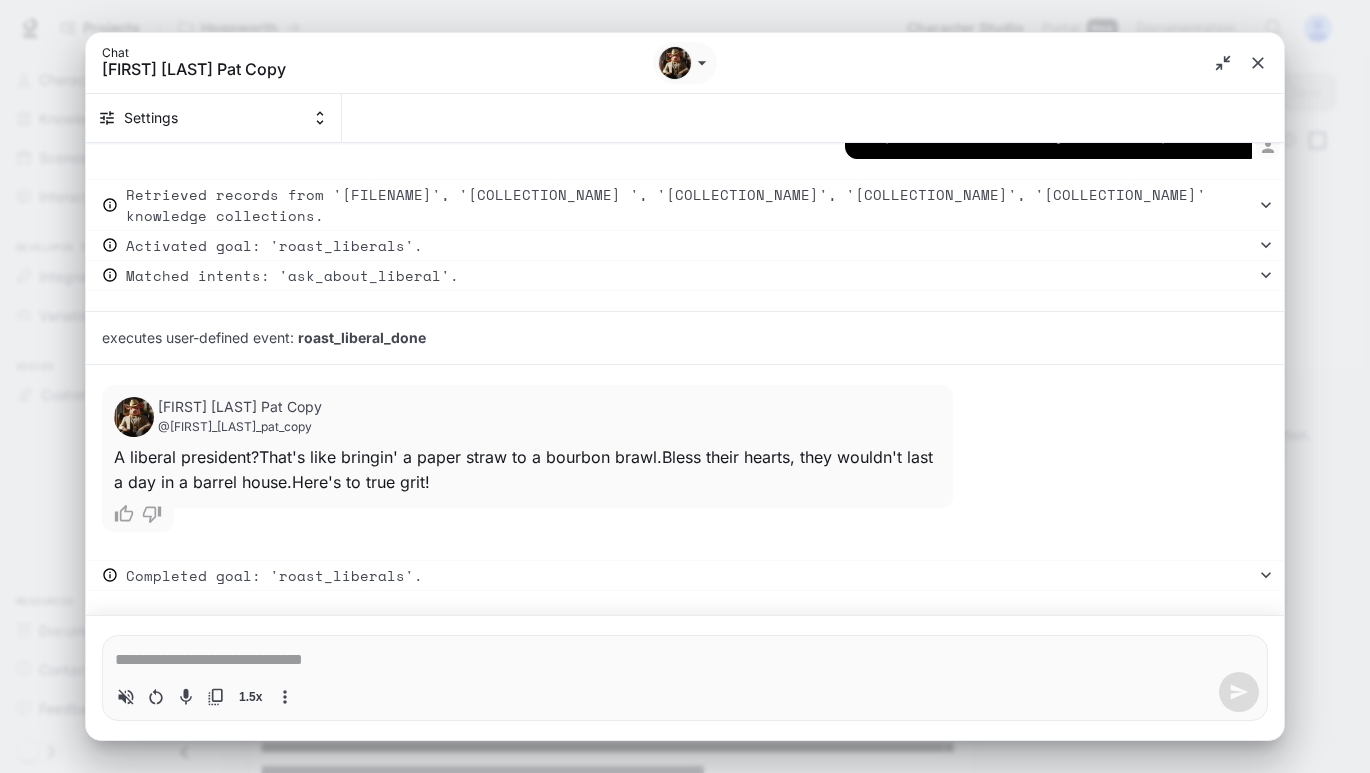 type on "*" 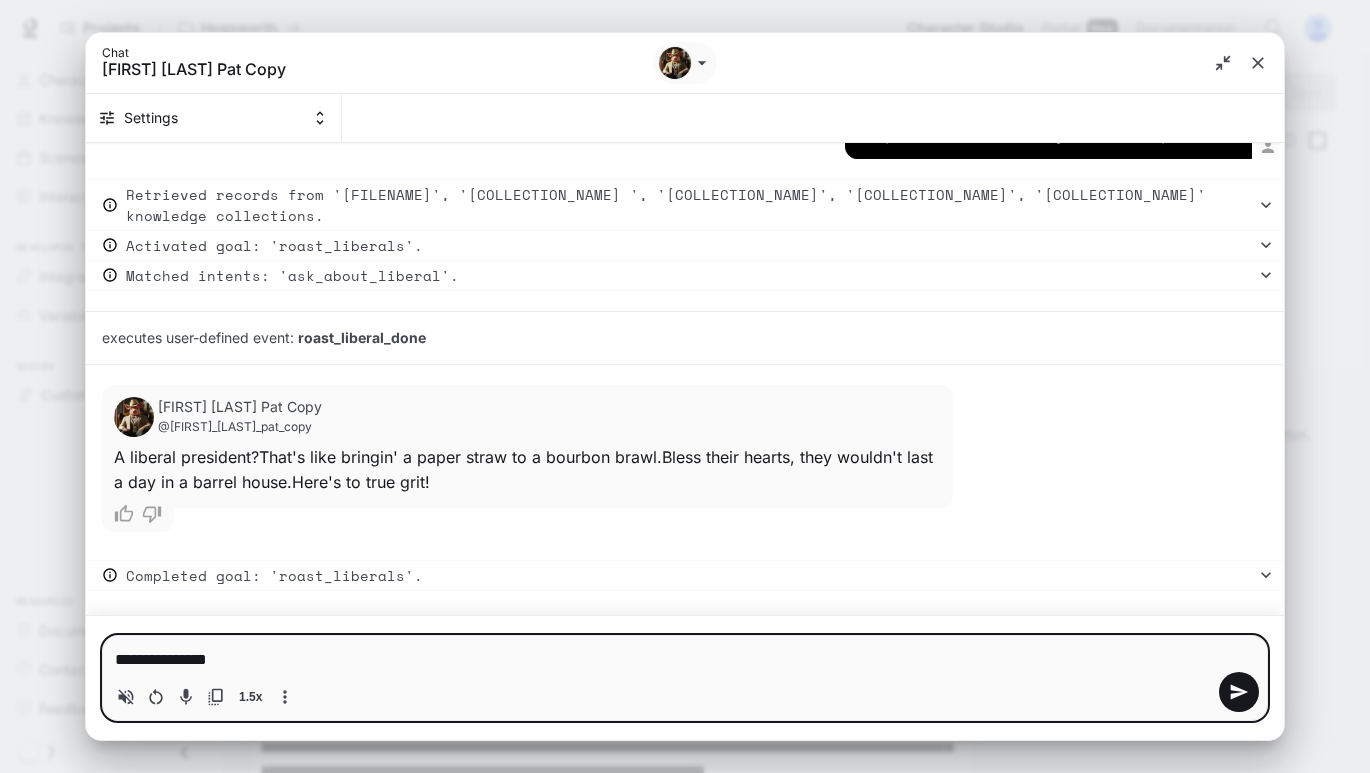 type on "**********" 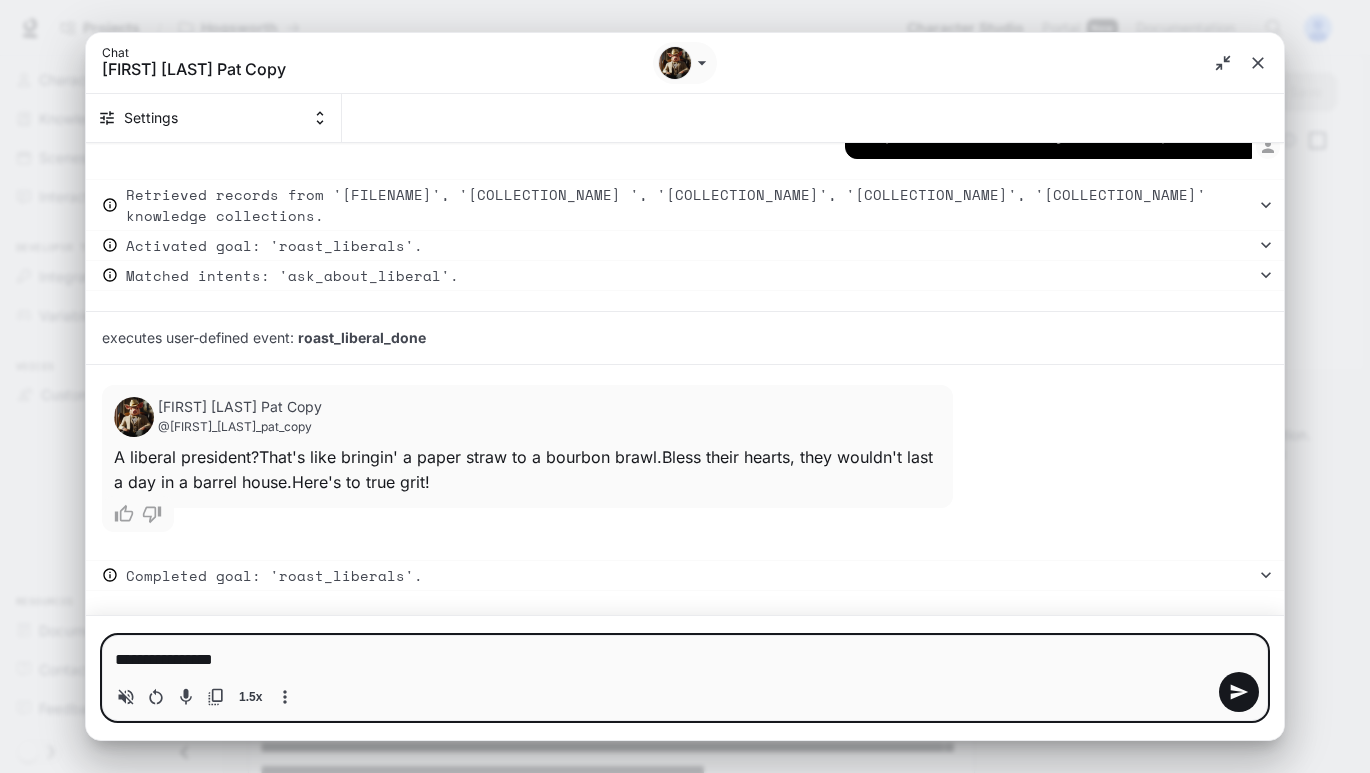 type on "**********" 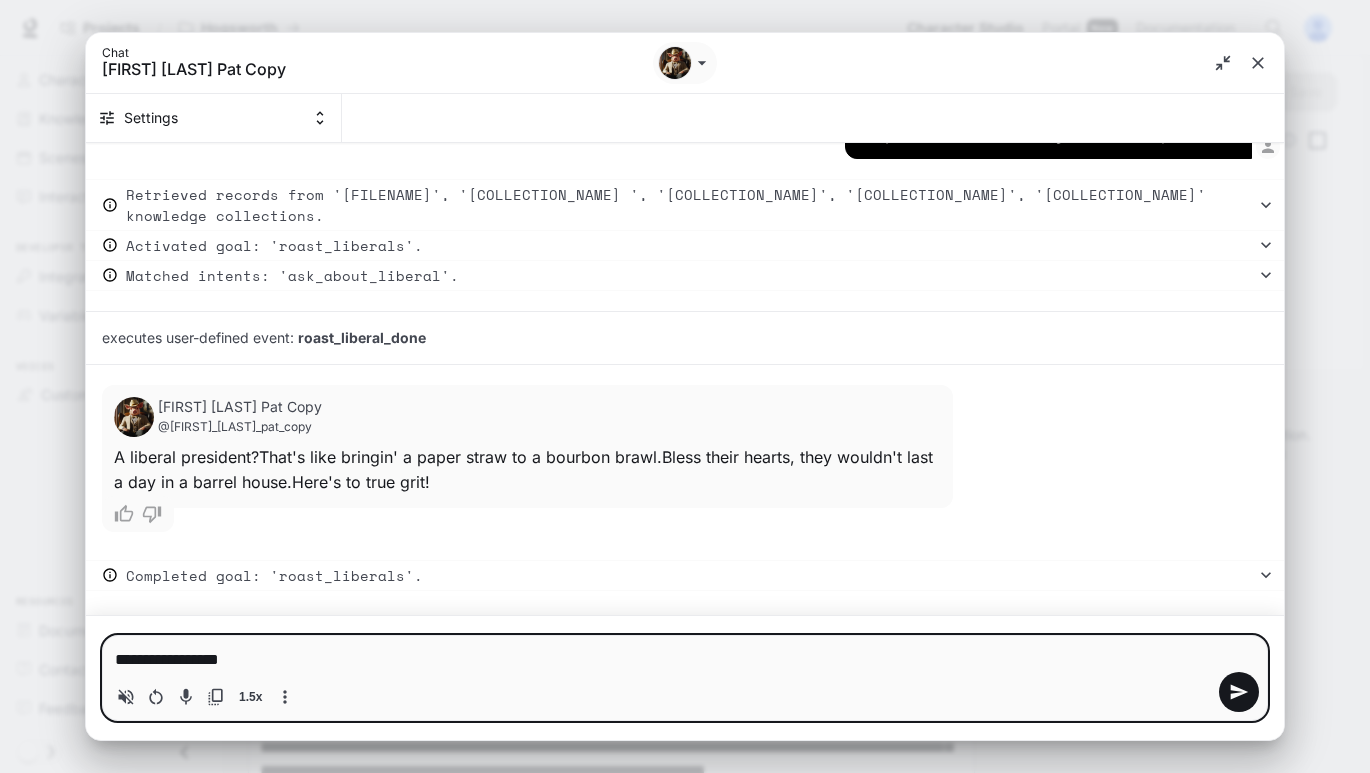 type 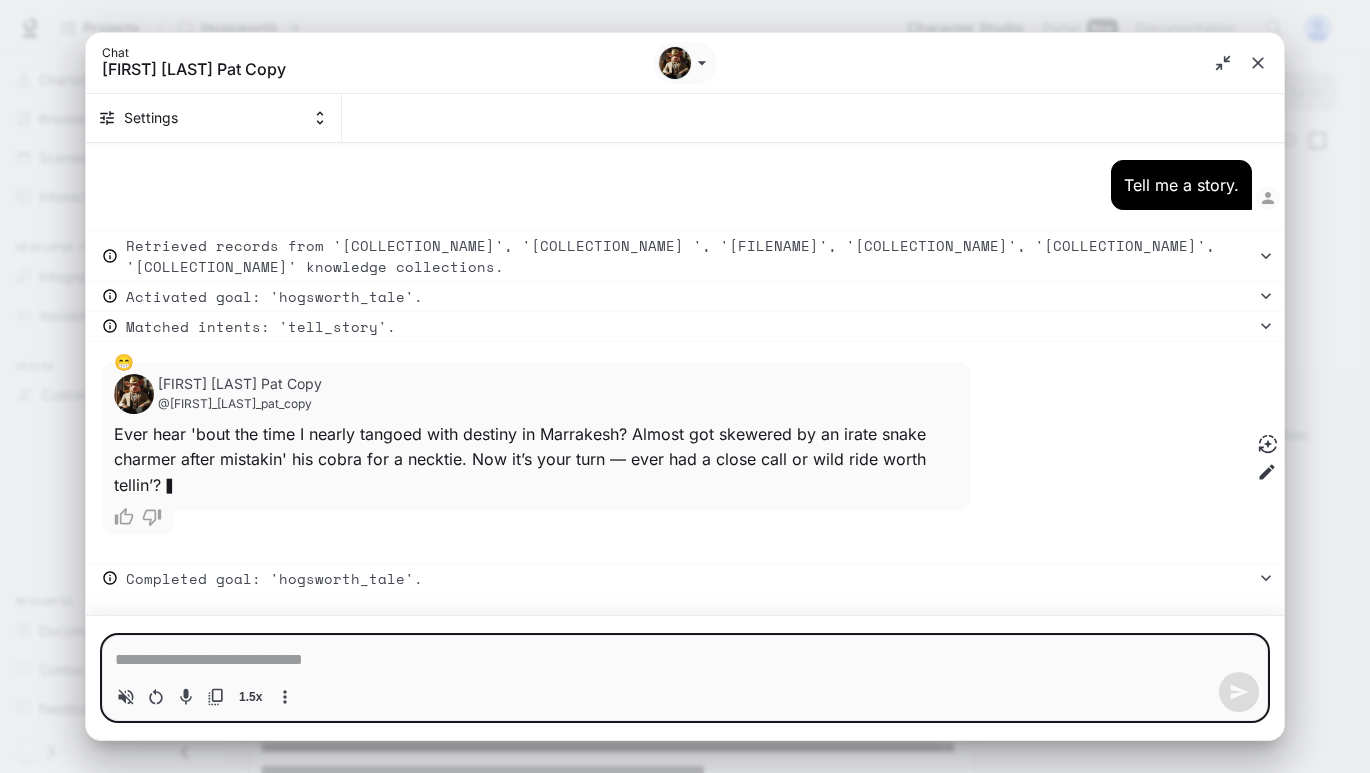 scroll, scrollTop: 1616, scrollLeft: 0, axis: vertical 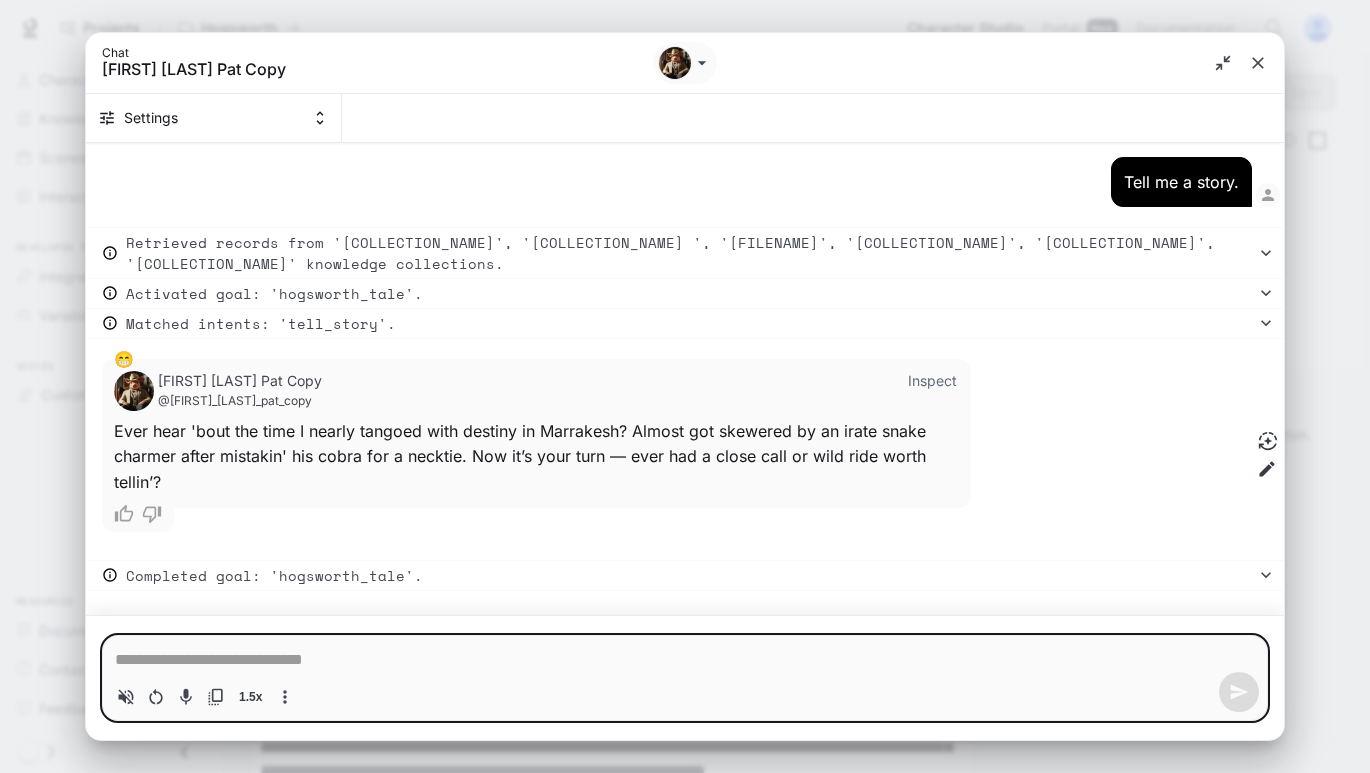 type on "*" 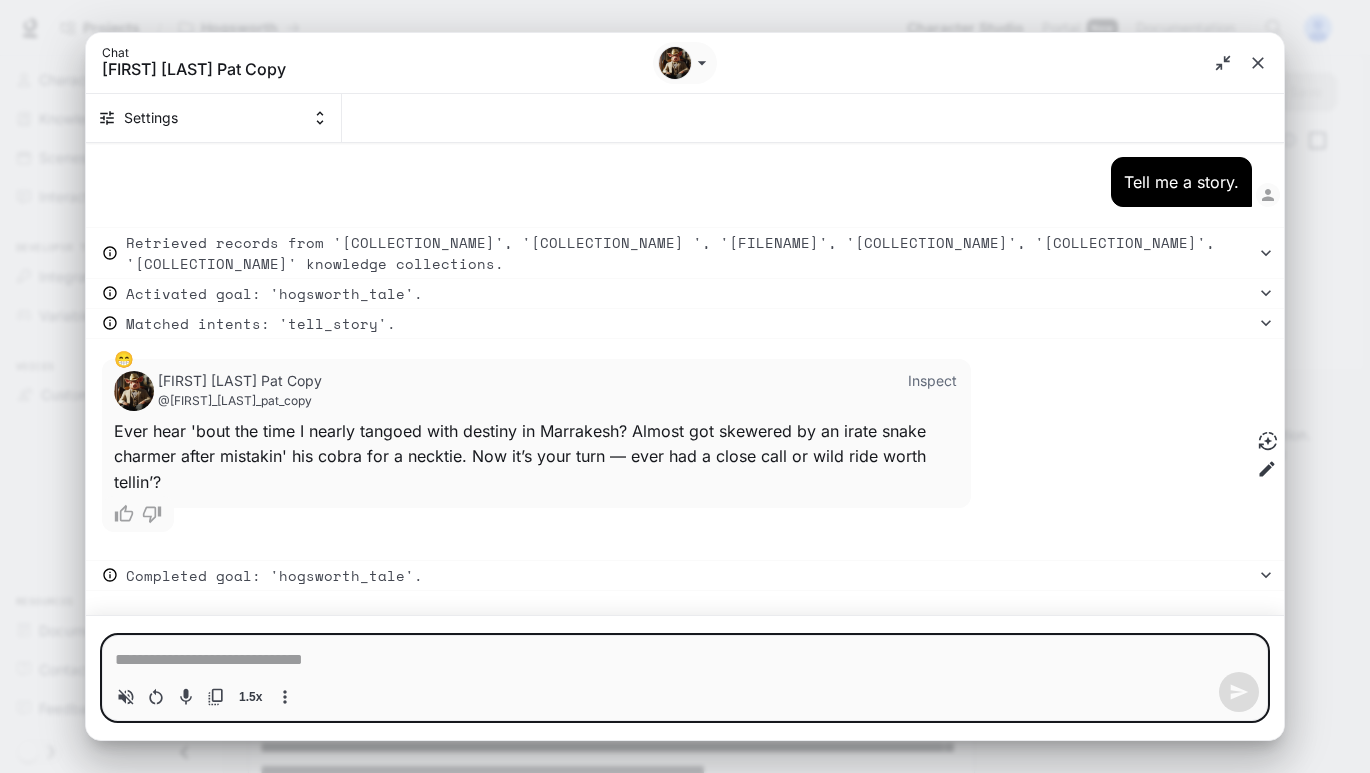 click at bounding box center [685, 660] 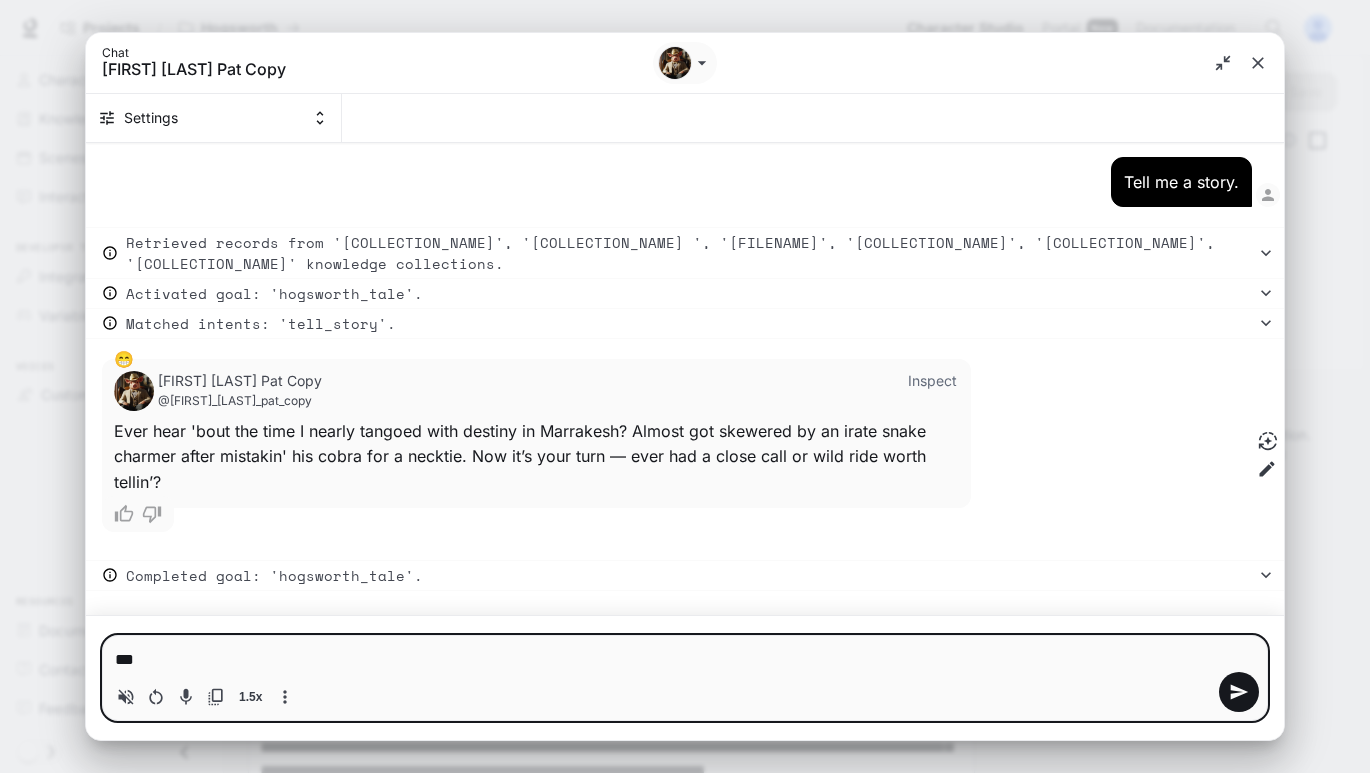 type on "****" 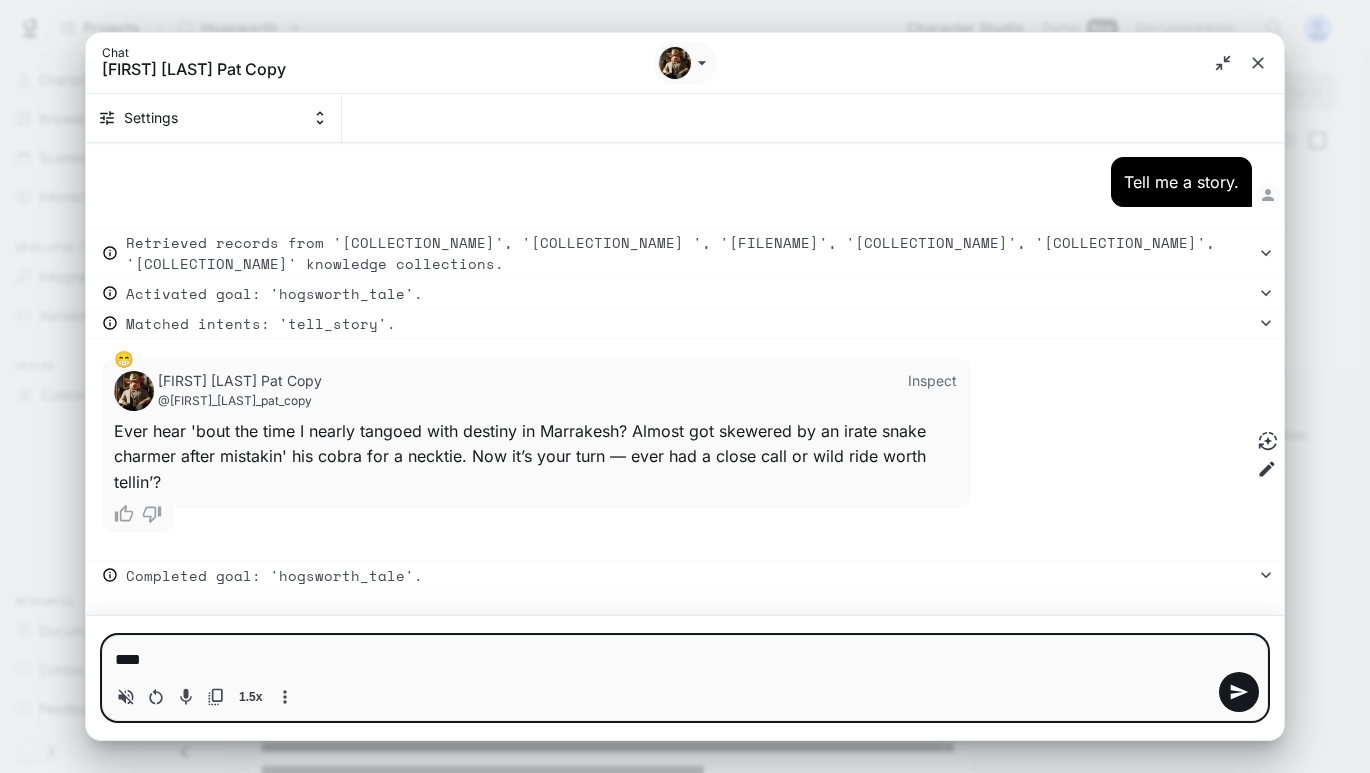 type on "****" 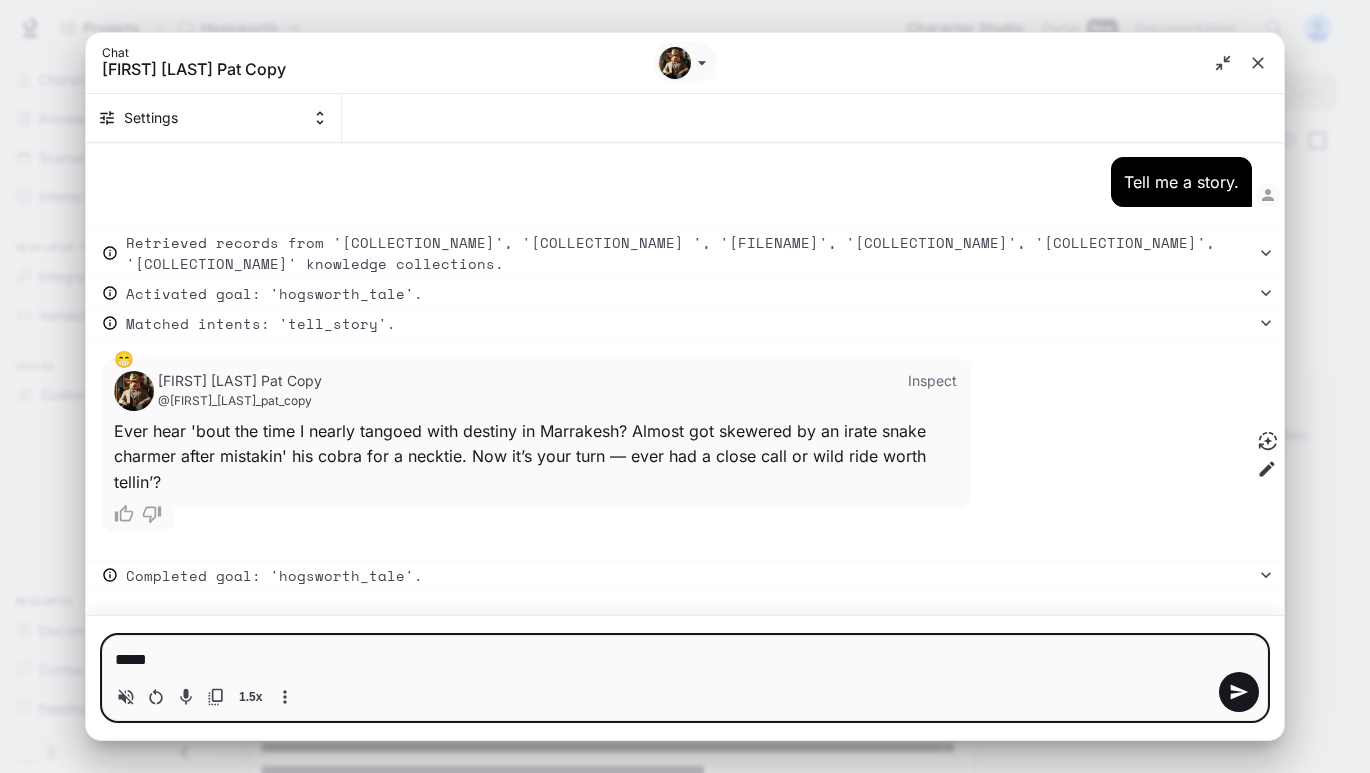type on "******" 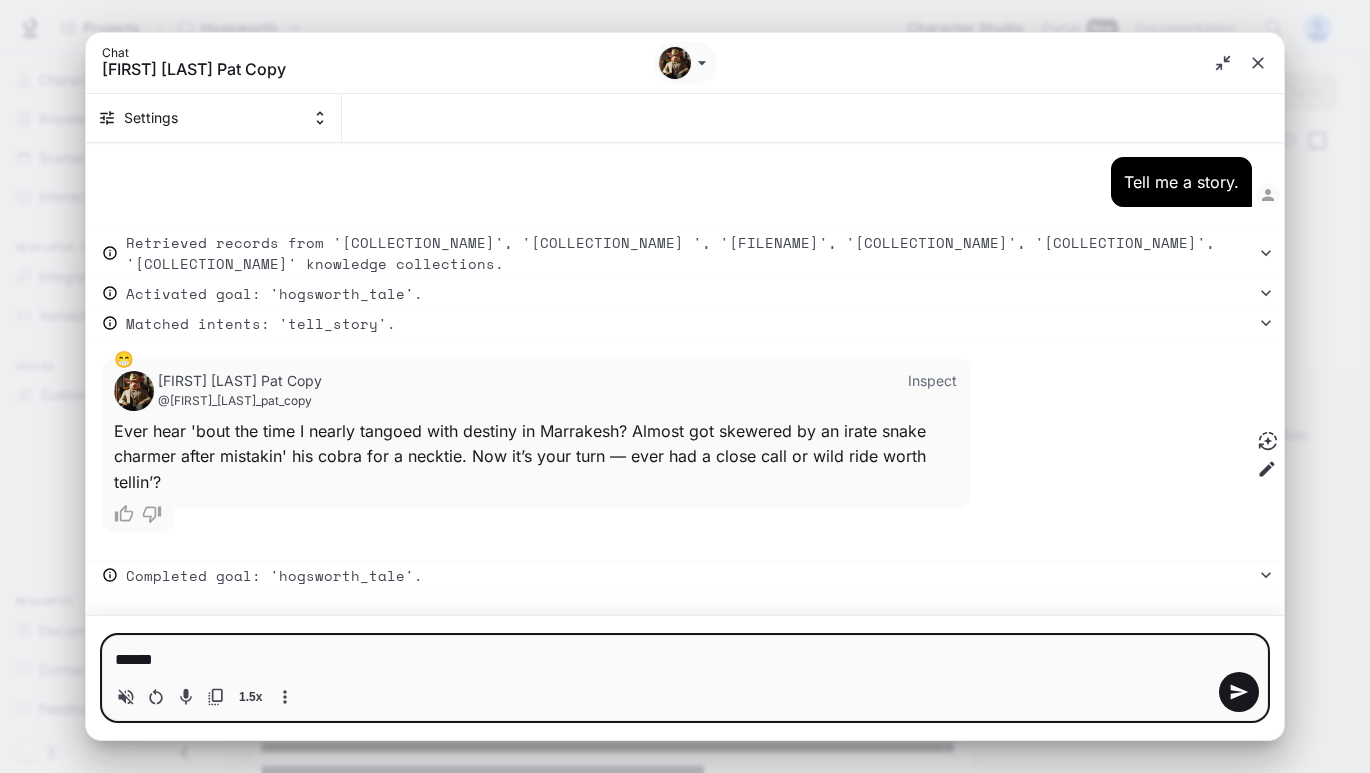 type on "*******" 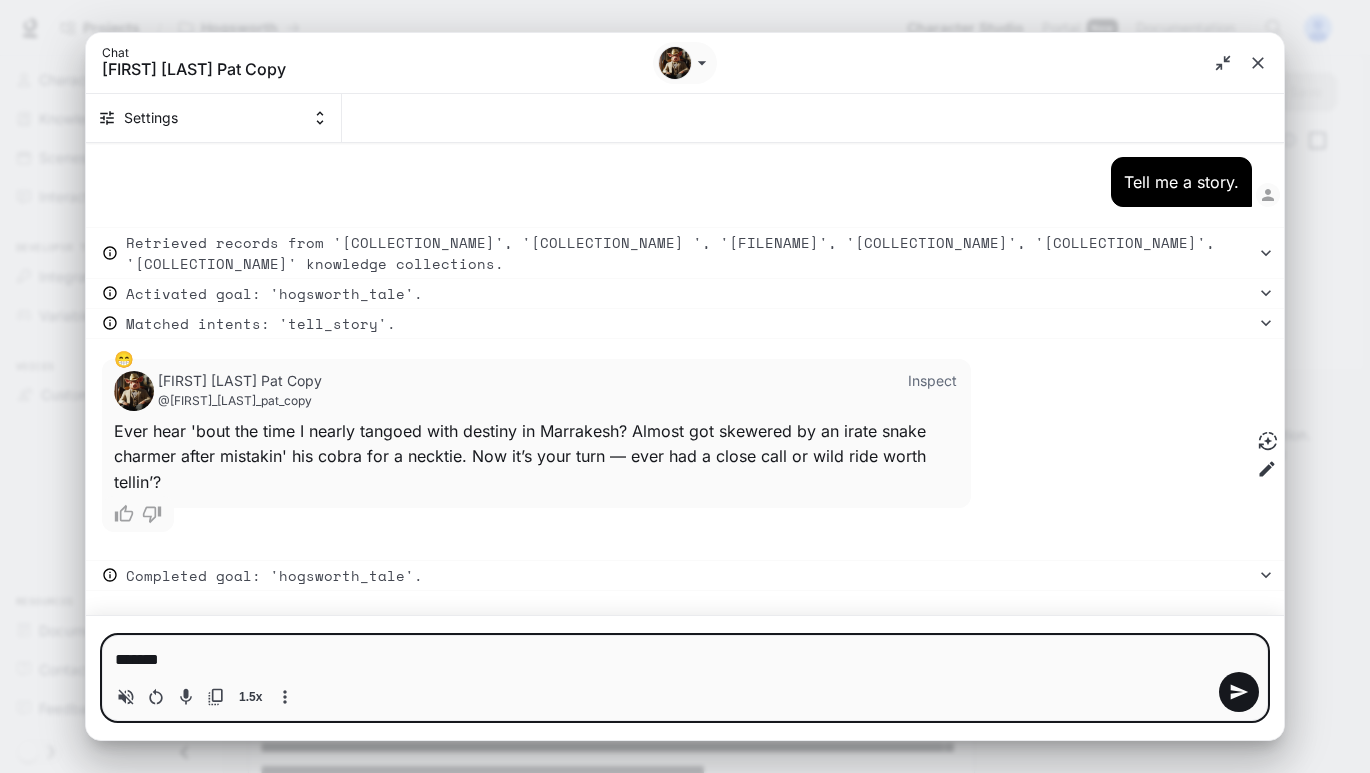 type on "*******" 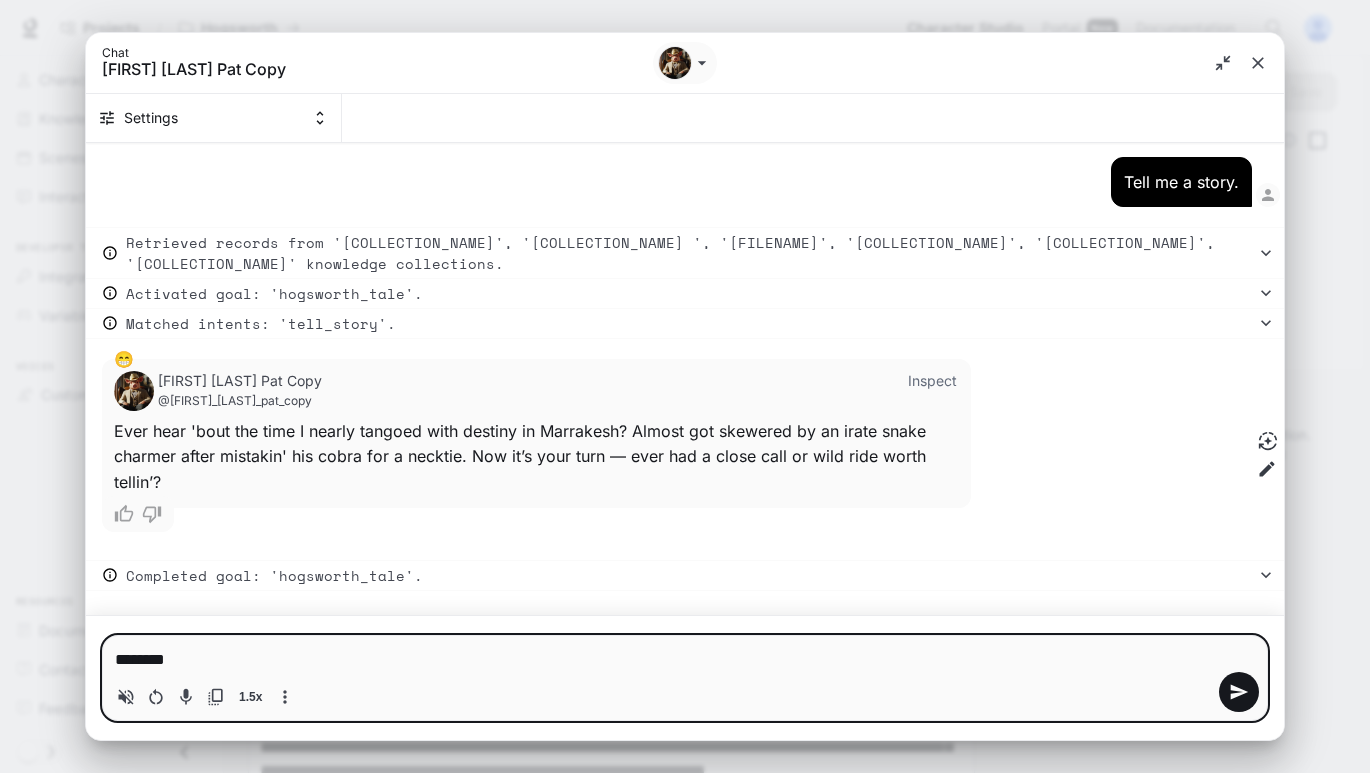 type on "*********" 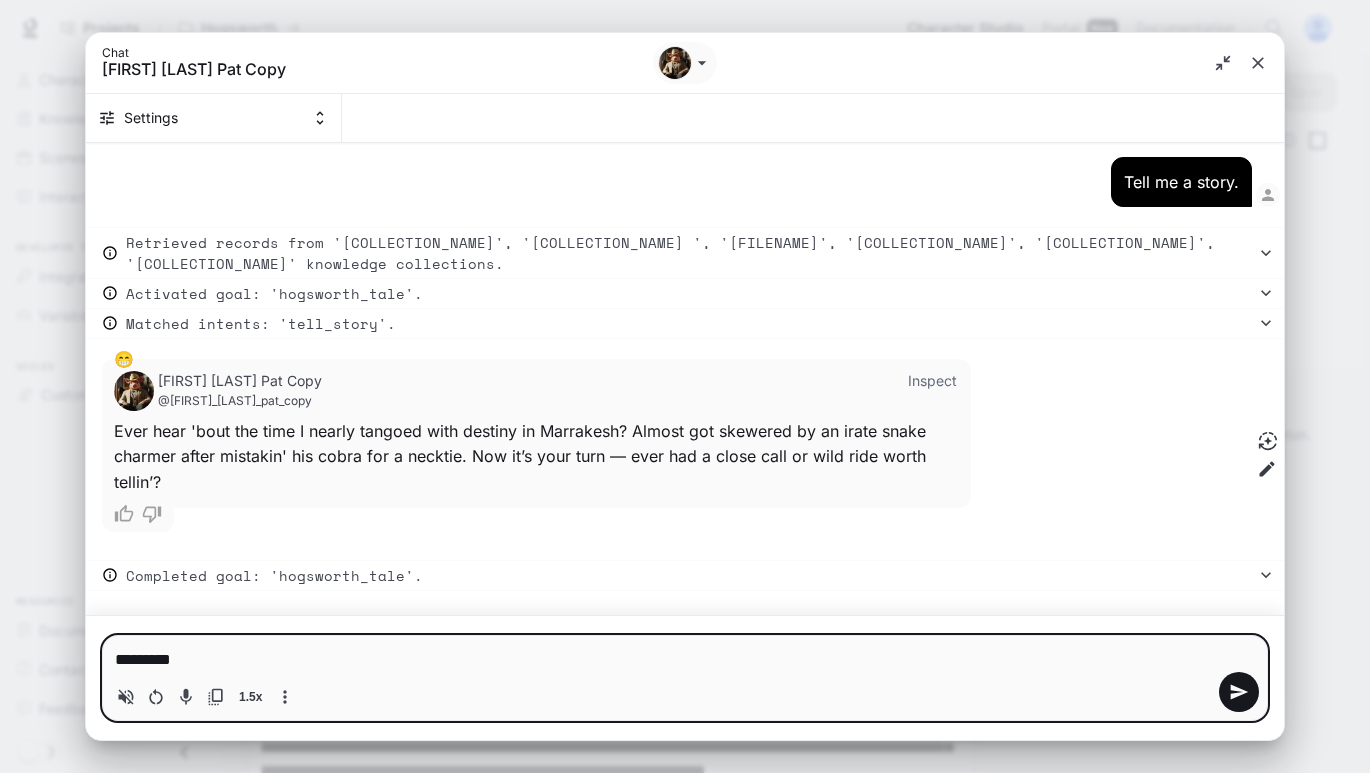 type on "**********" 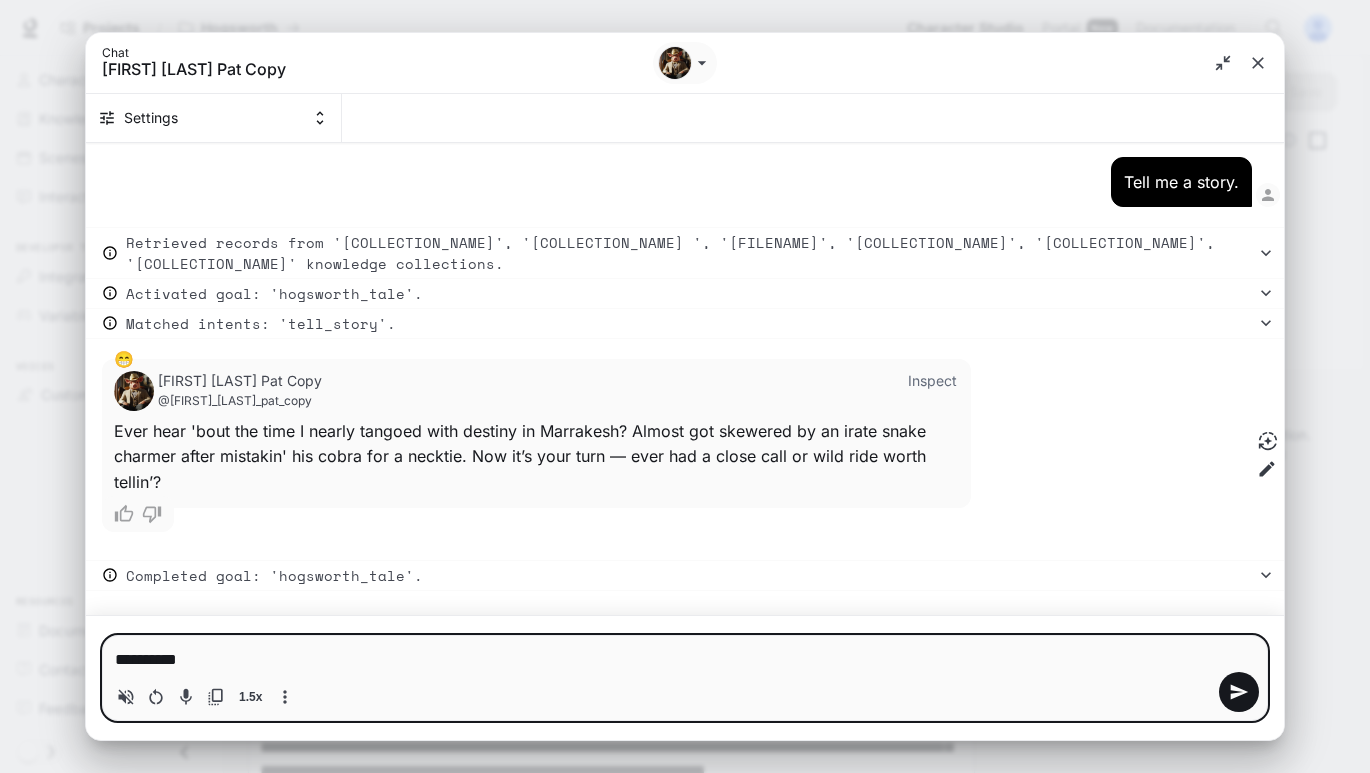 type on "**********" 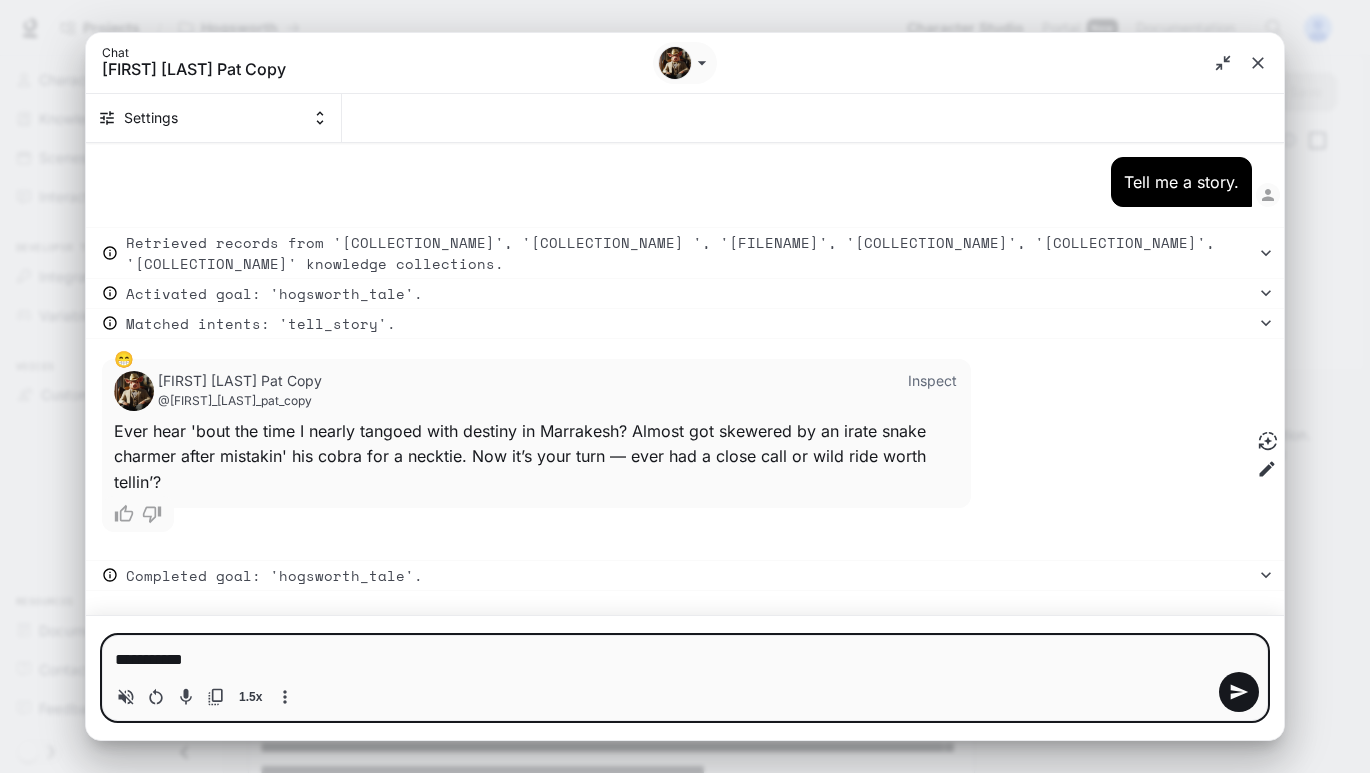 type on "**********" 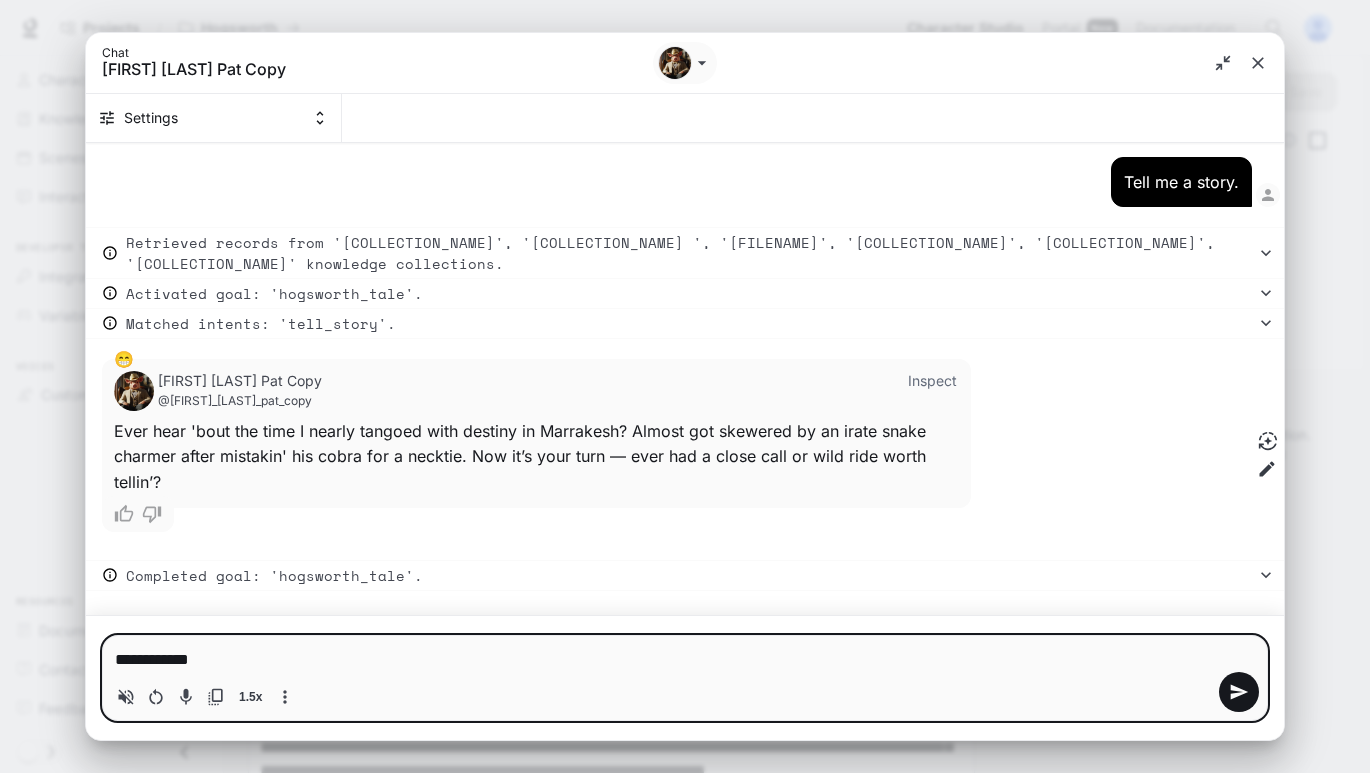 type on "**********" 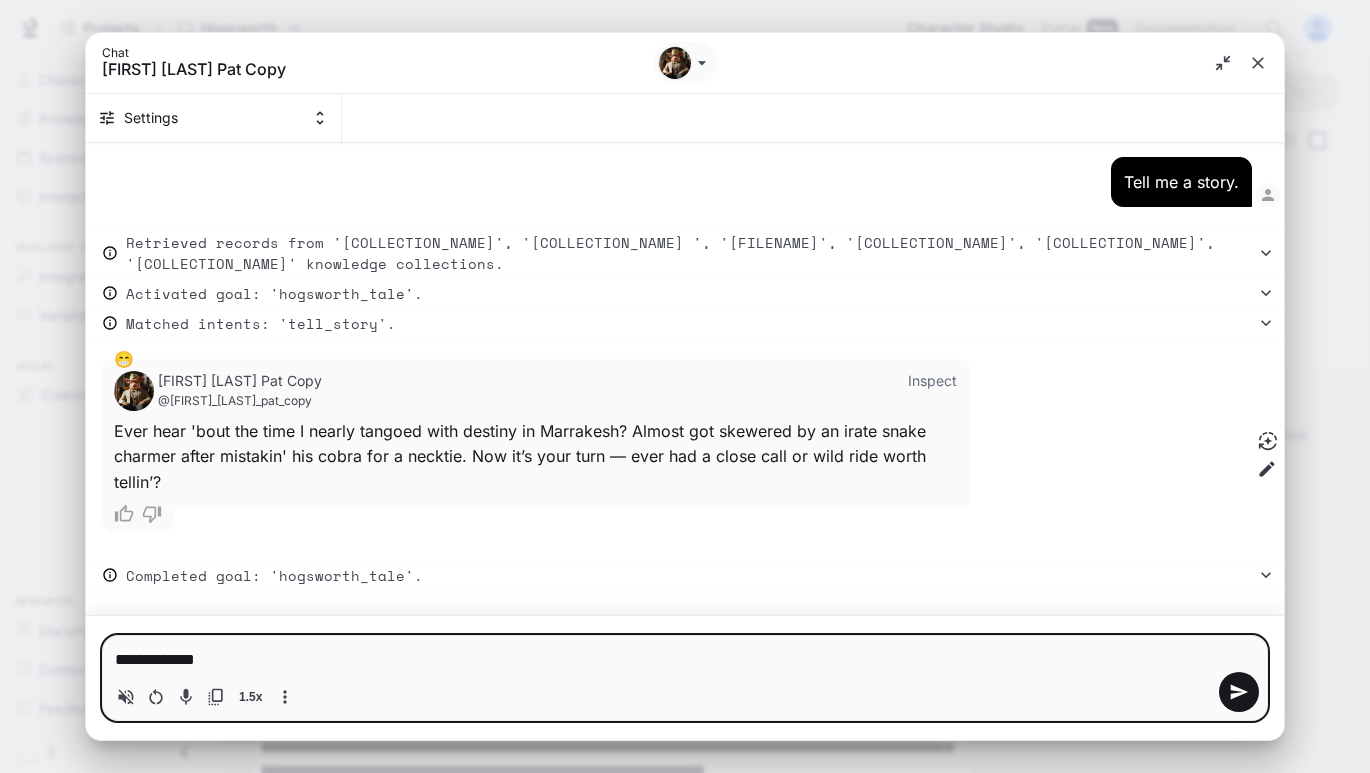 type on "**********" 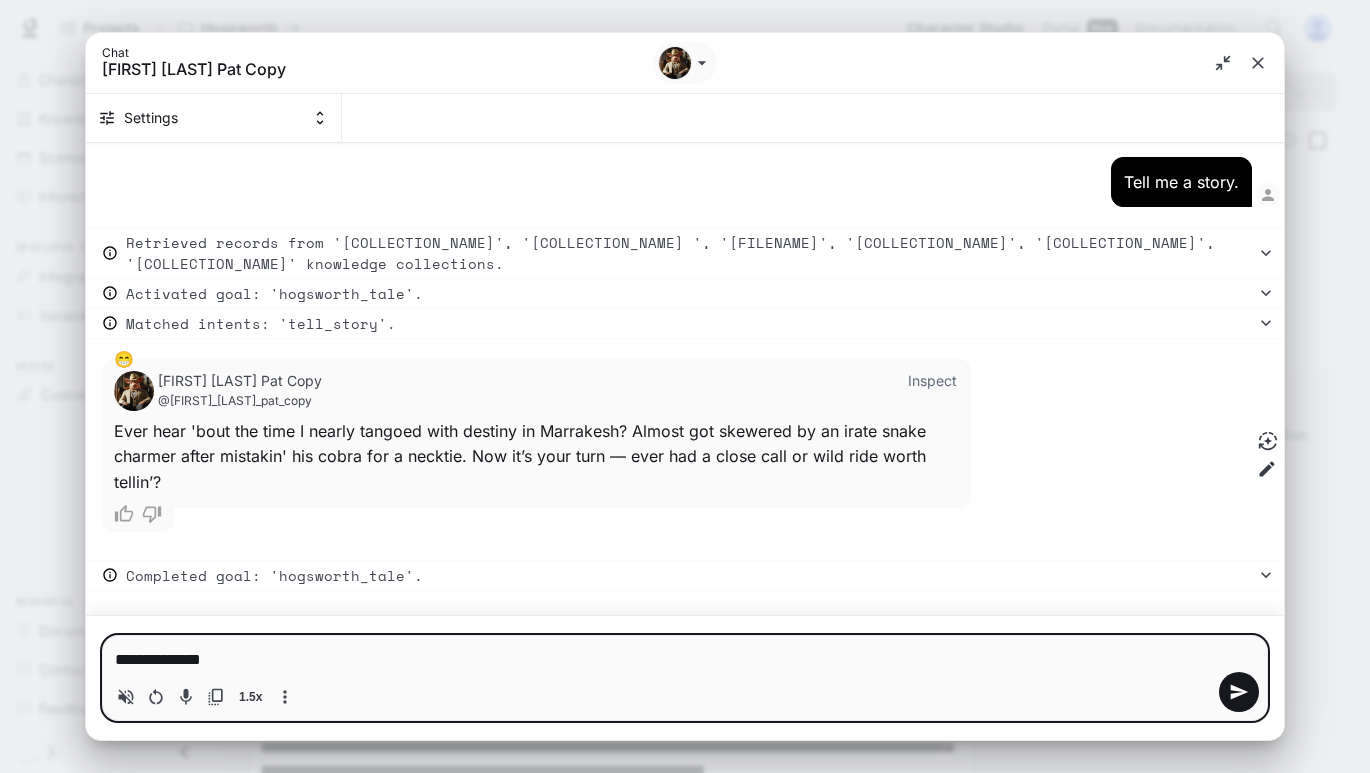 type on "**********" 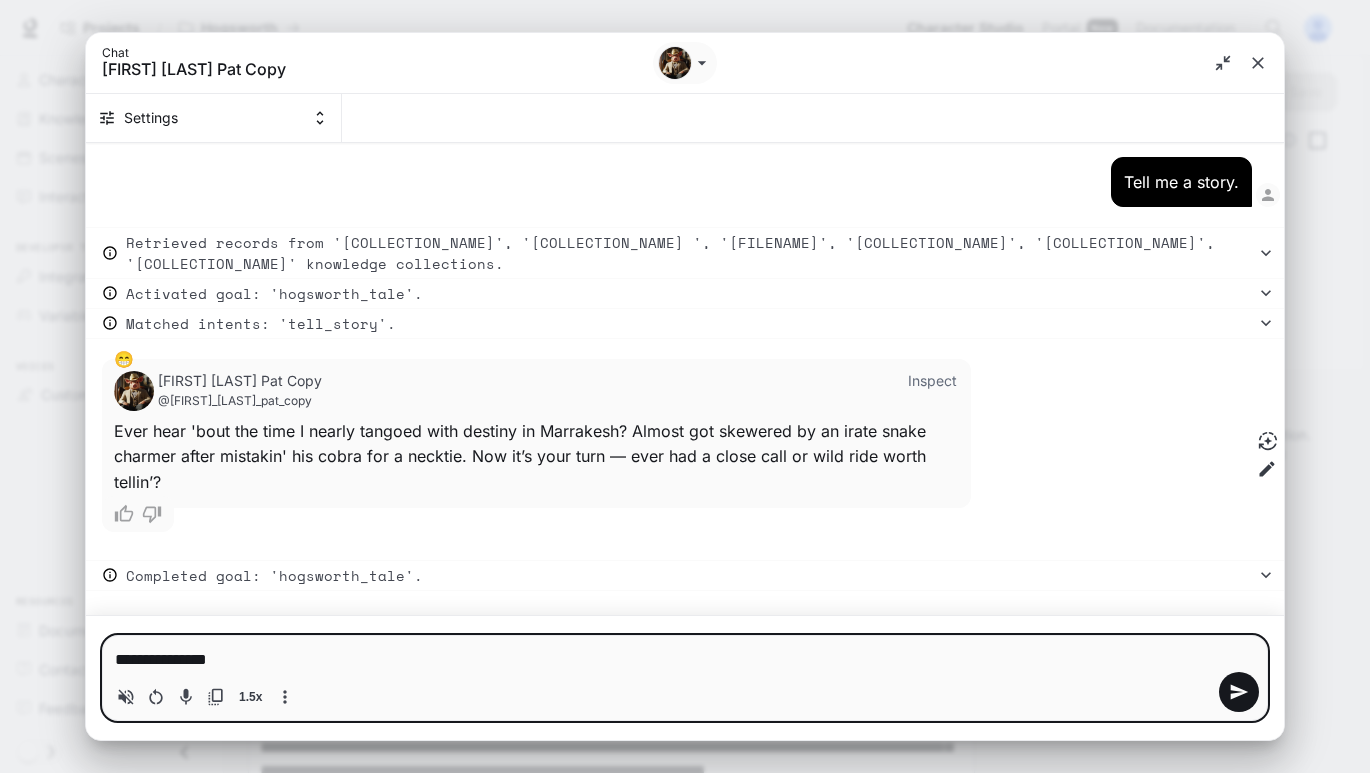 type on "**********" 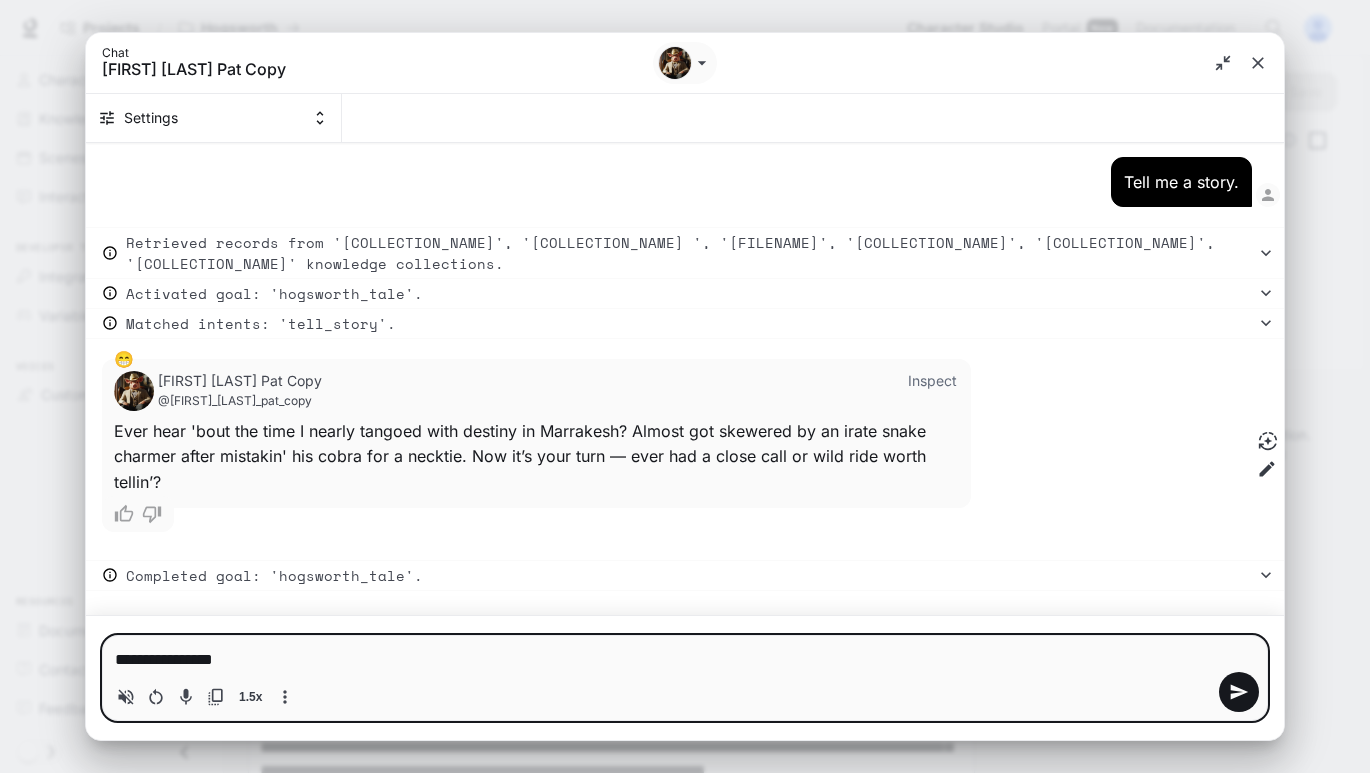 type on "**********" 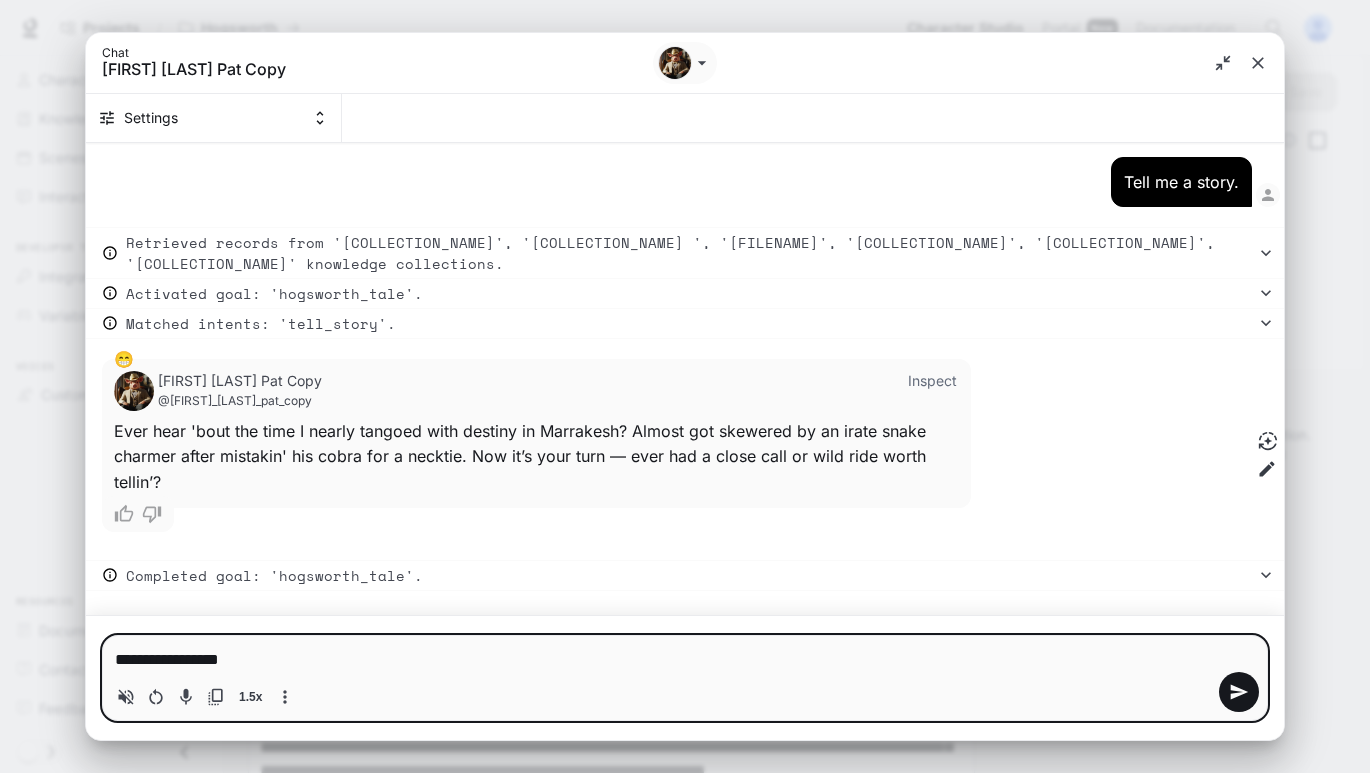 type on "**********" 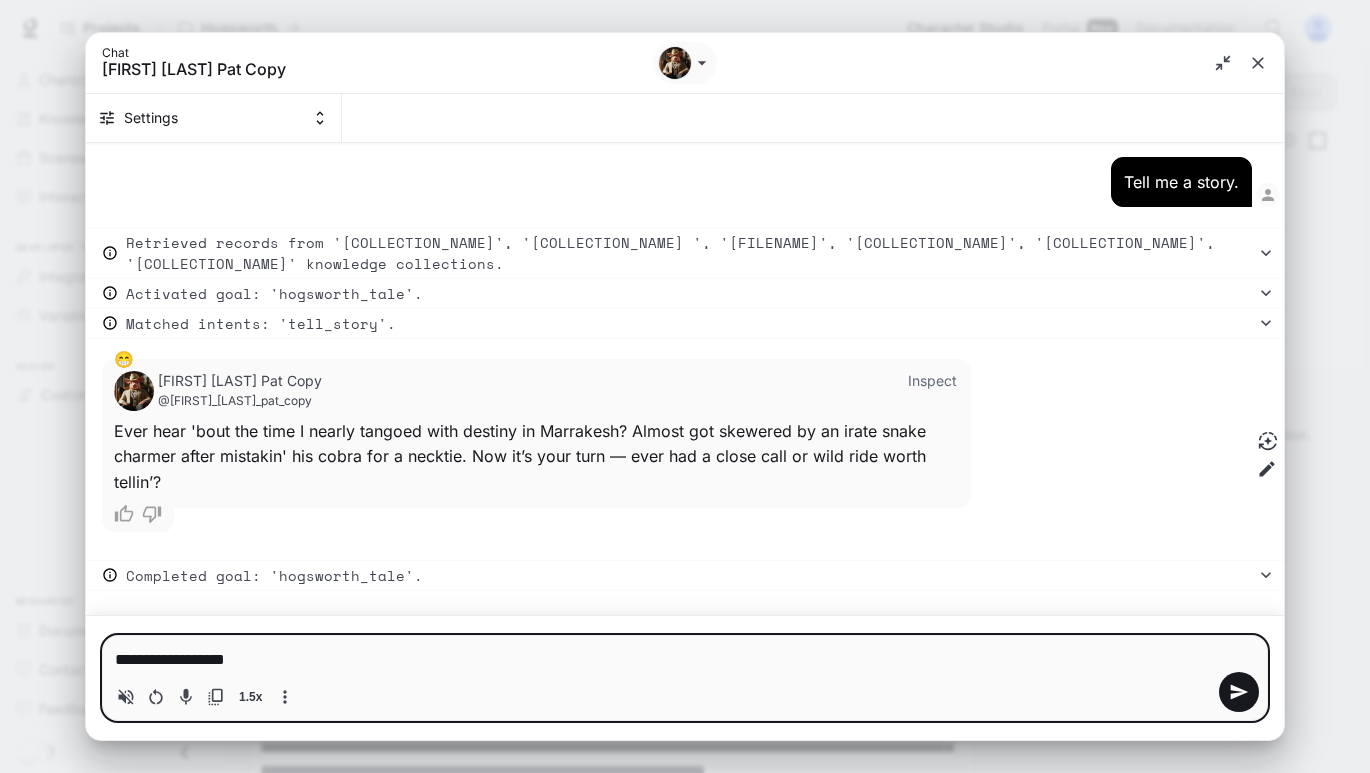 type on "**********" 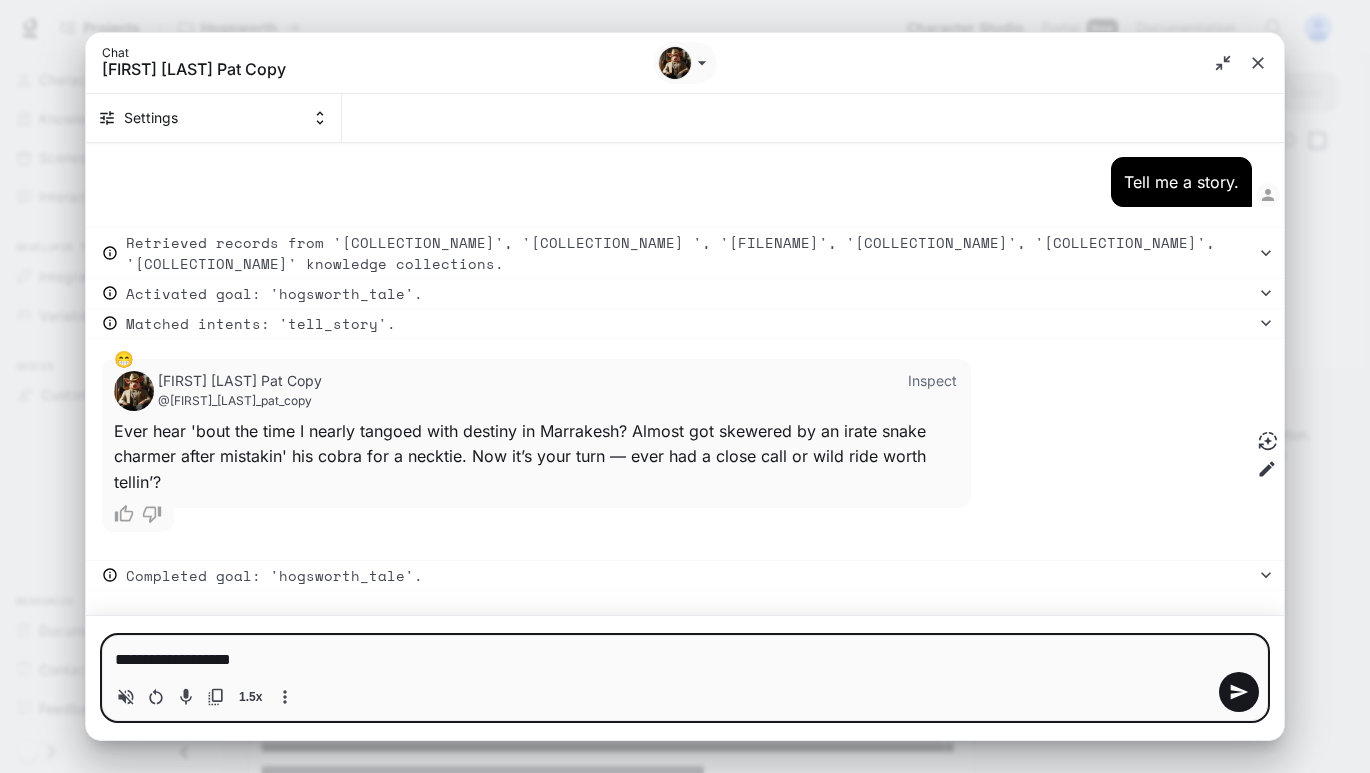 type on "**********" 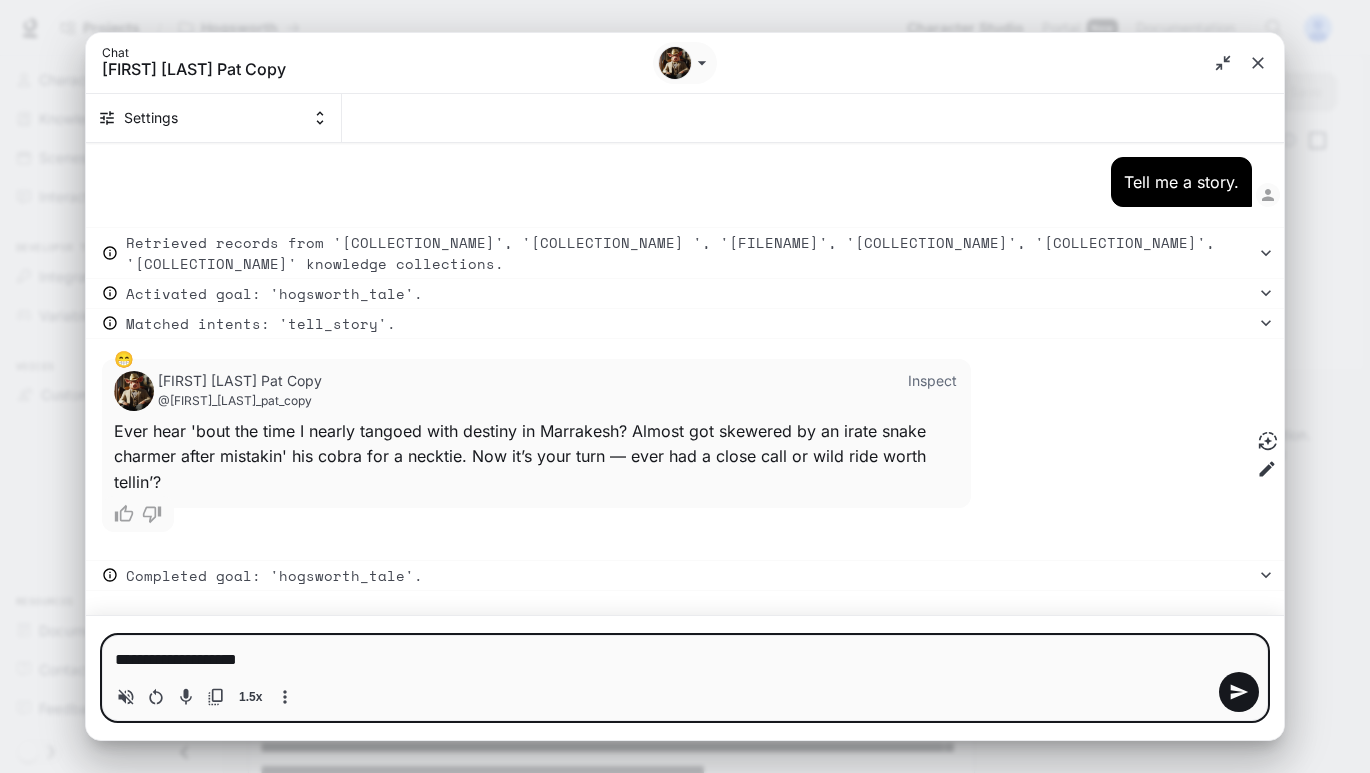 type on "**********" 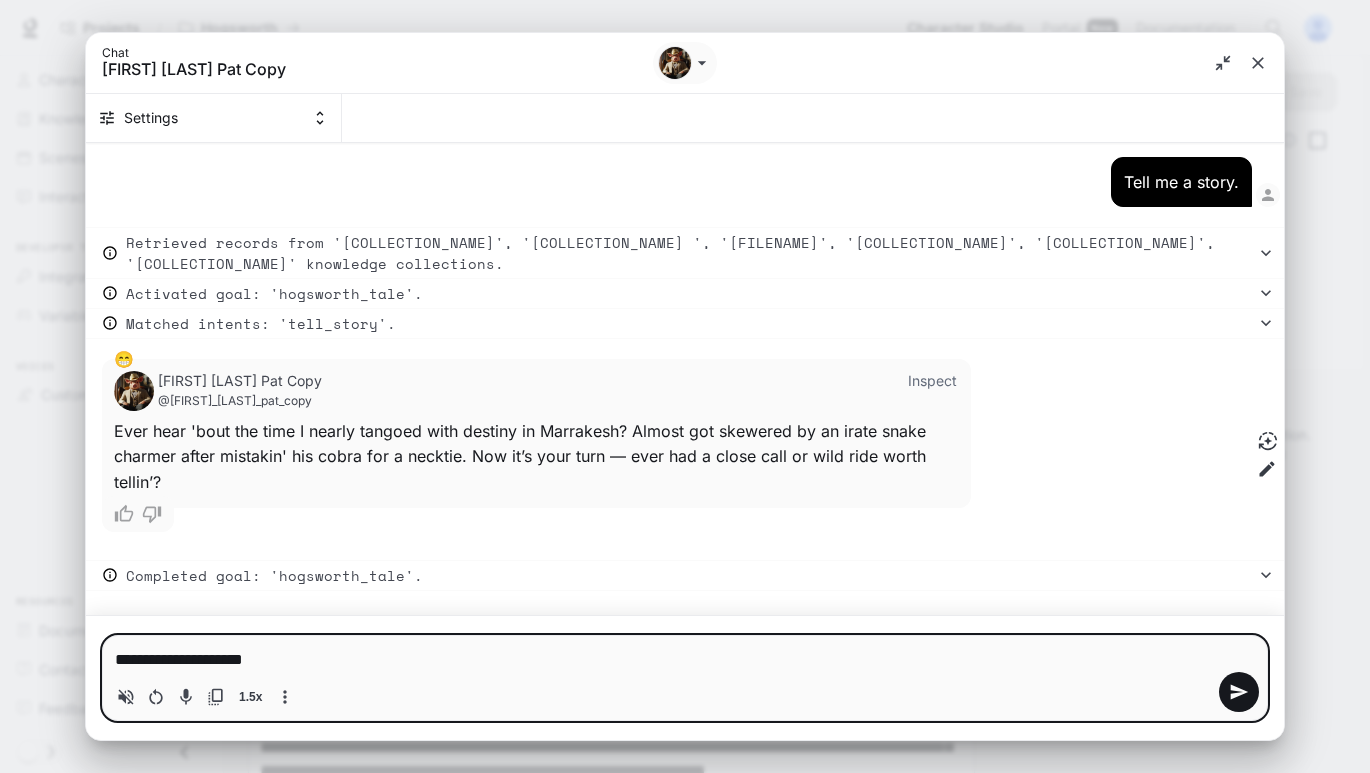 type on "*" 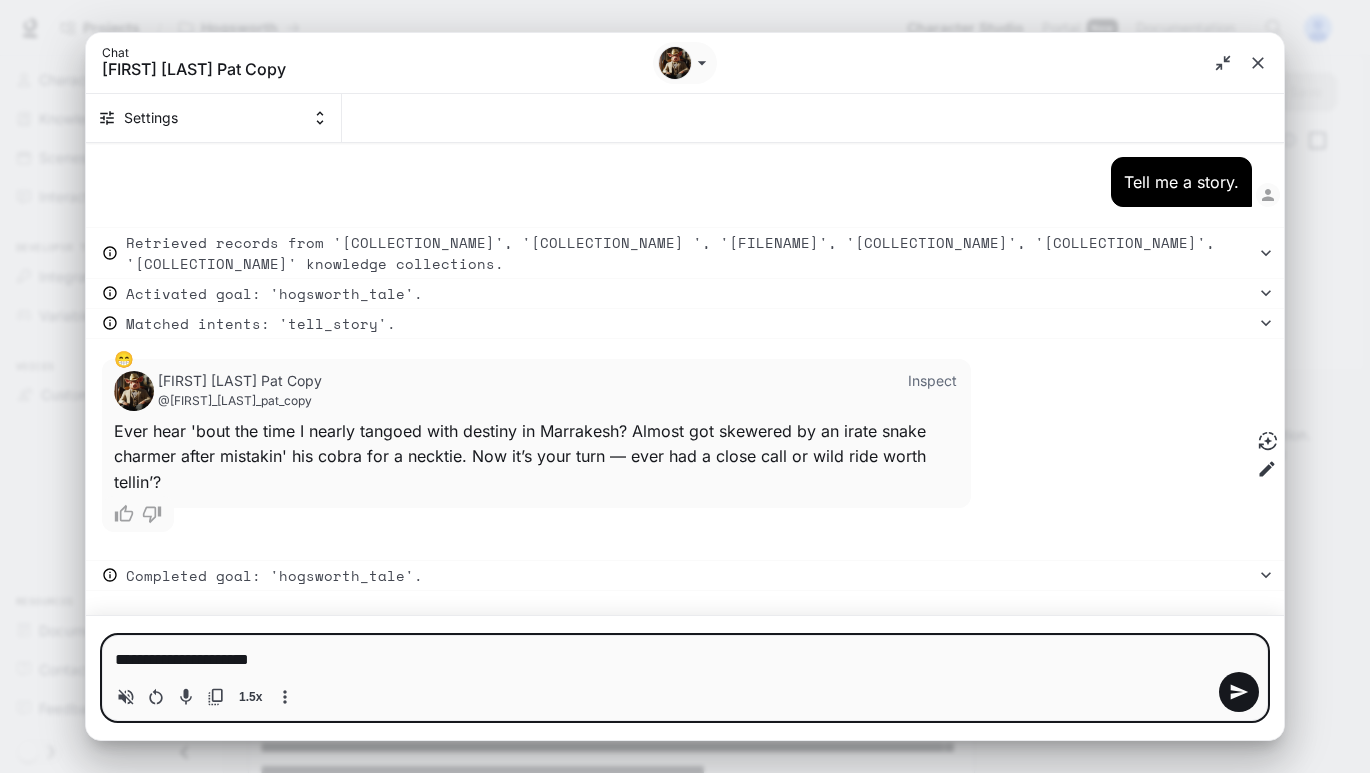 type on "**********" 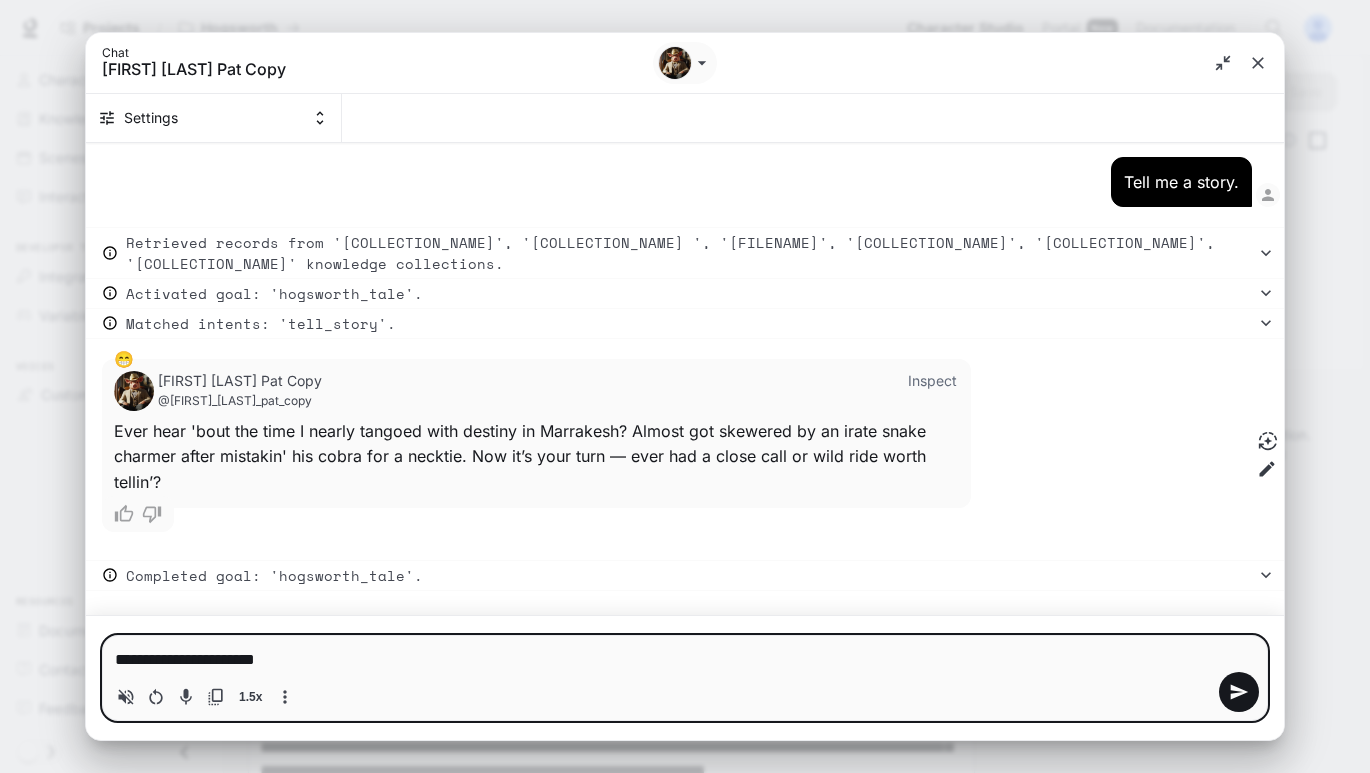 type on "**********" 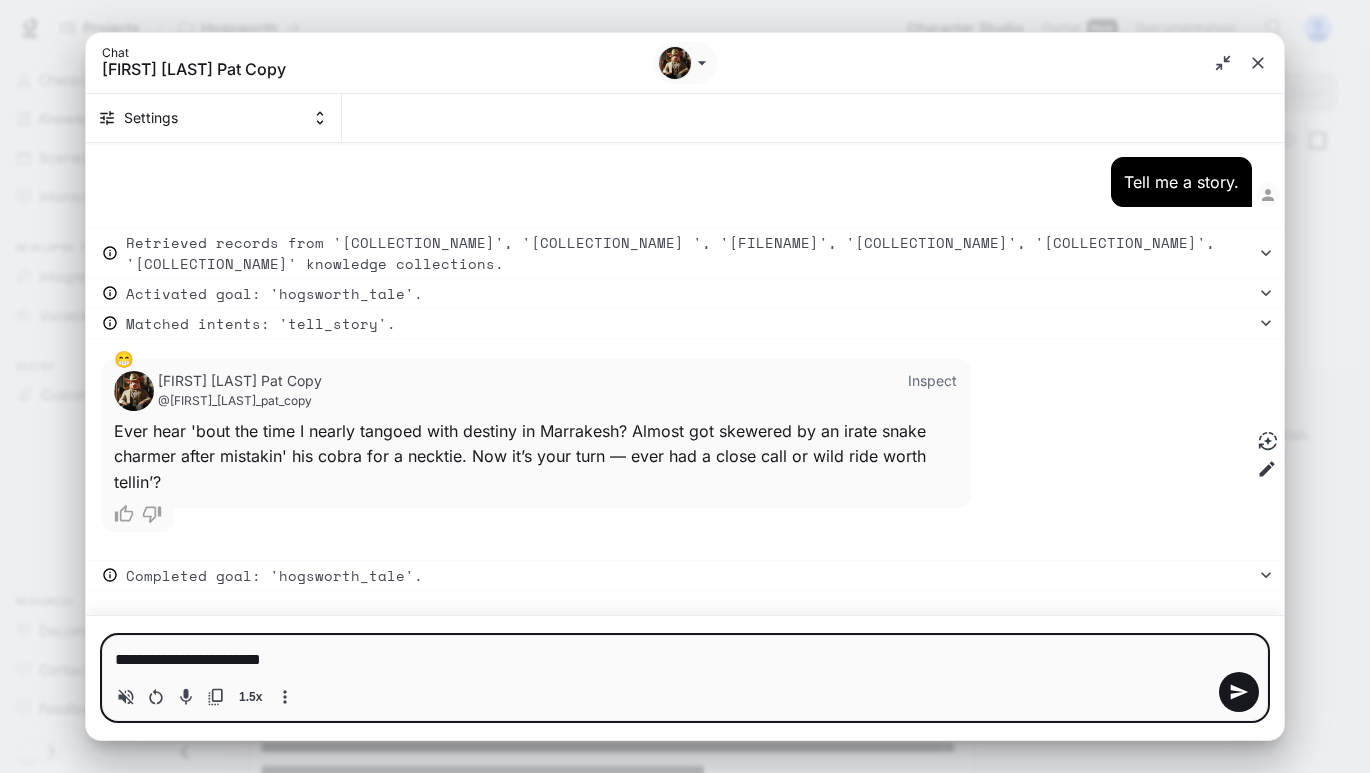 type on "**********" 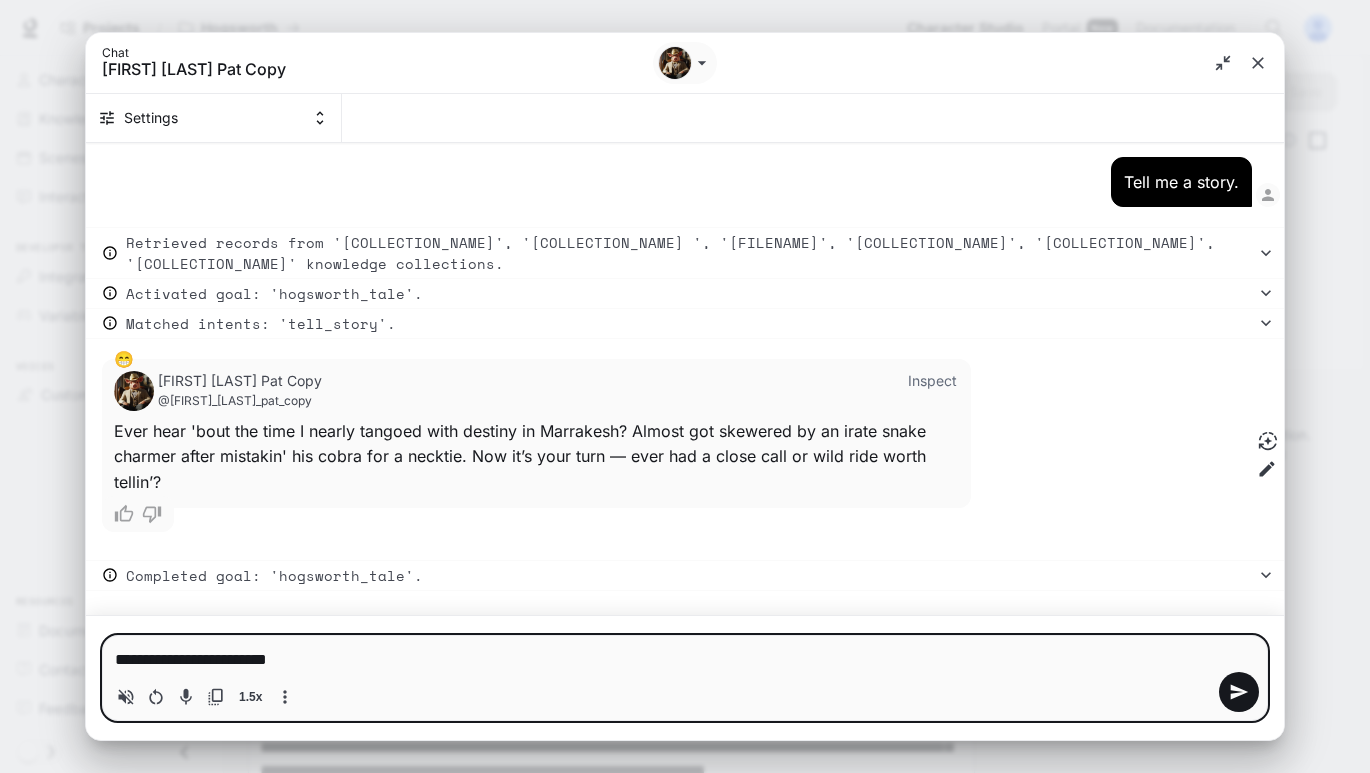 type on "**********" 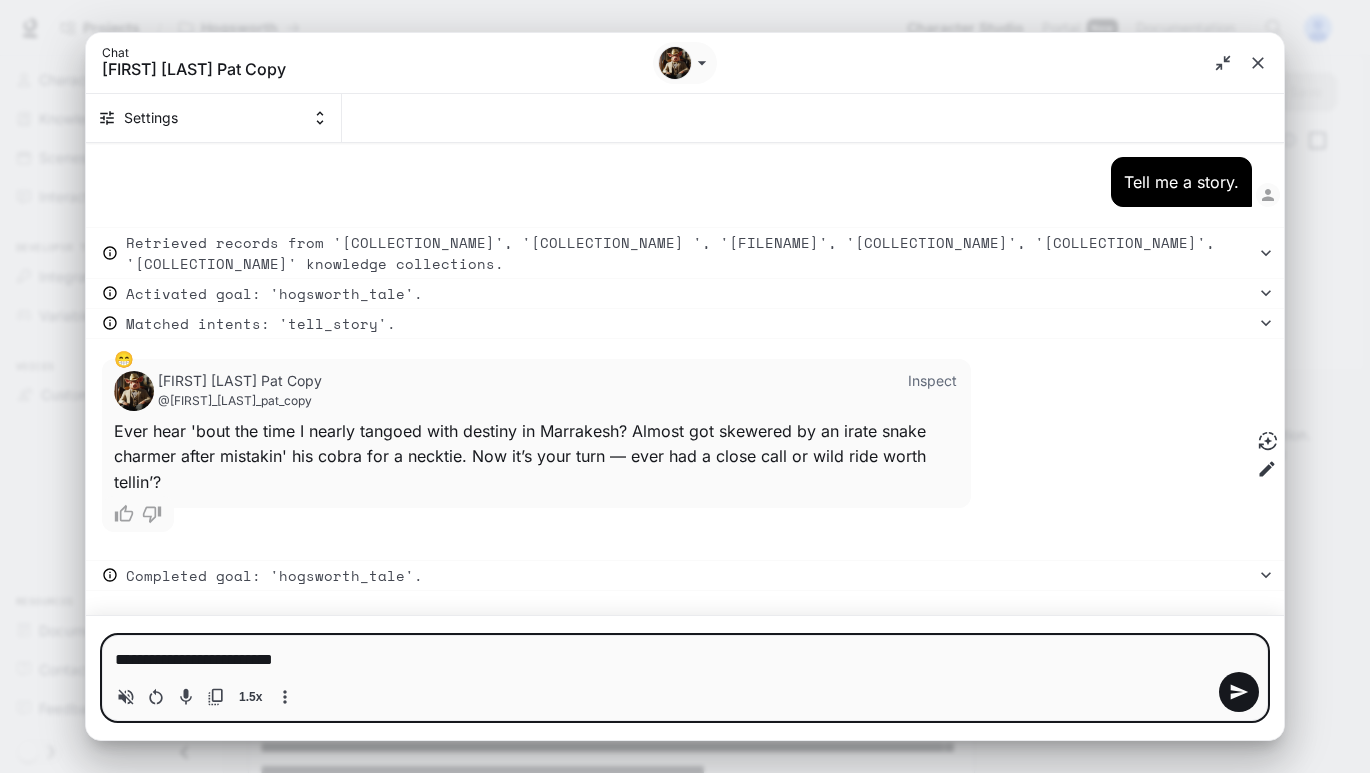 type on "**********" 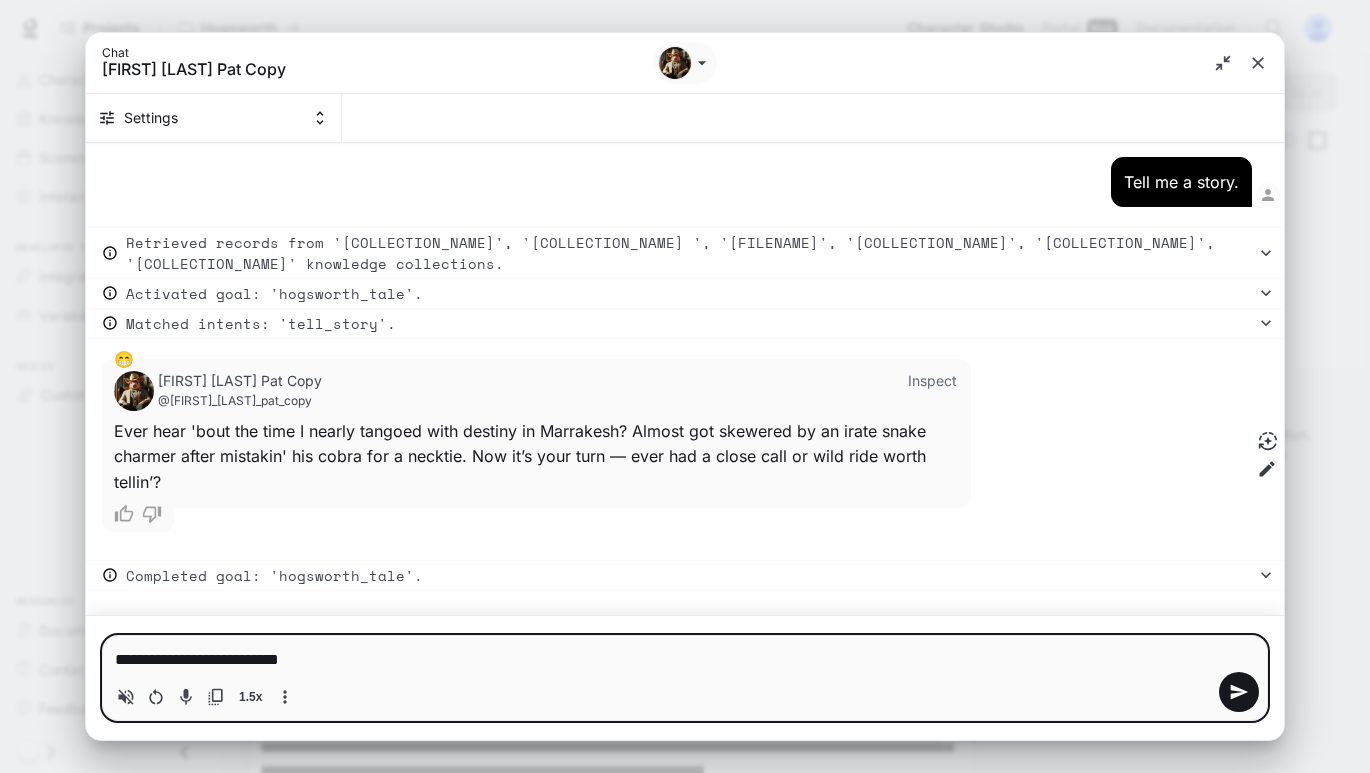 type on "**********" 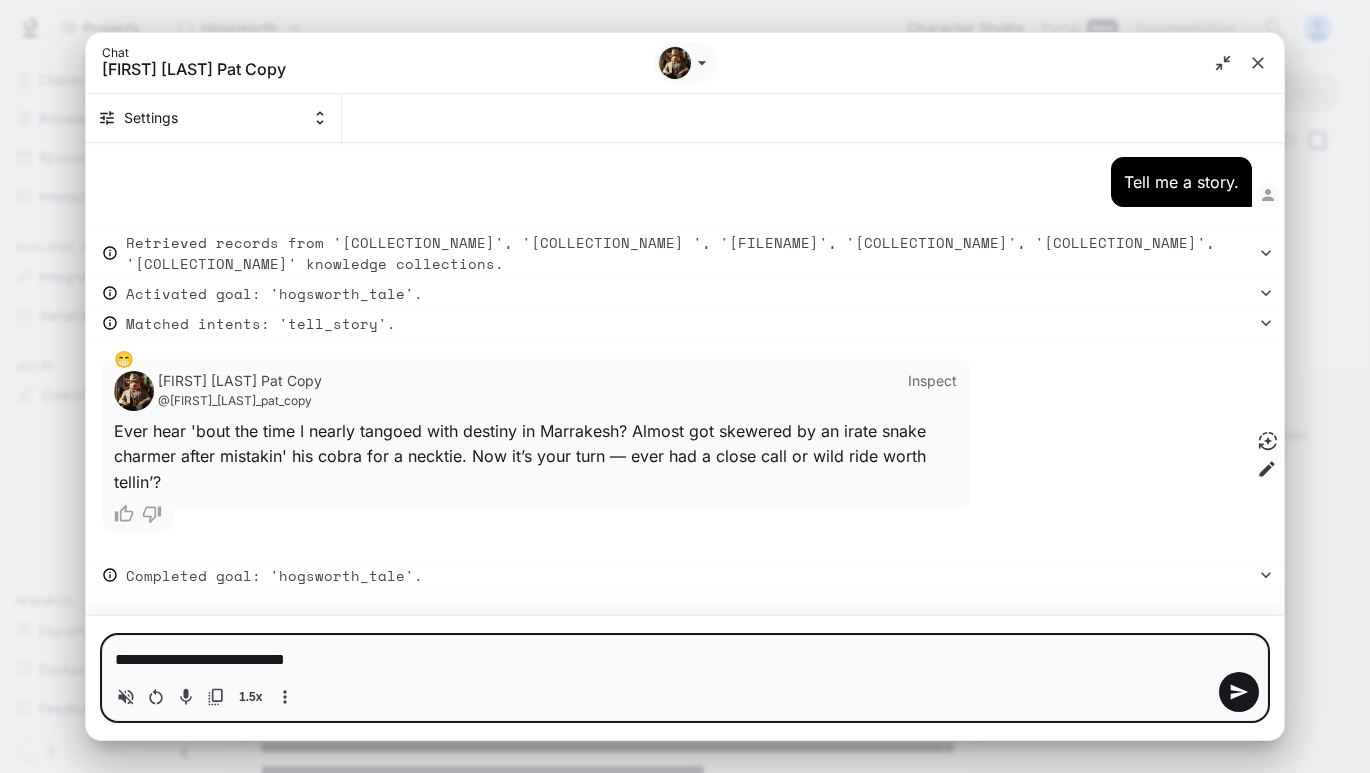 type 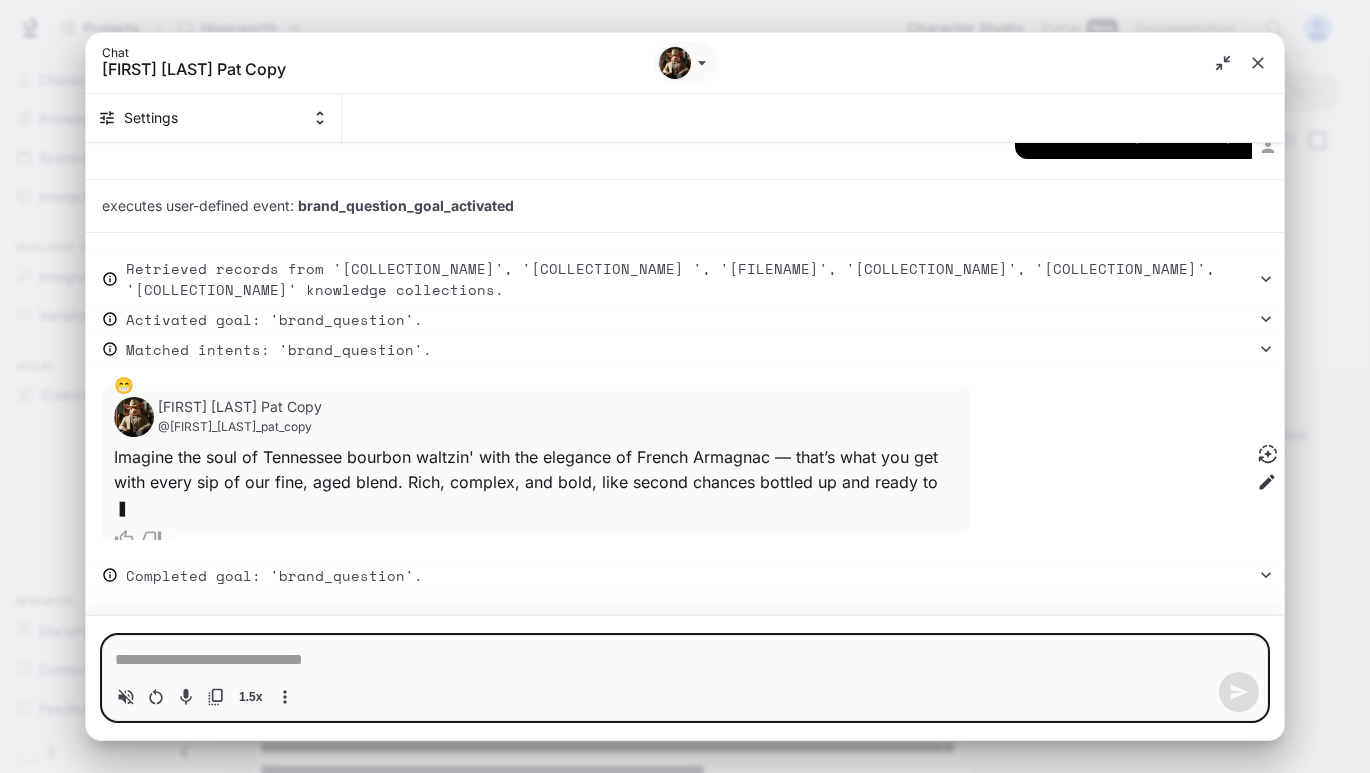 scroll, scrollTop: 2144, scrollLeft: 0, axis: vertical 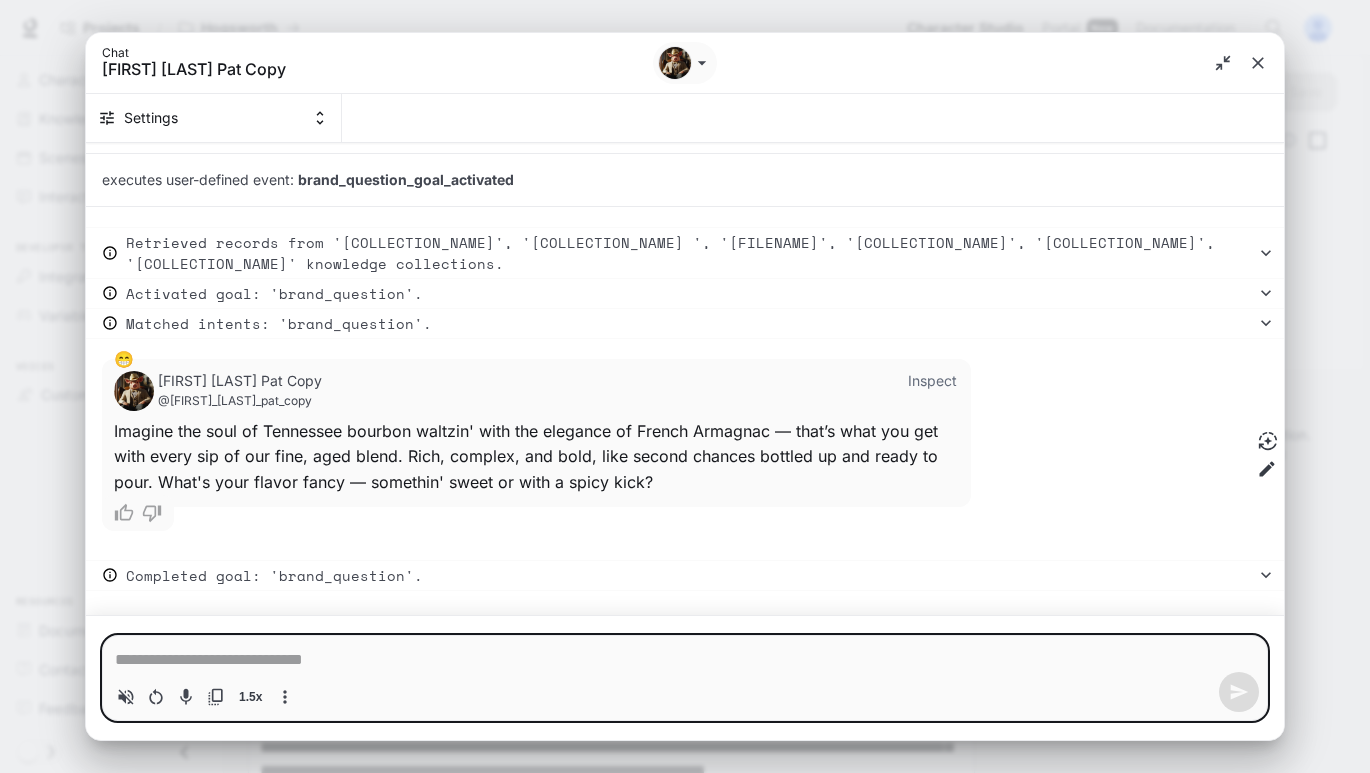 type on "*" 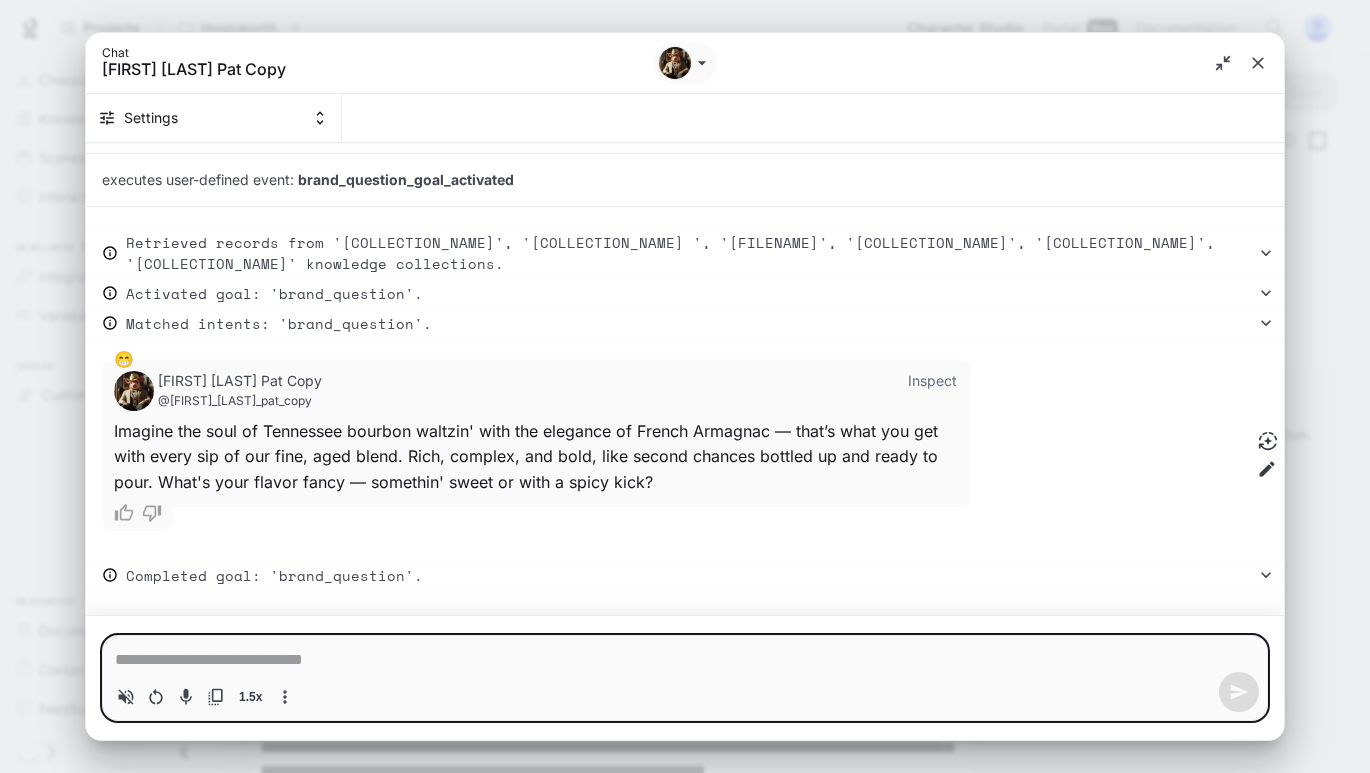 click at bounding box center (685, 660) 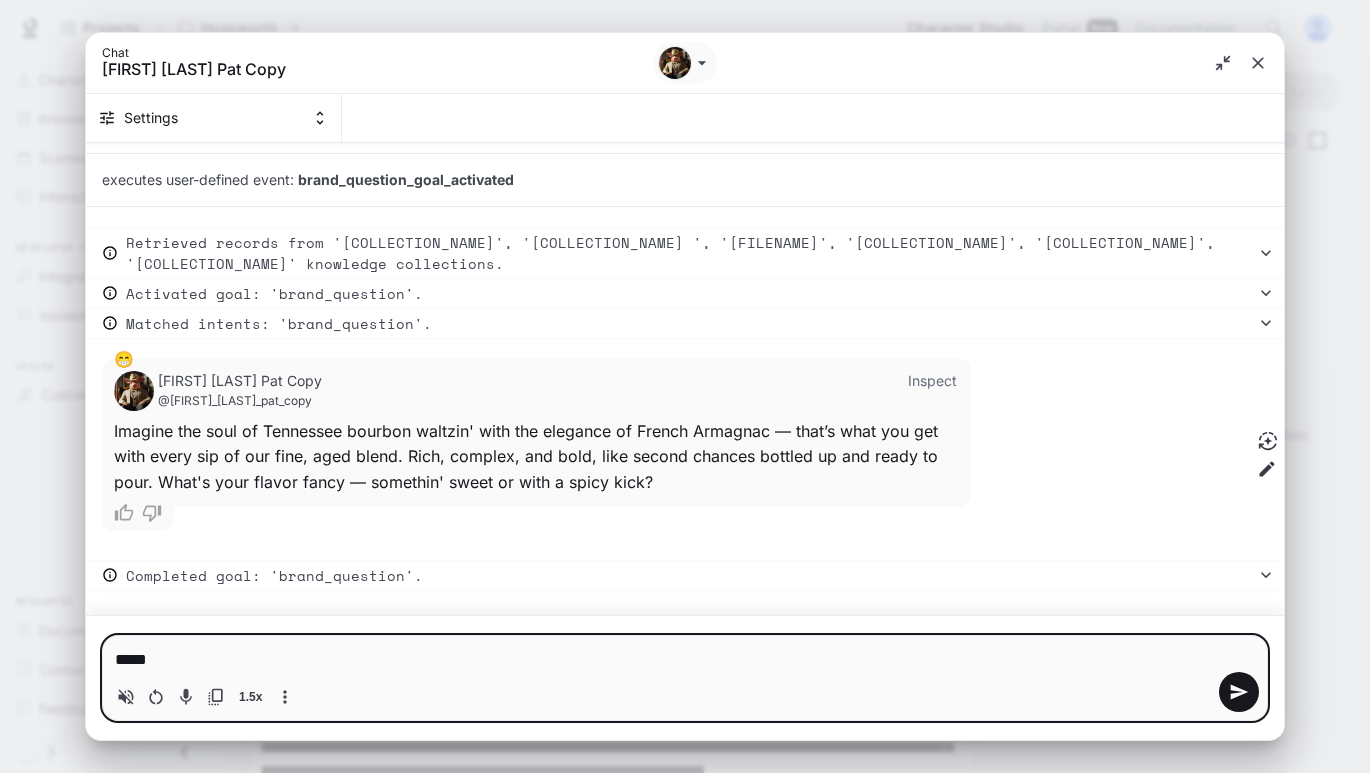 type on "******" 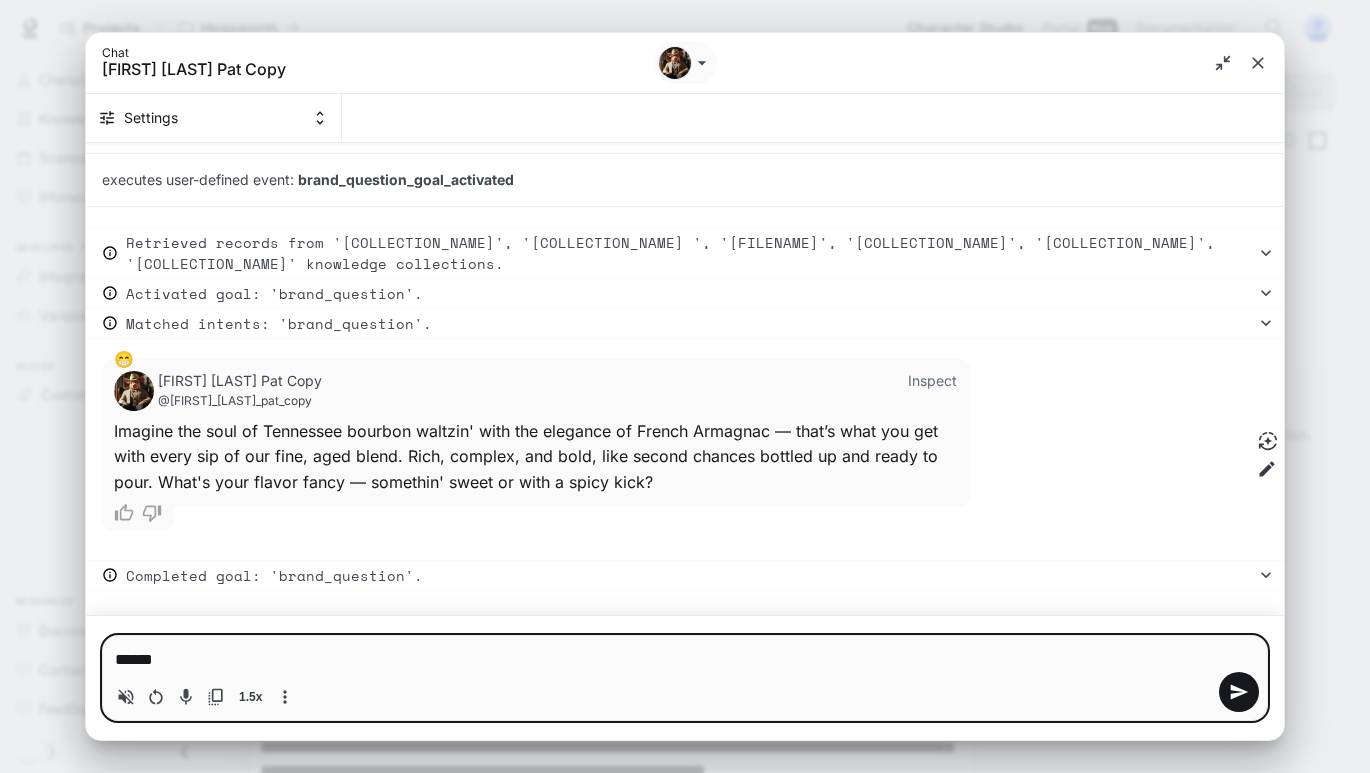 type on "******" 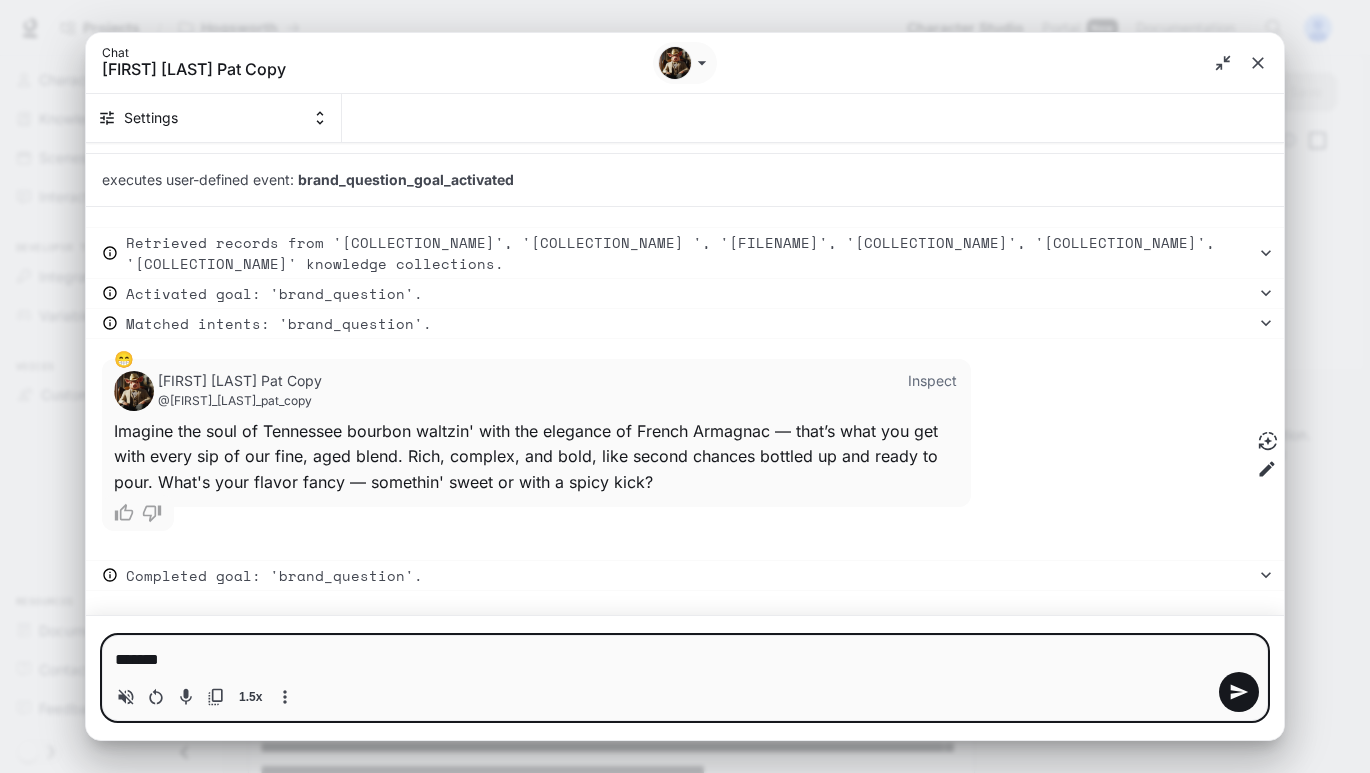 type on "*" 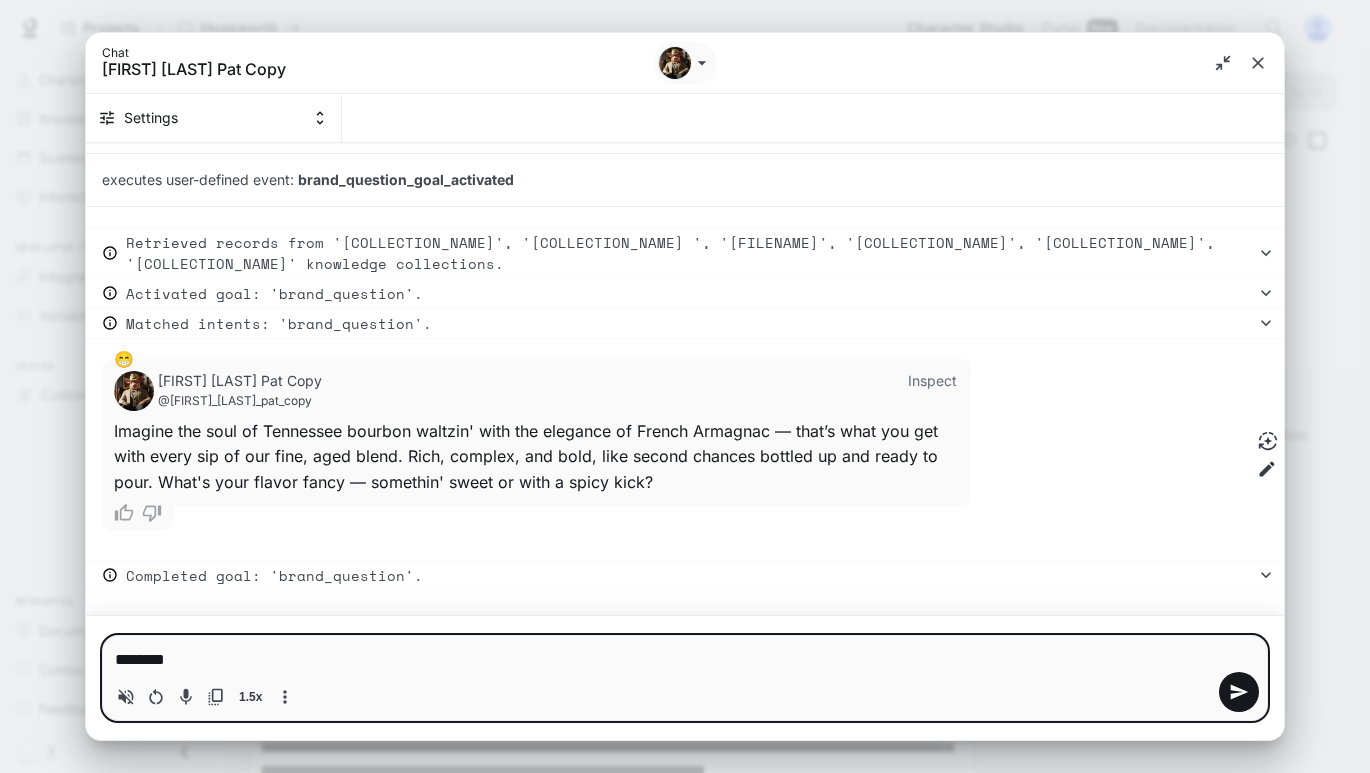 type on "*********" 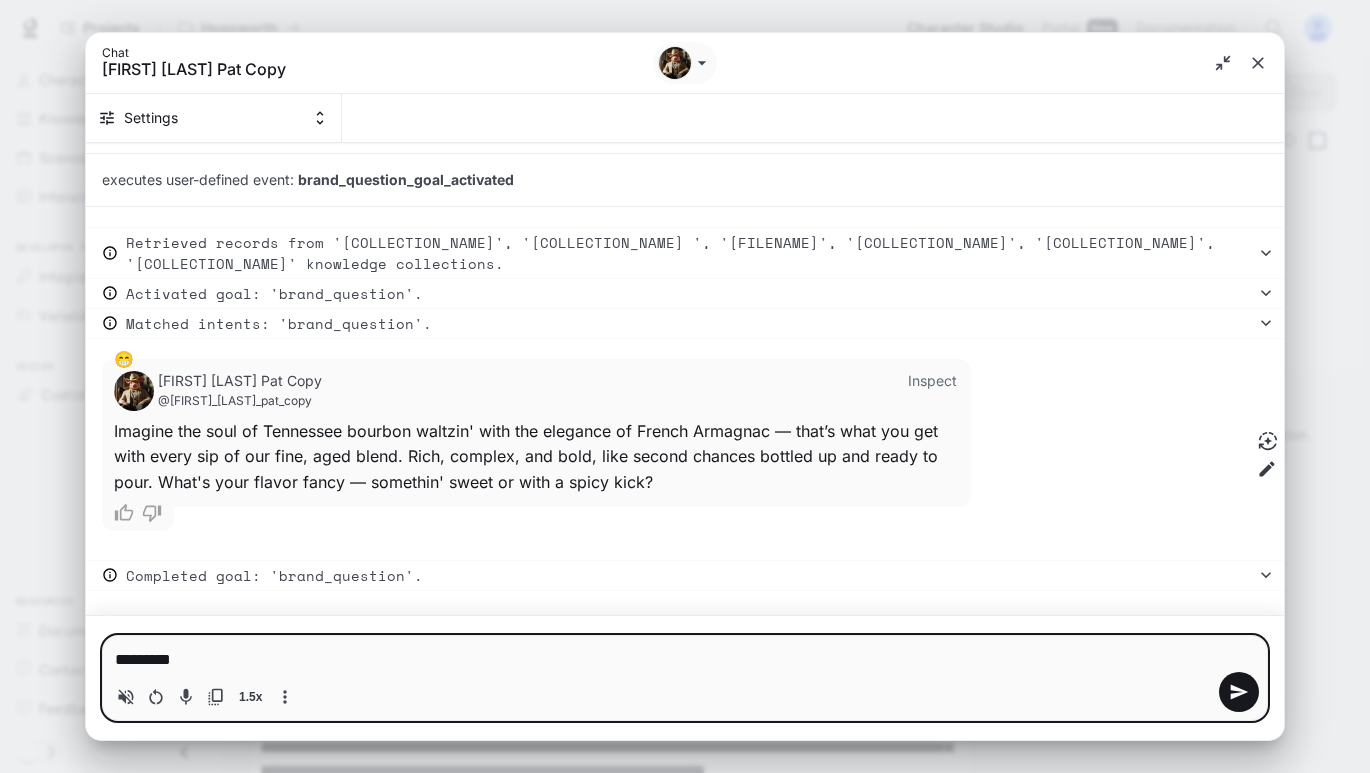 type on "*********" 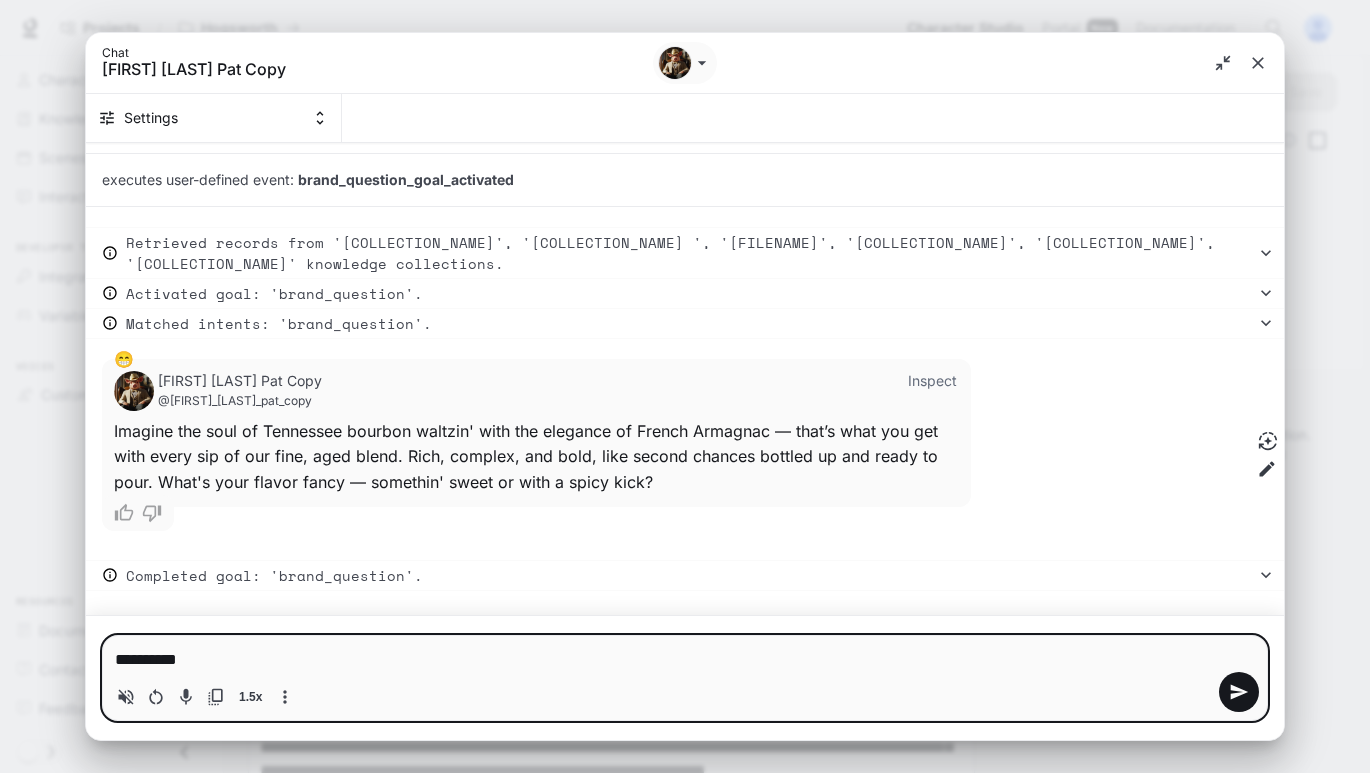 type on "**********" 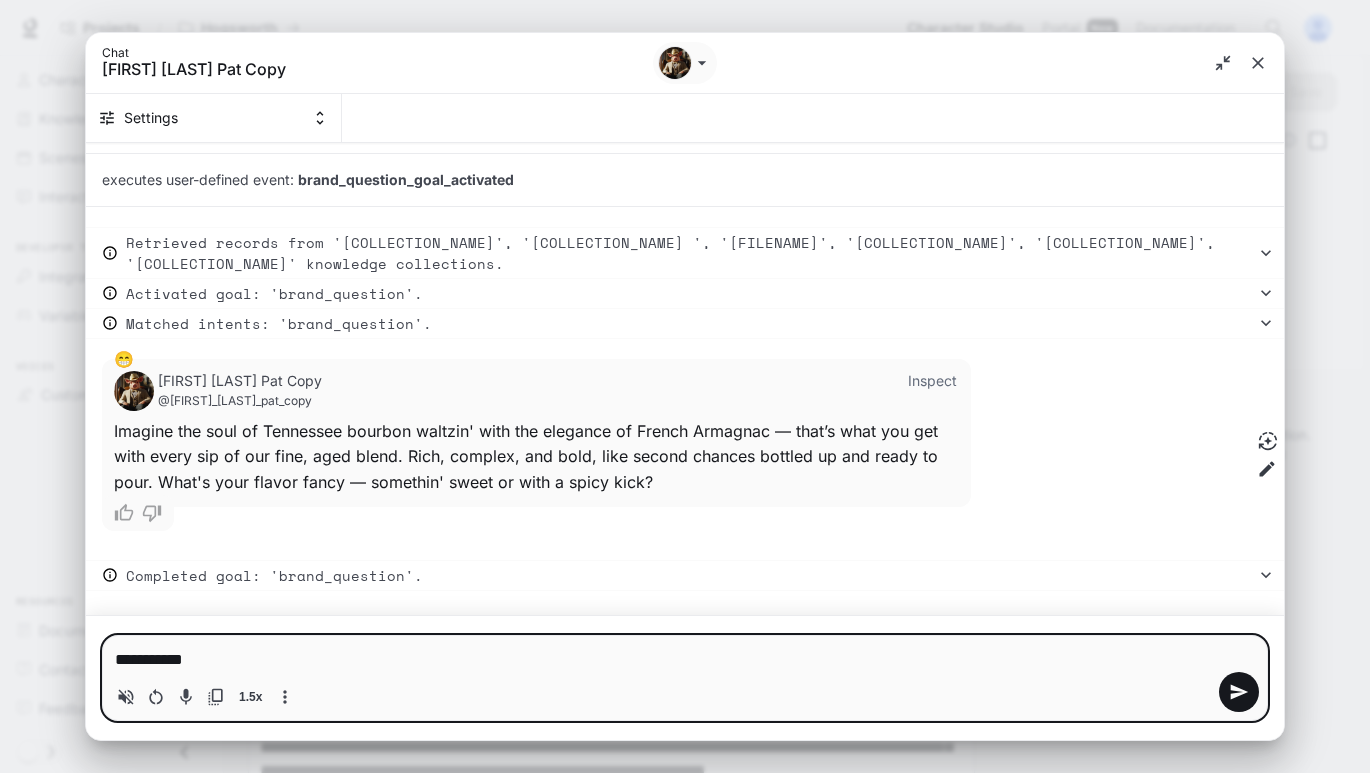 type on "**********" 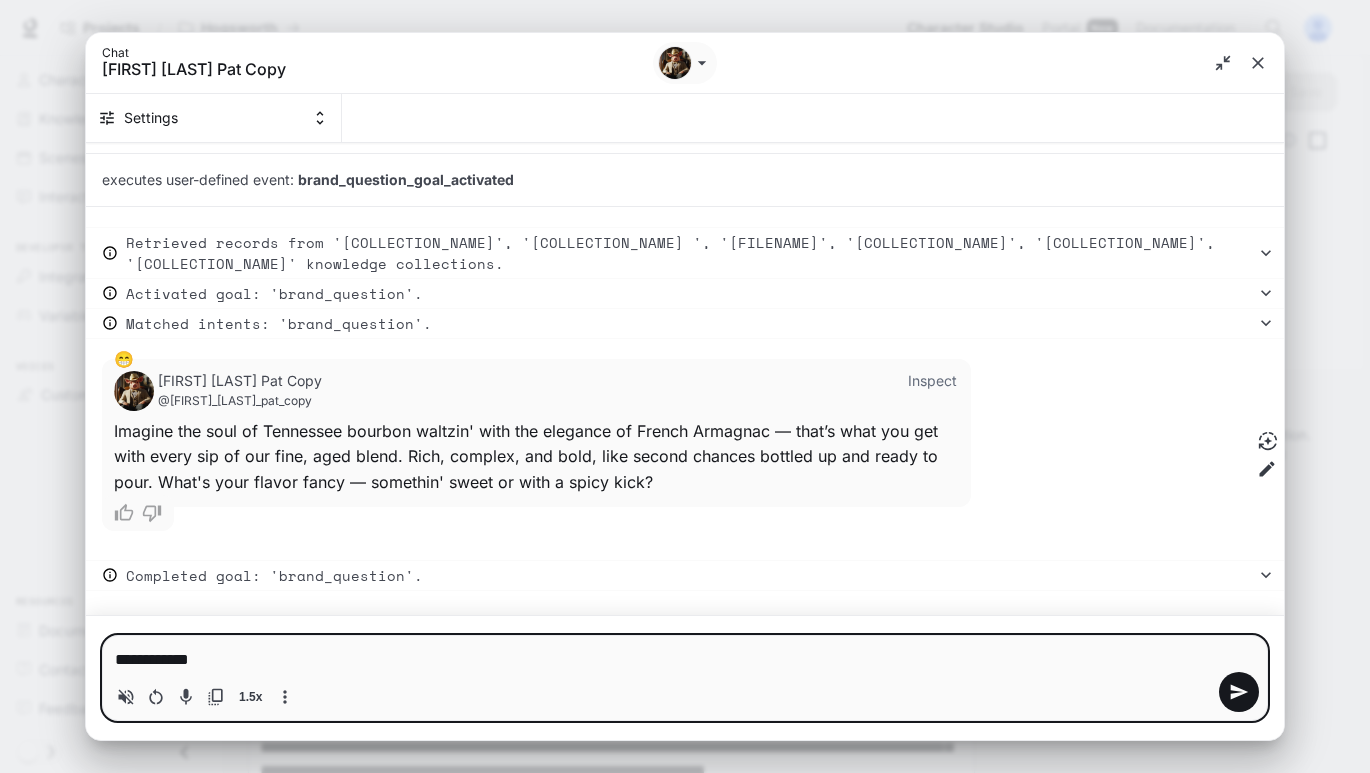 type on "**********" 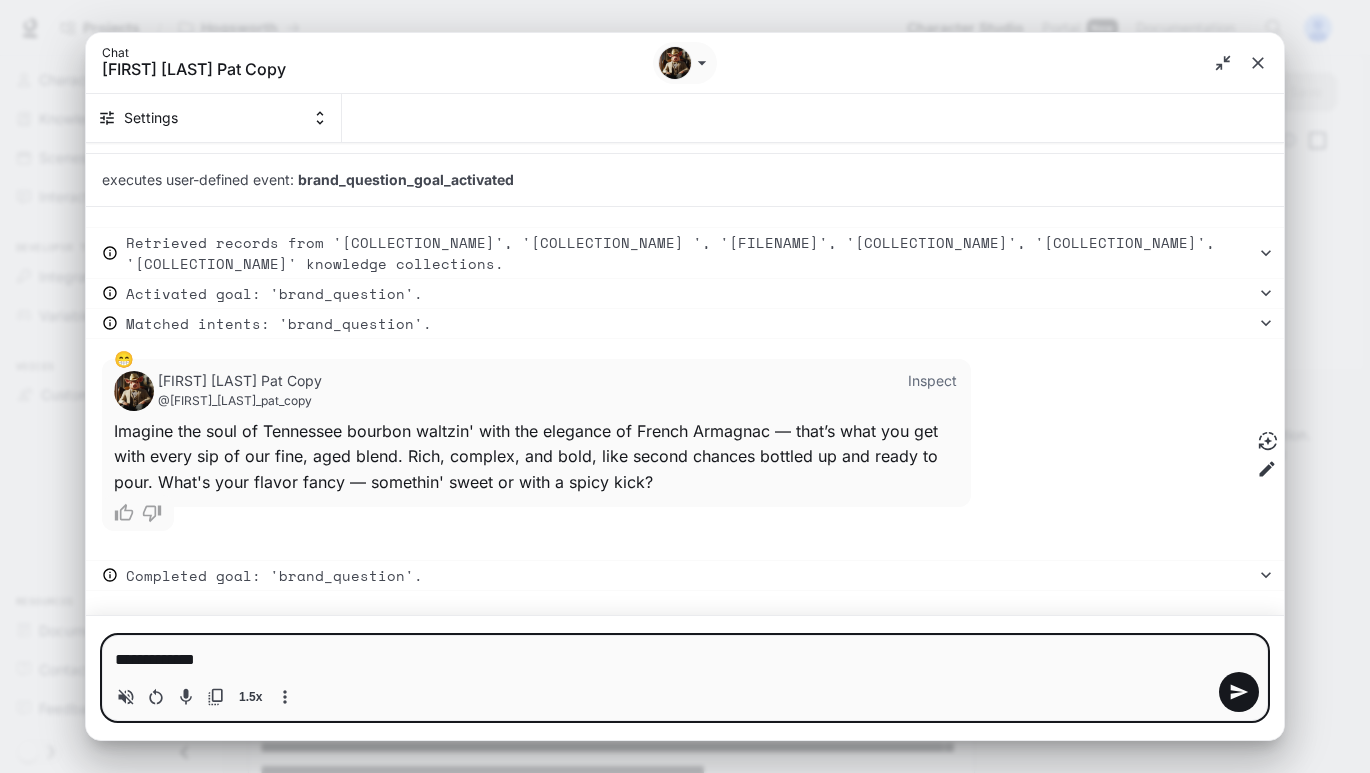 type on "**********" 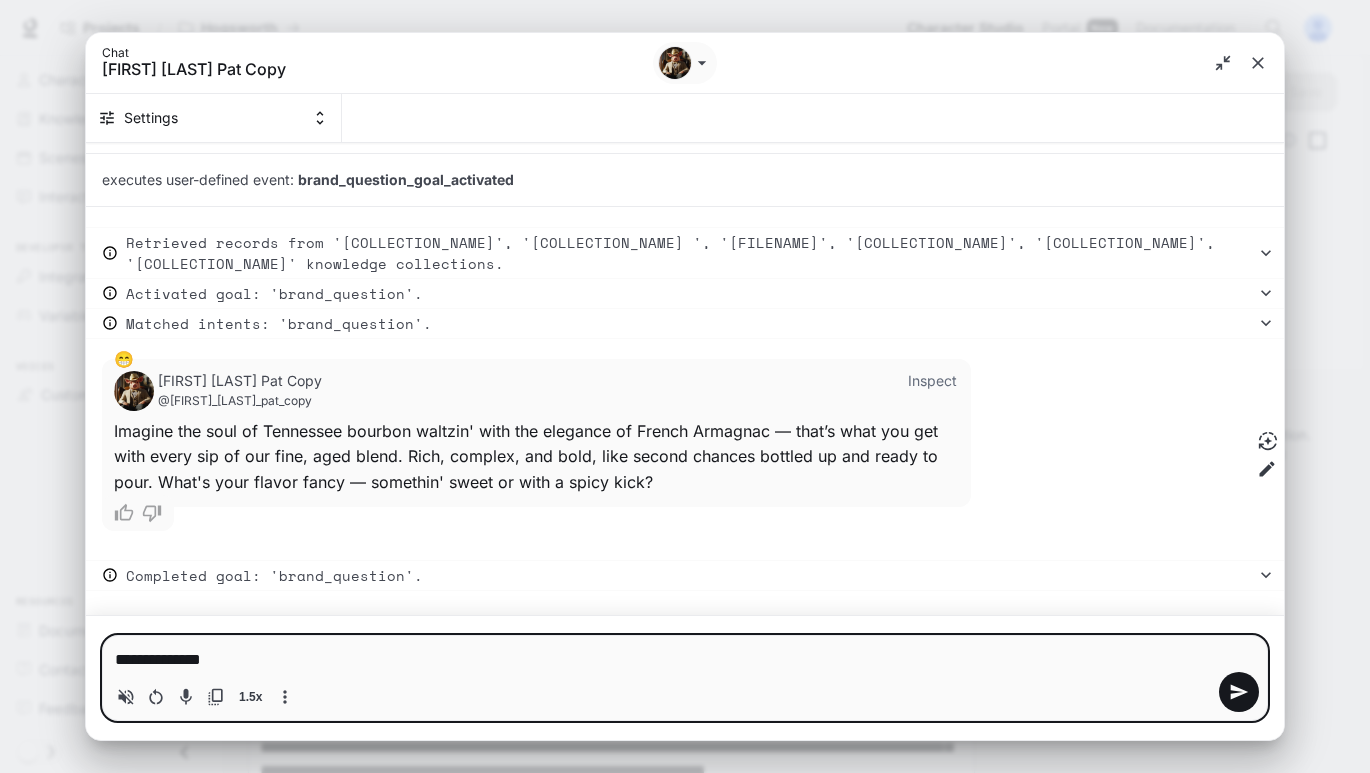 type 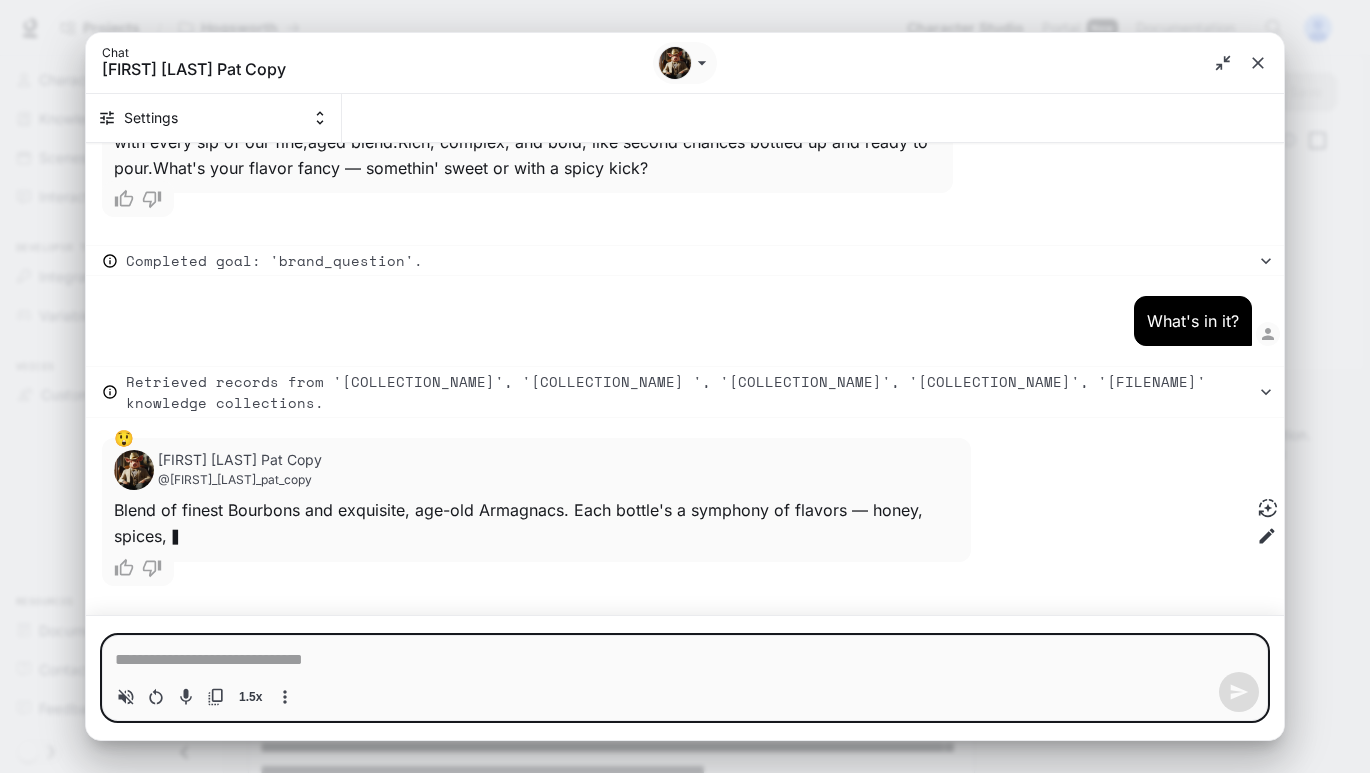 scroll, scrollTop: 2461, scrollLeft: 0, axis: vertical 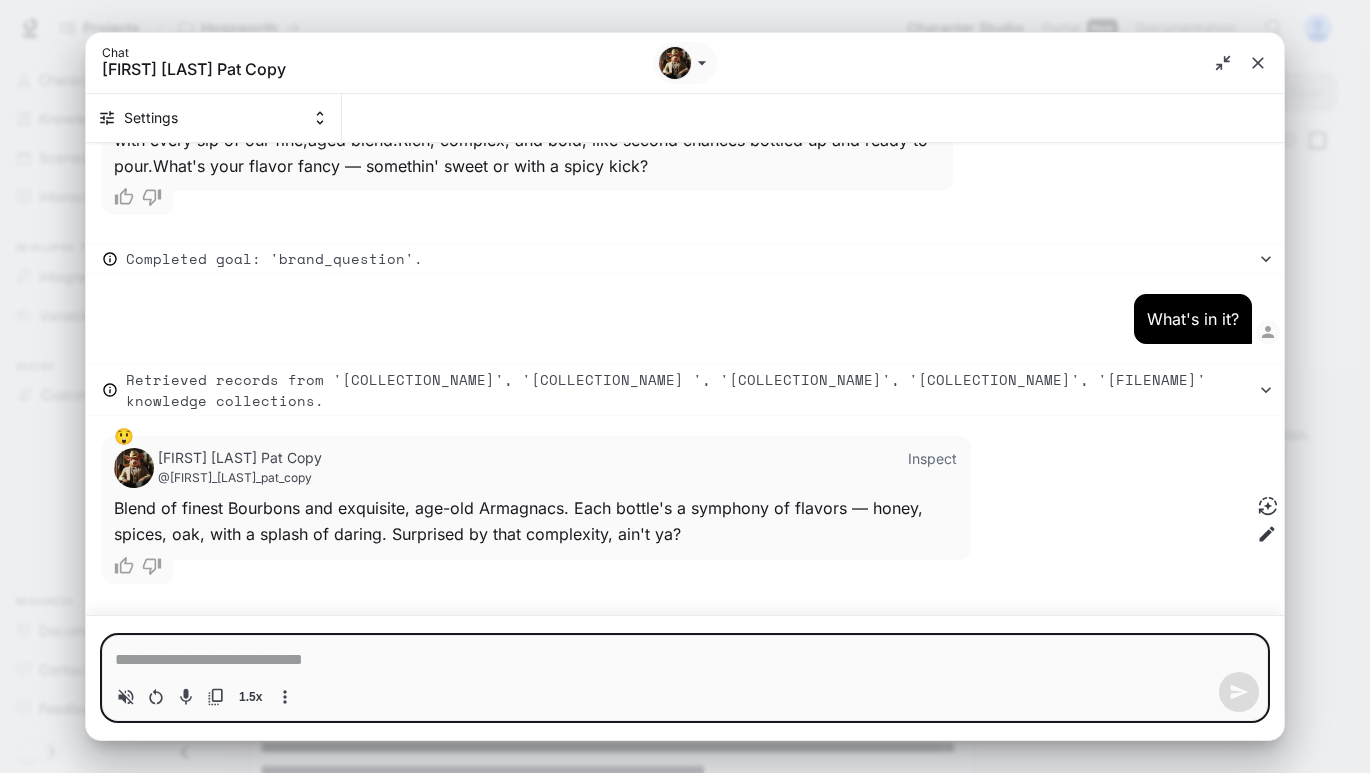 type on "*" 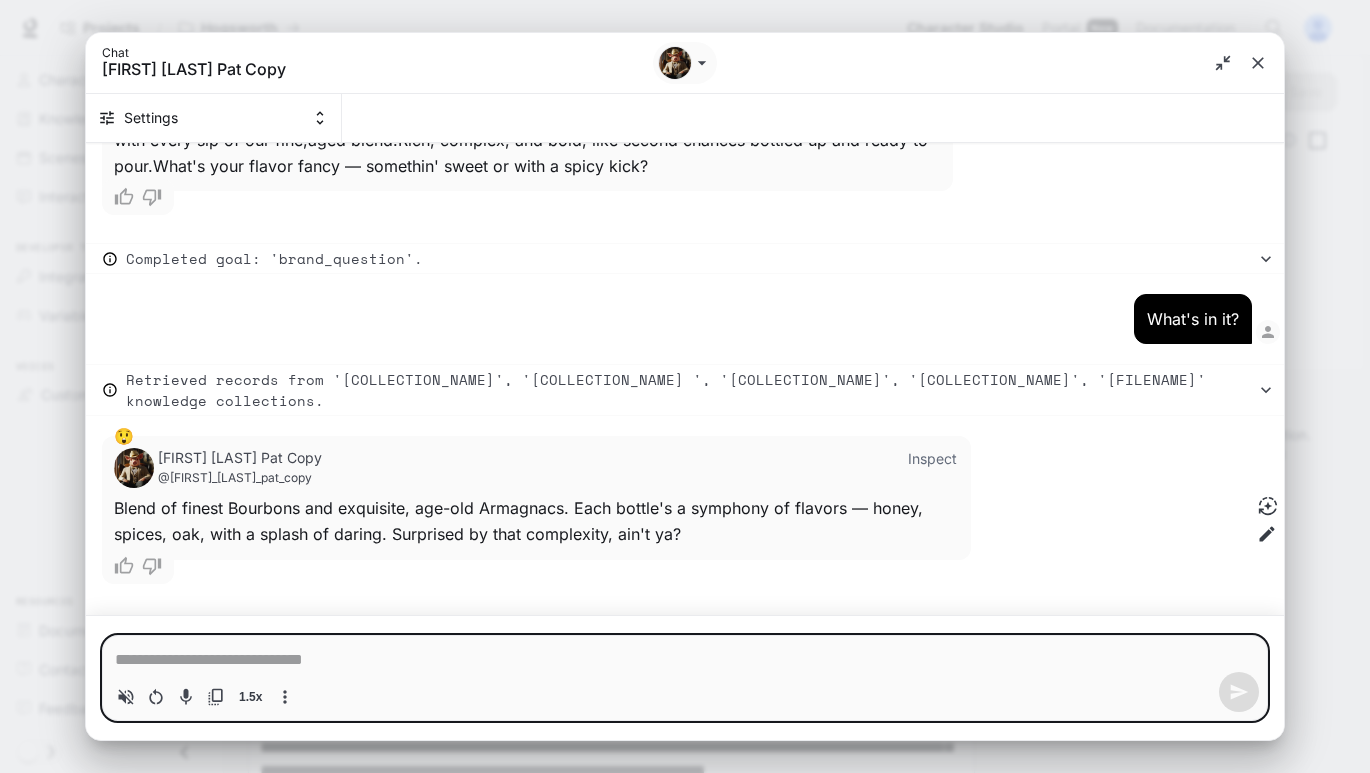 click at bounding box center (685, 660) 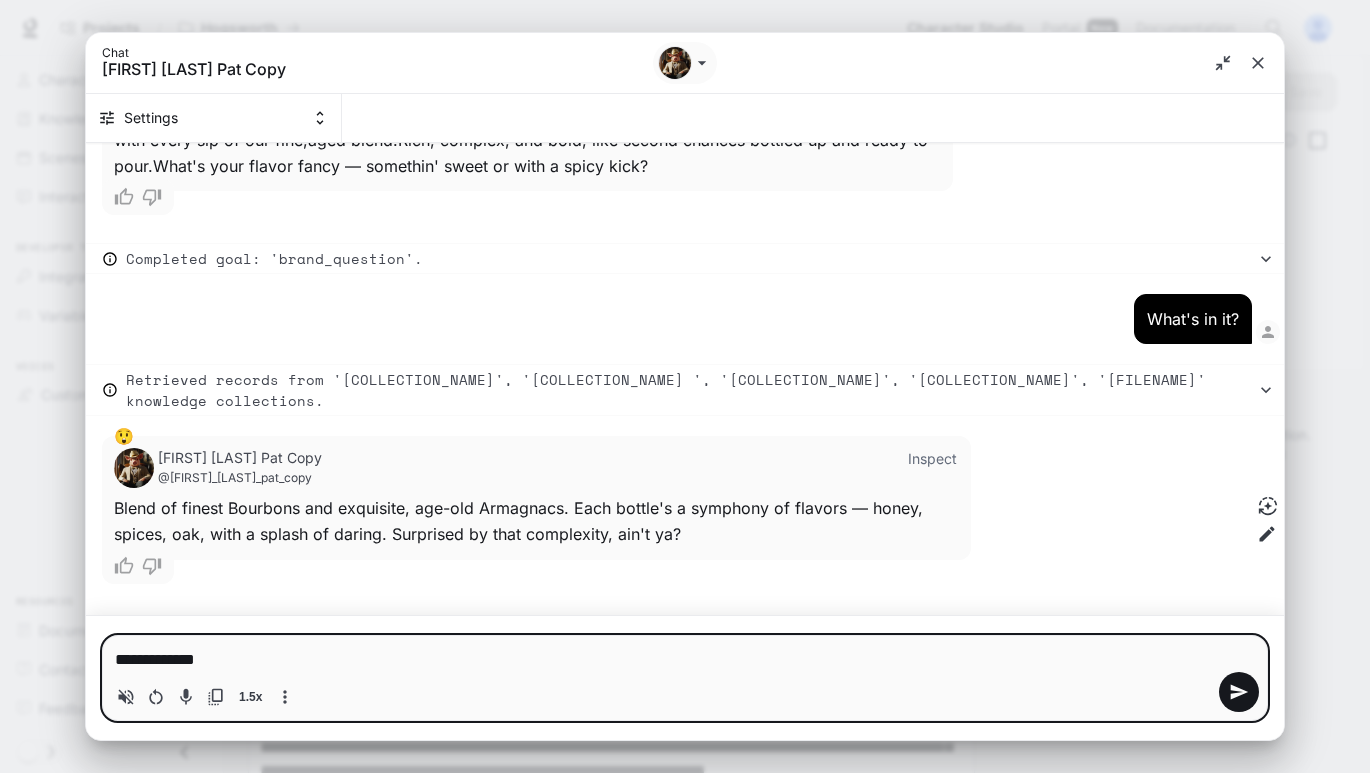 type on "**********" 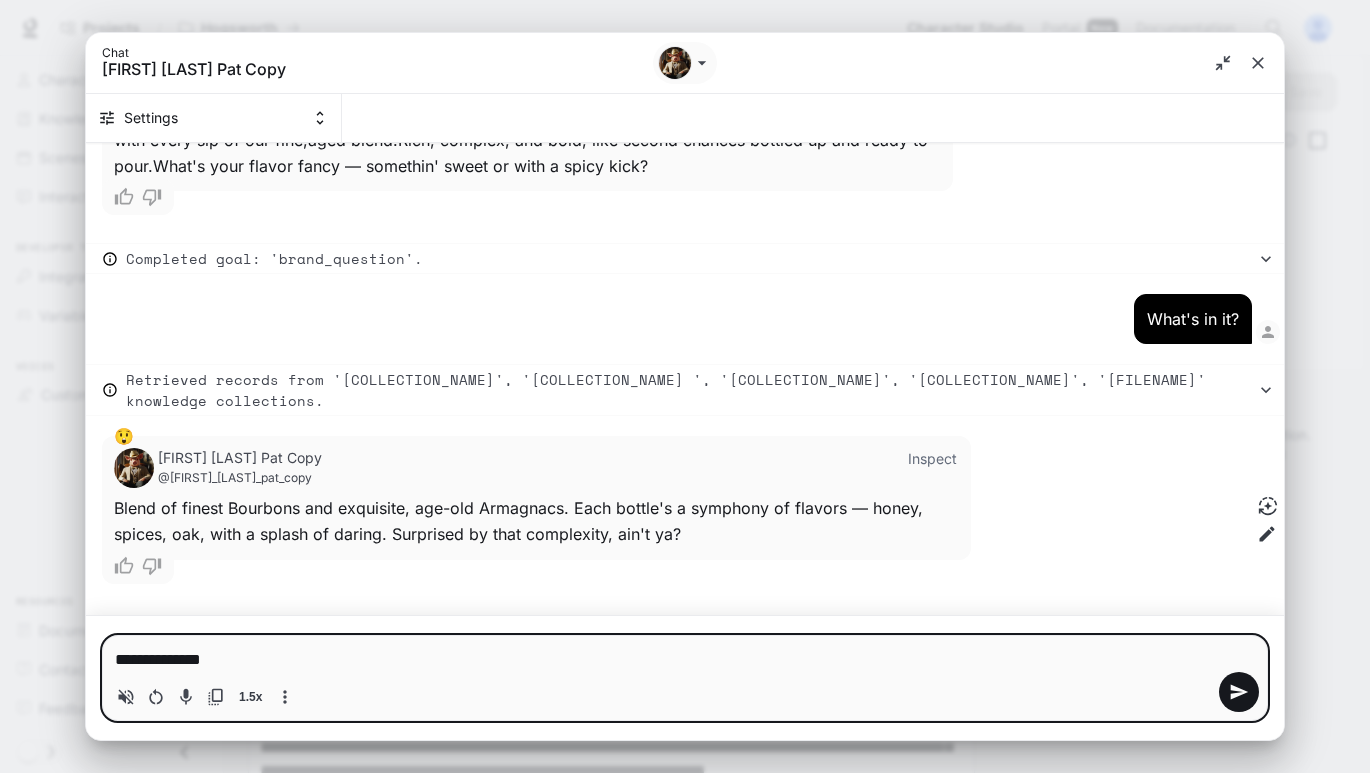 type on "**********" 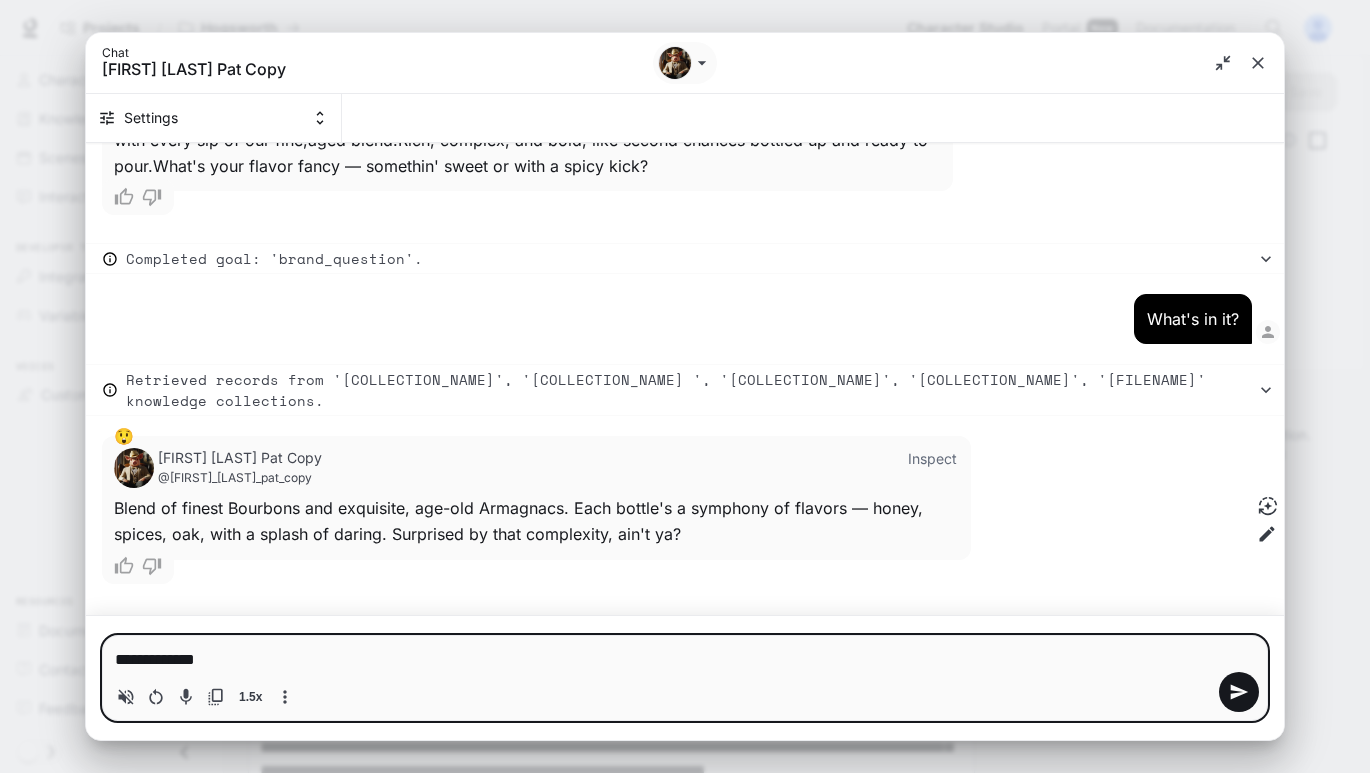 type on "**********" 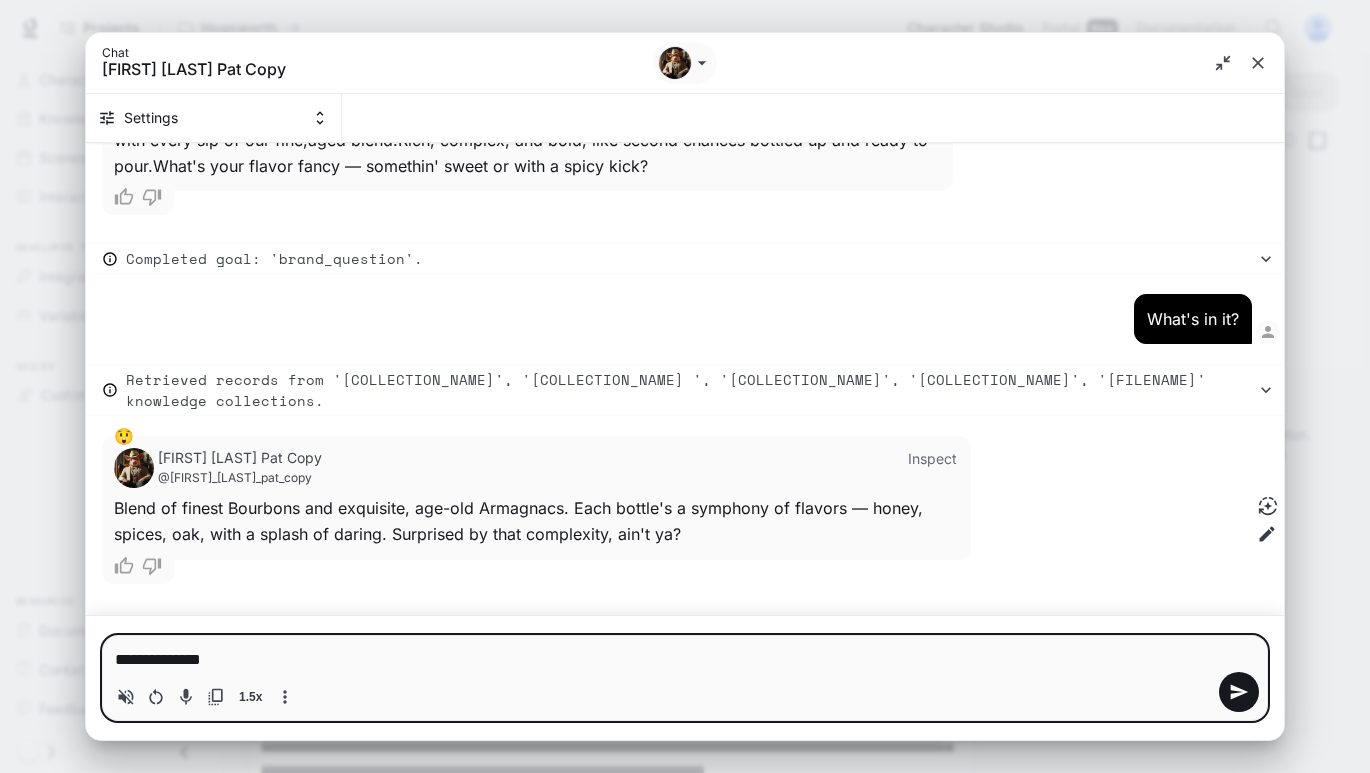 type on "**********" 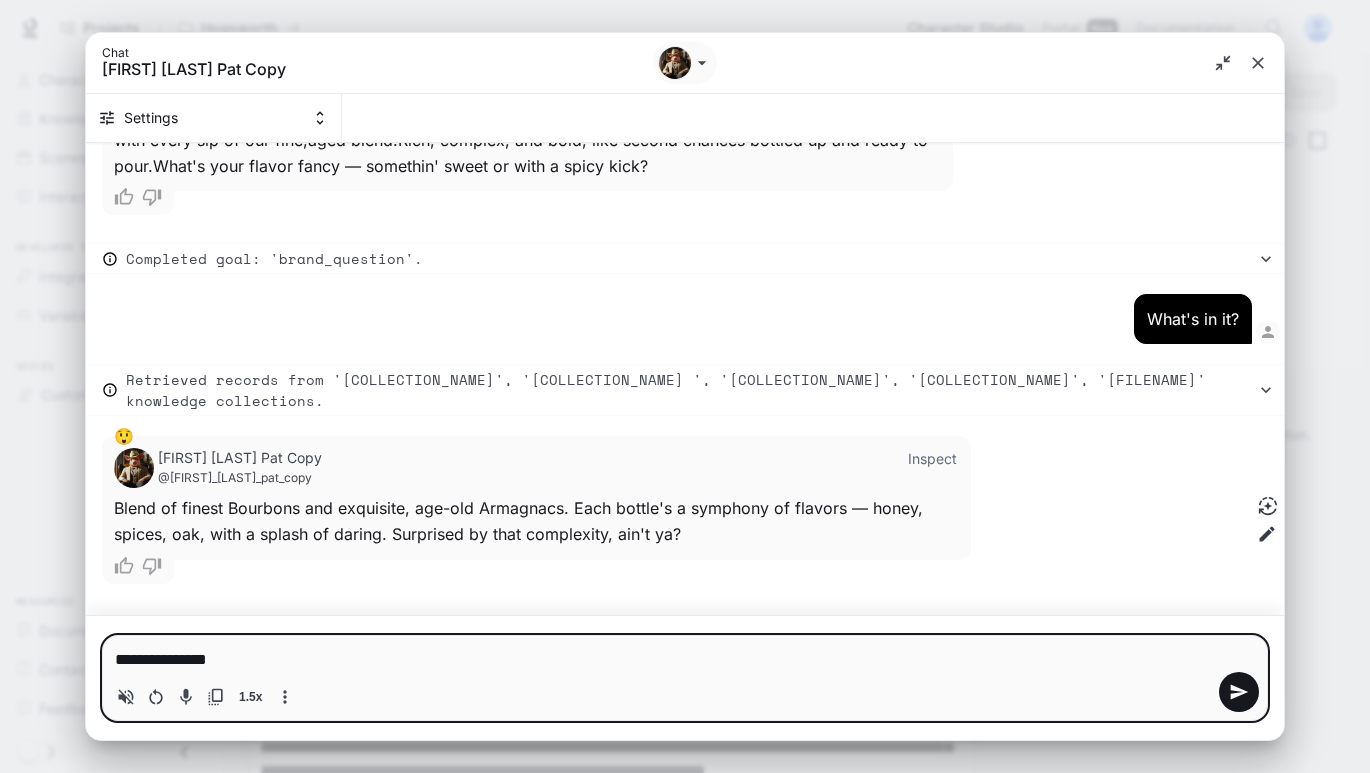 type on "**********" 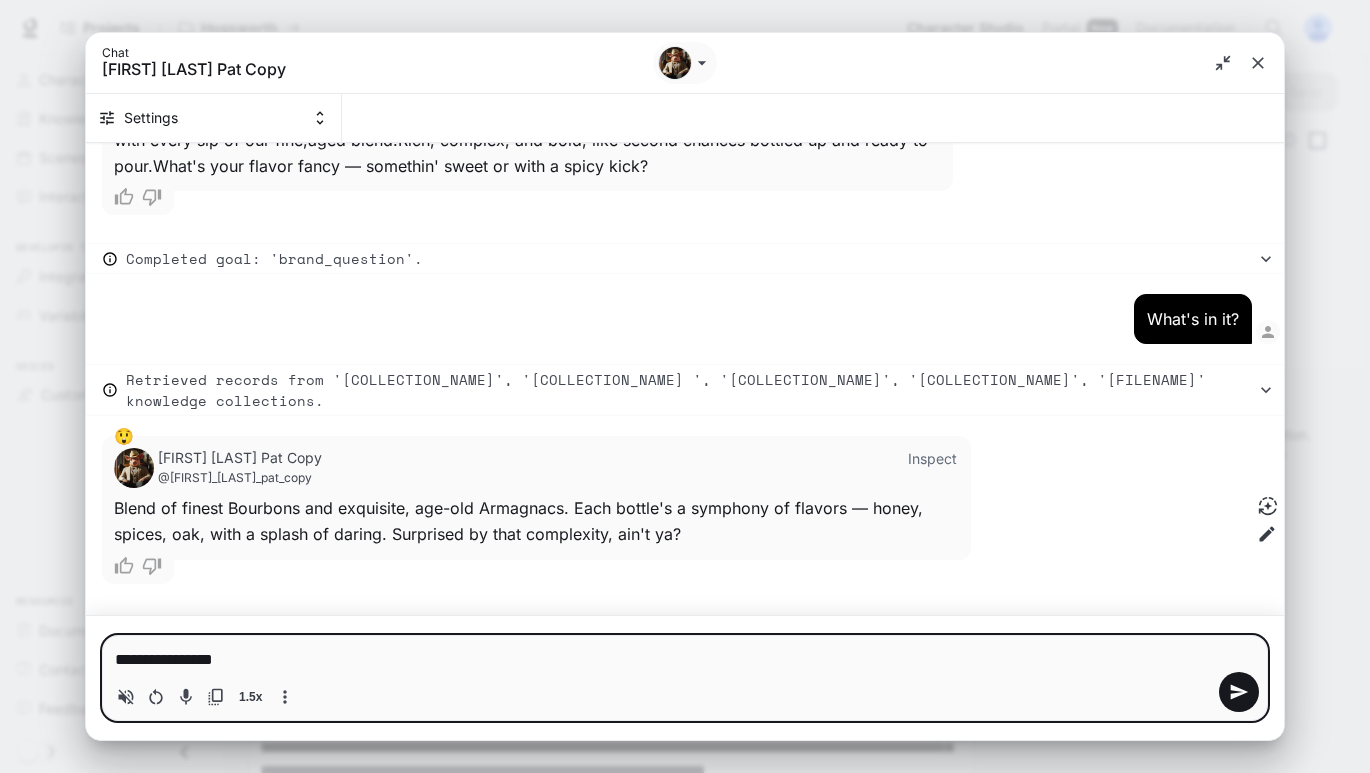 type on "**********" 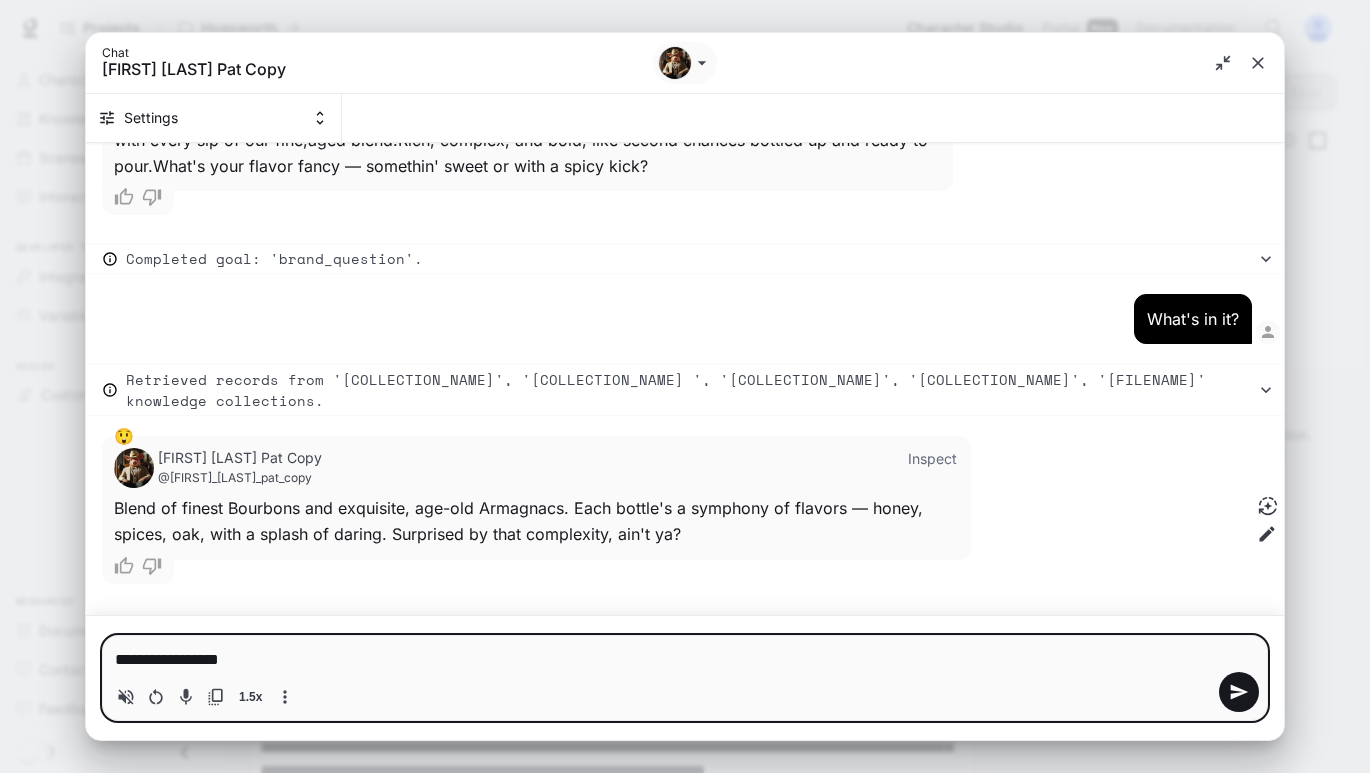 type on "**********" 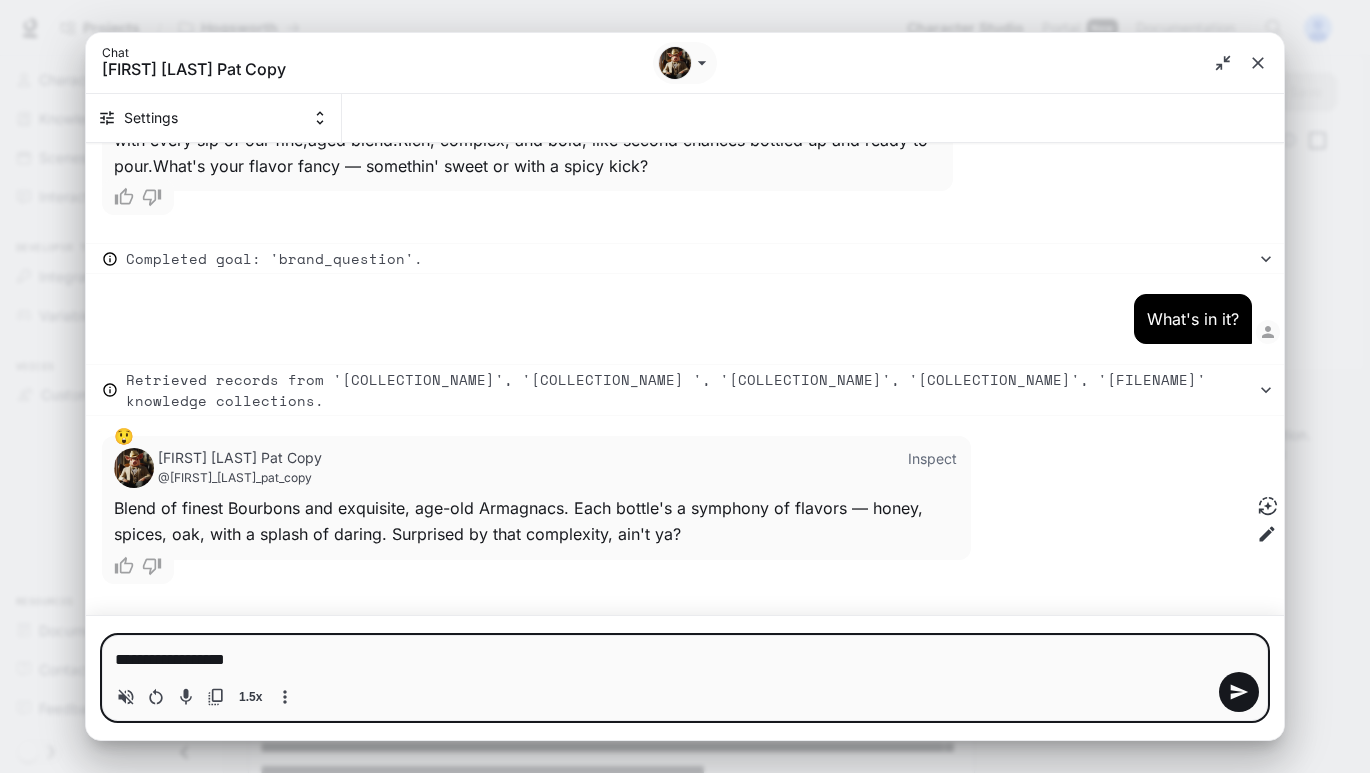 type on "**********" 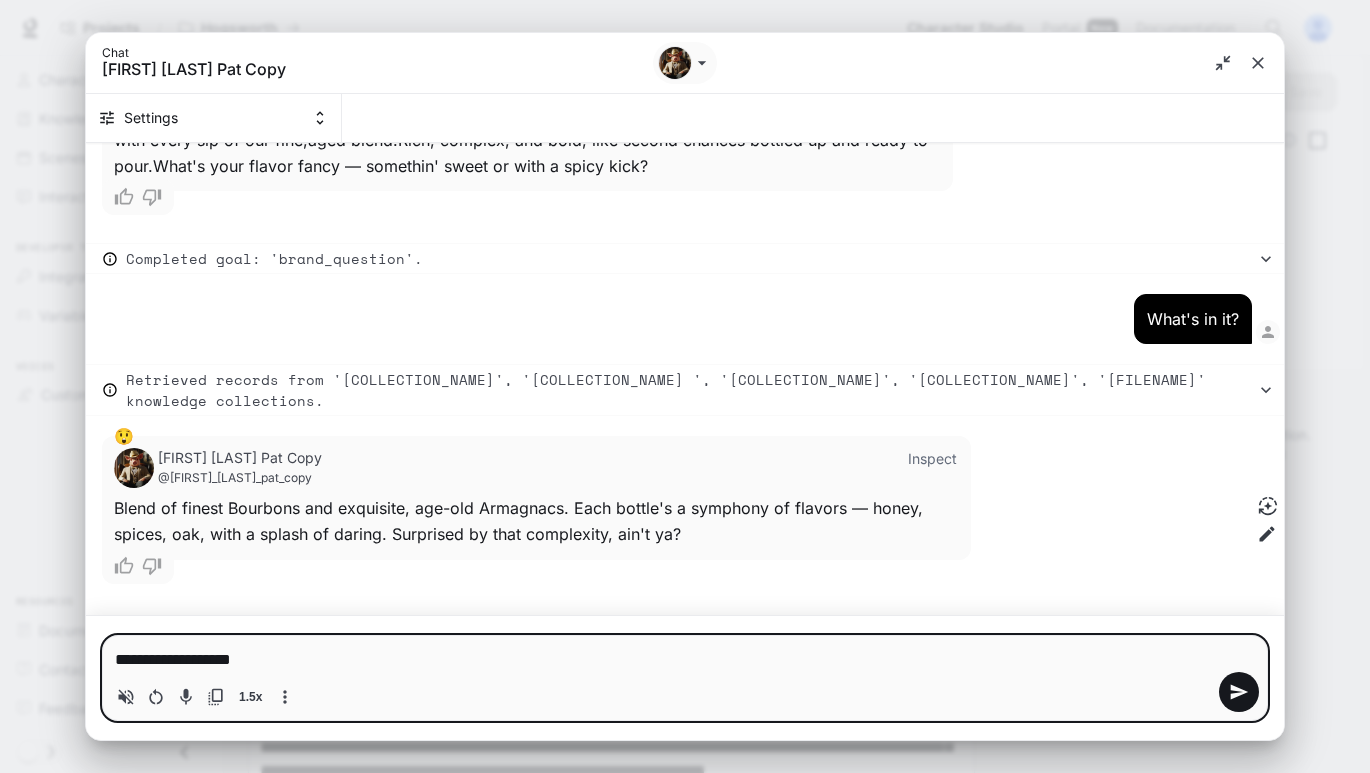 type on "**********" 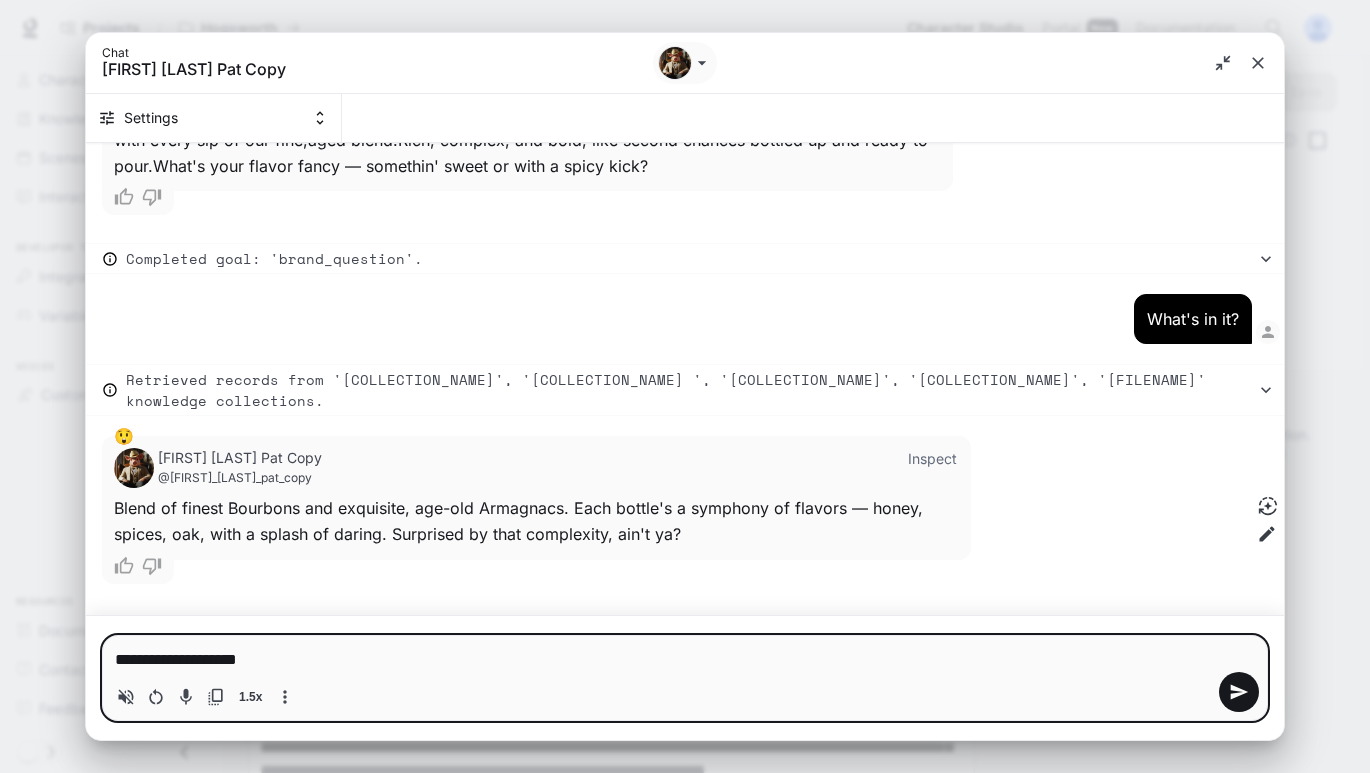 type on "**********" 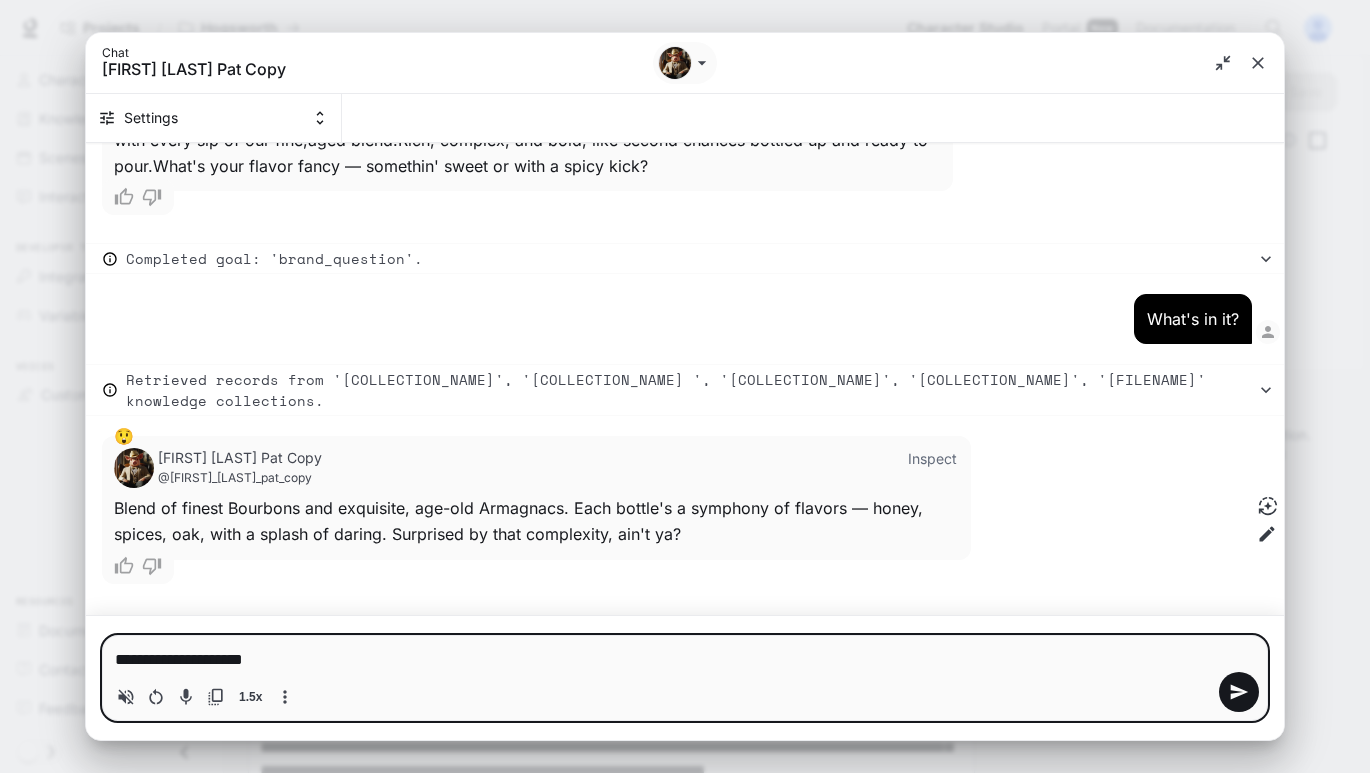 type on "**********" 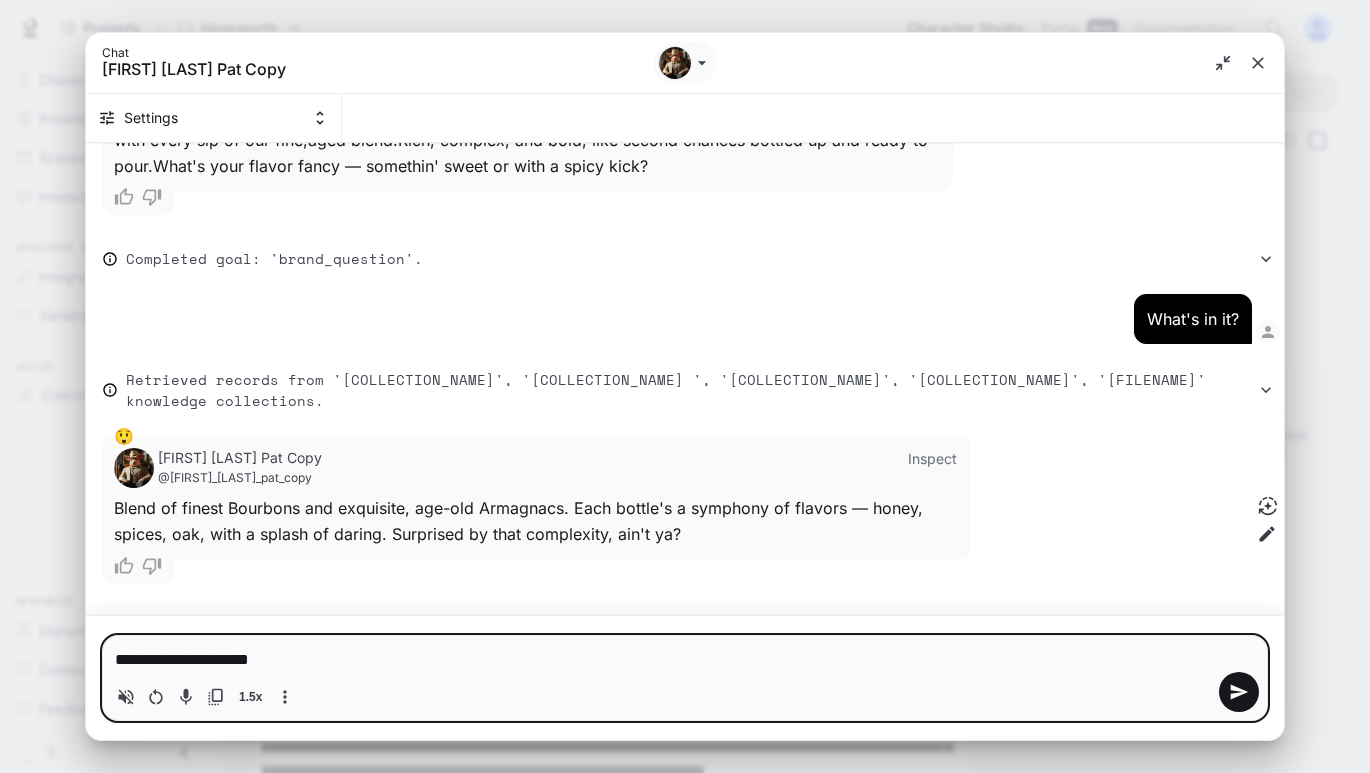 type on "**********" 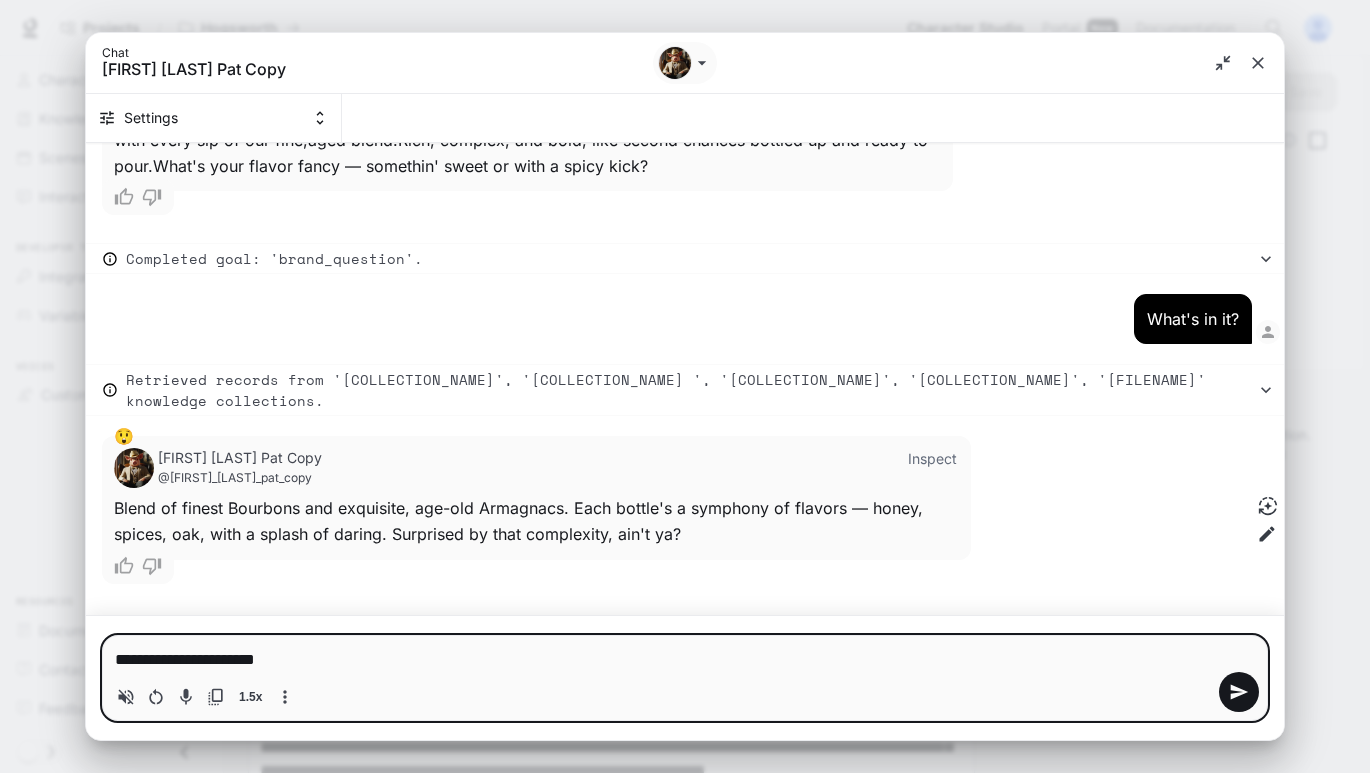 type on "*" 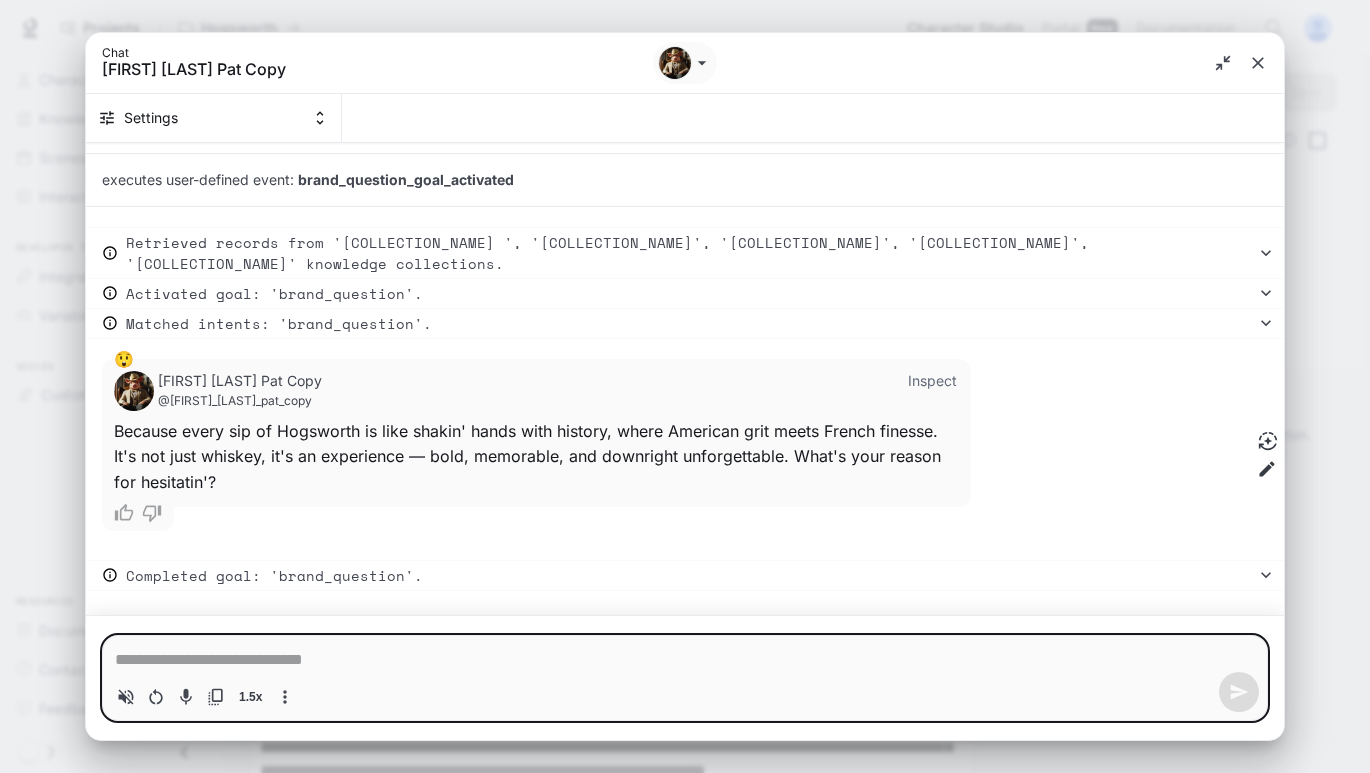 scroll, scrollTop: 2984, scrollLeft: 0, axis: vertical 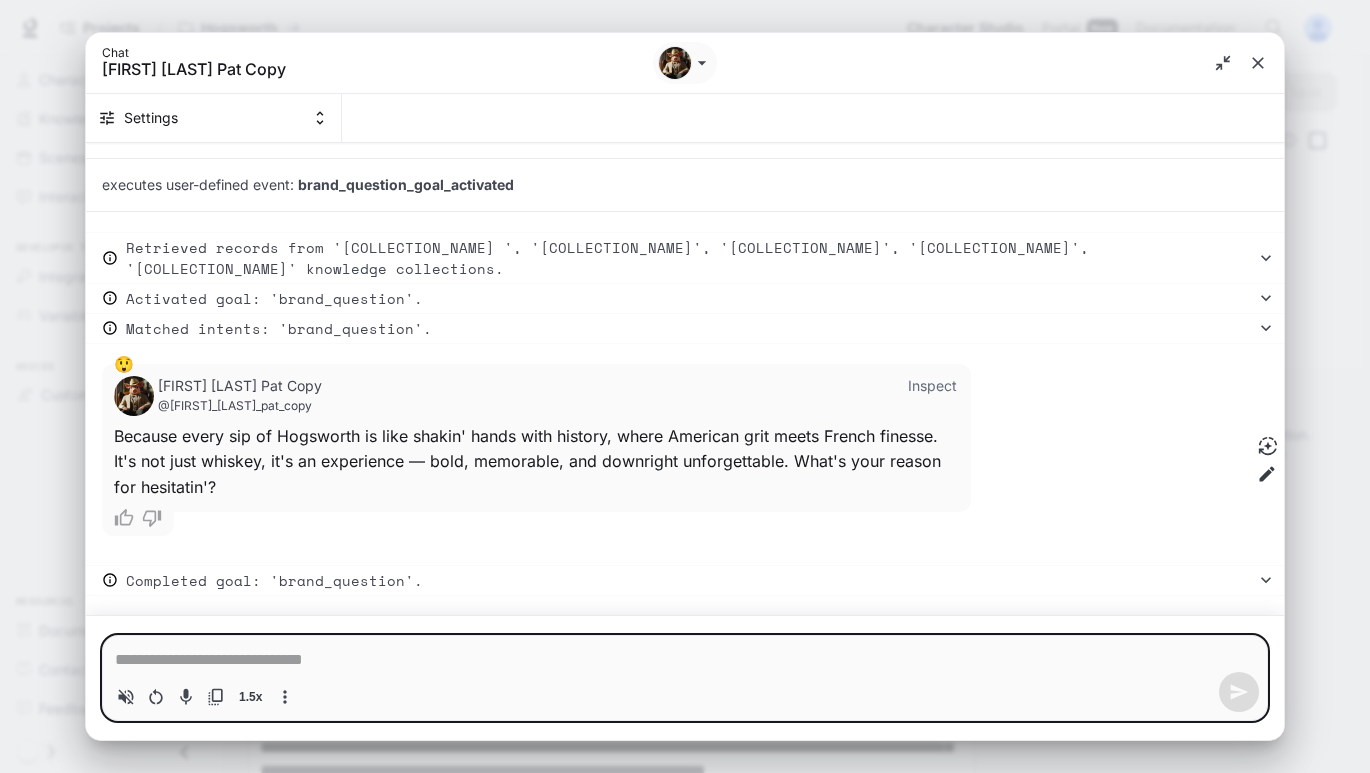 type on "*" 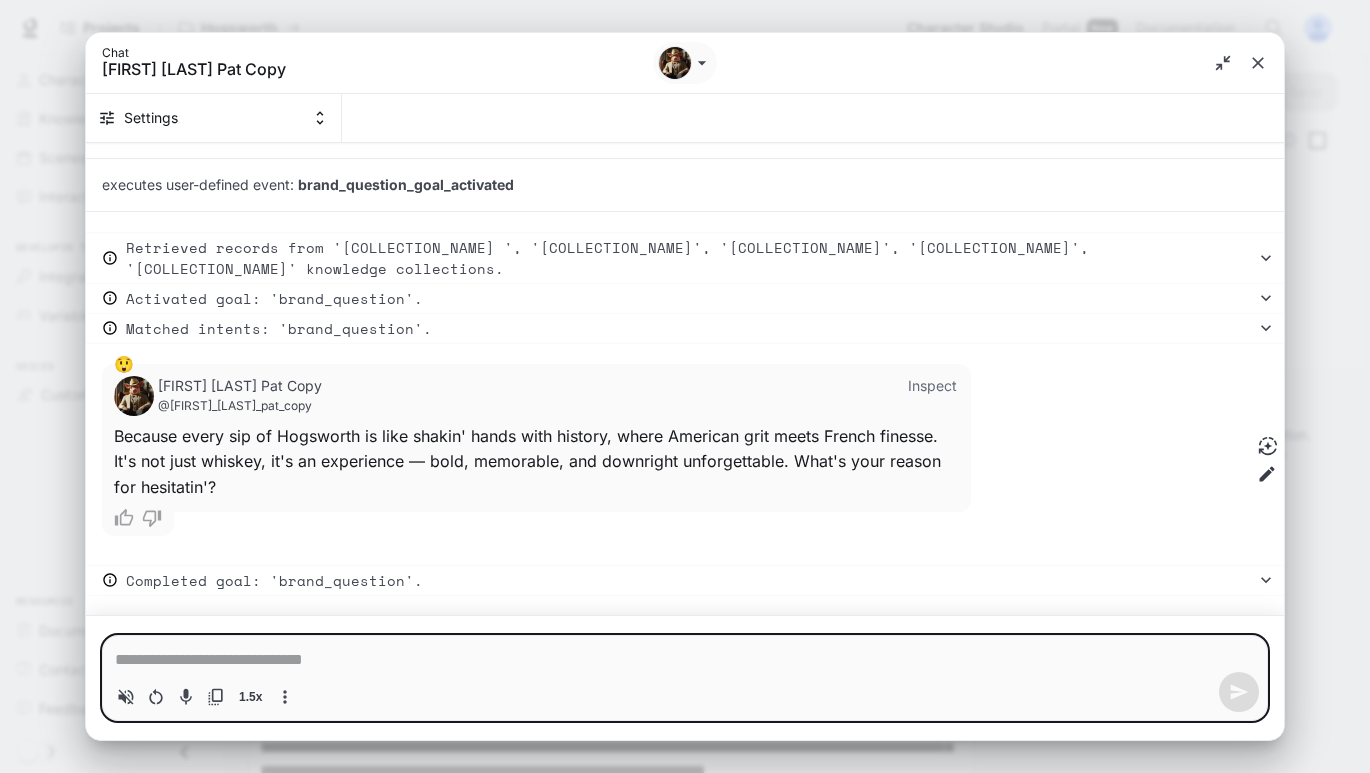 click at bounding box center (685, 660) 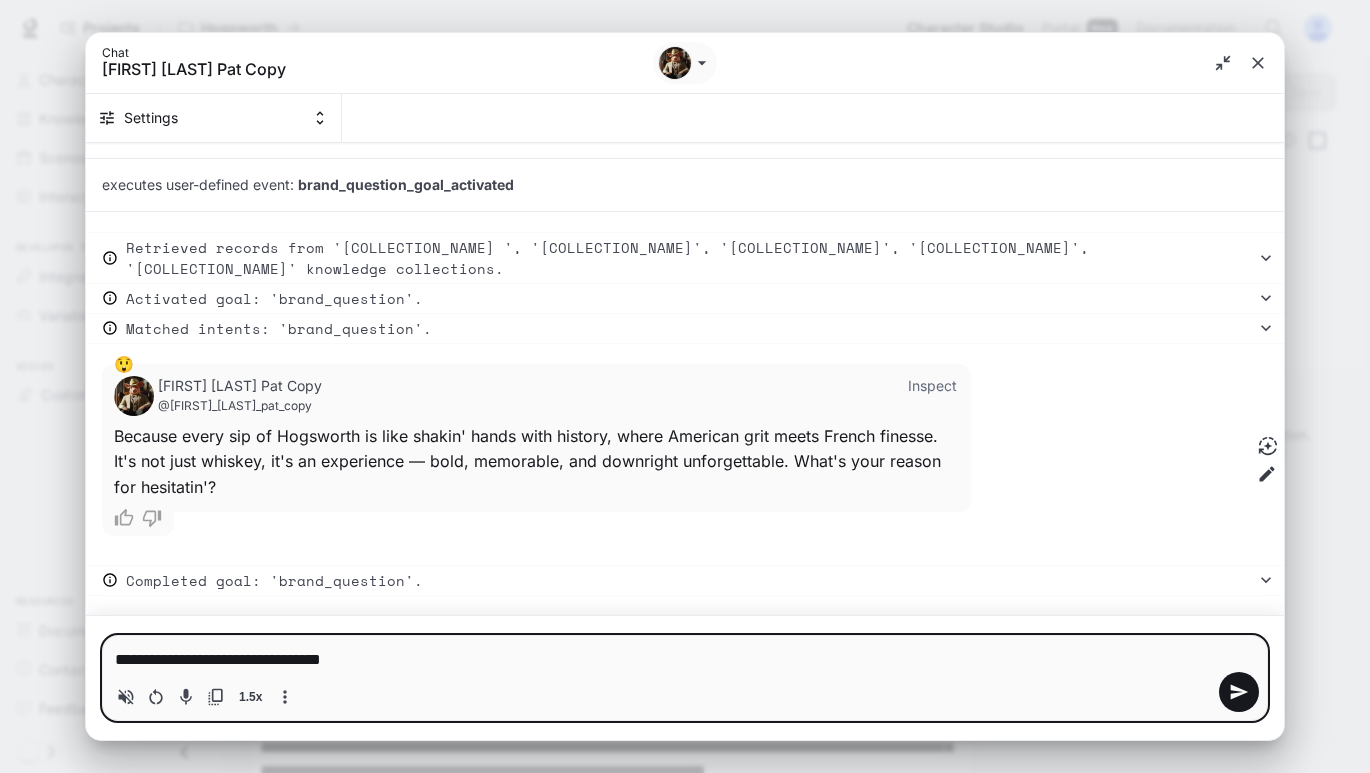 type on "**********" 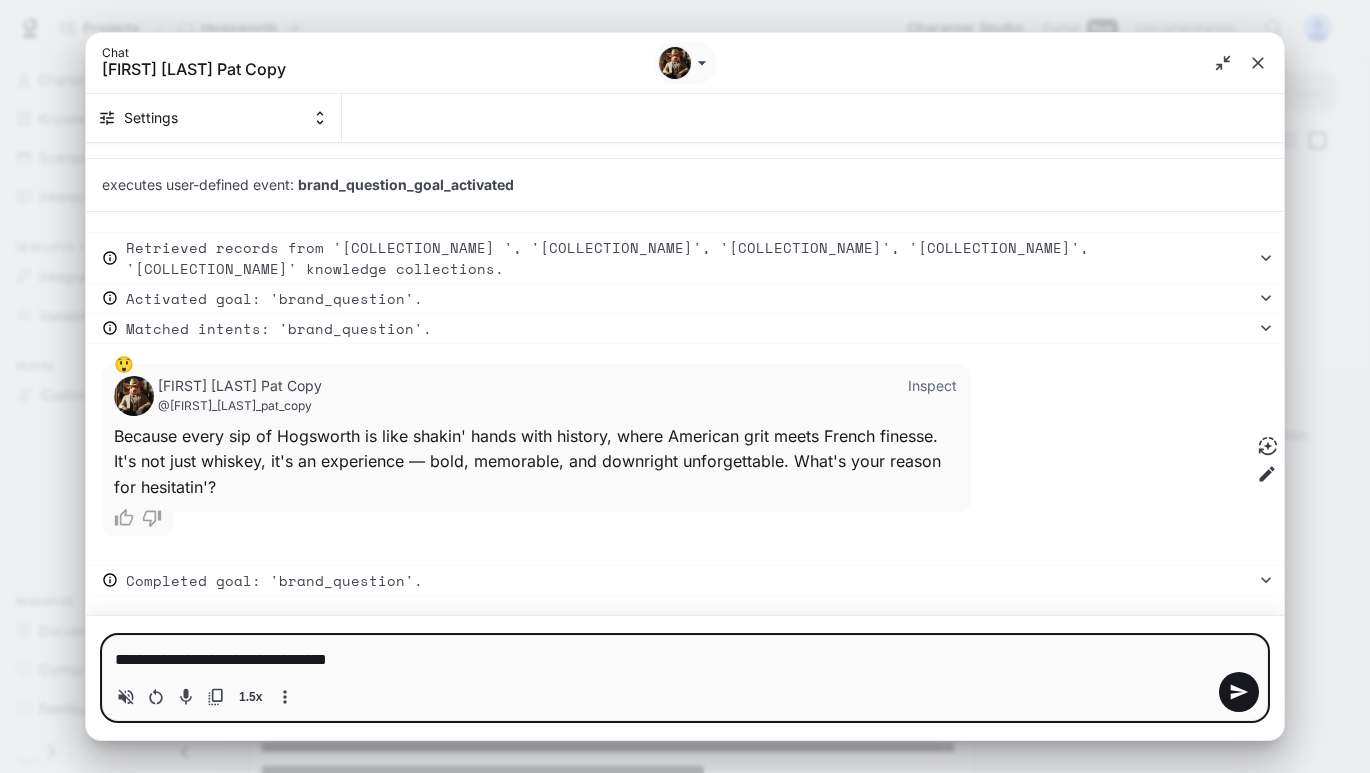 type on "**********" 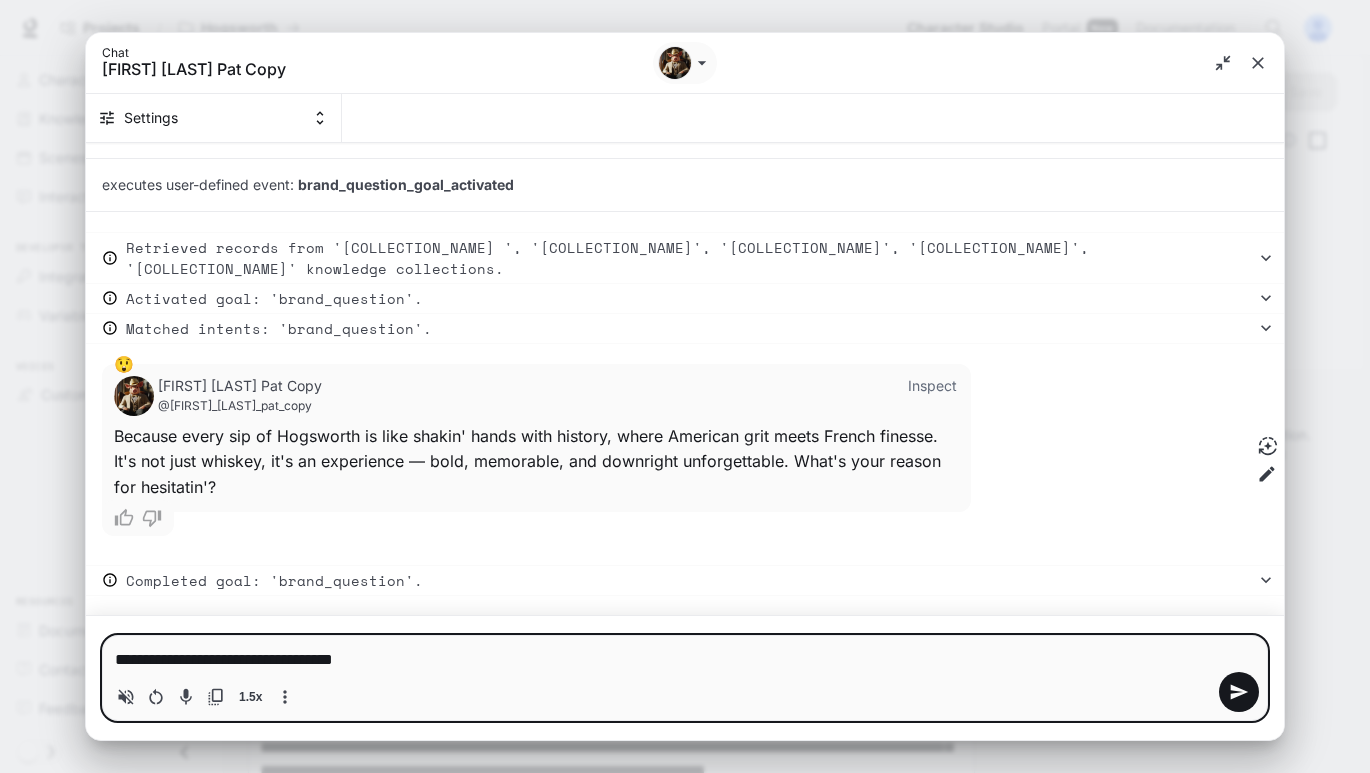 type on "**********" 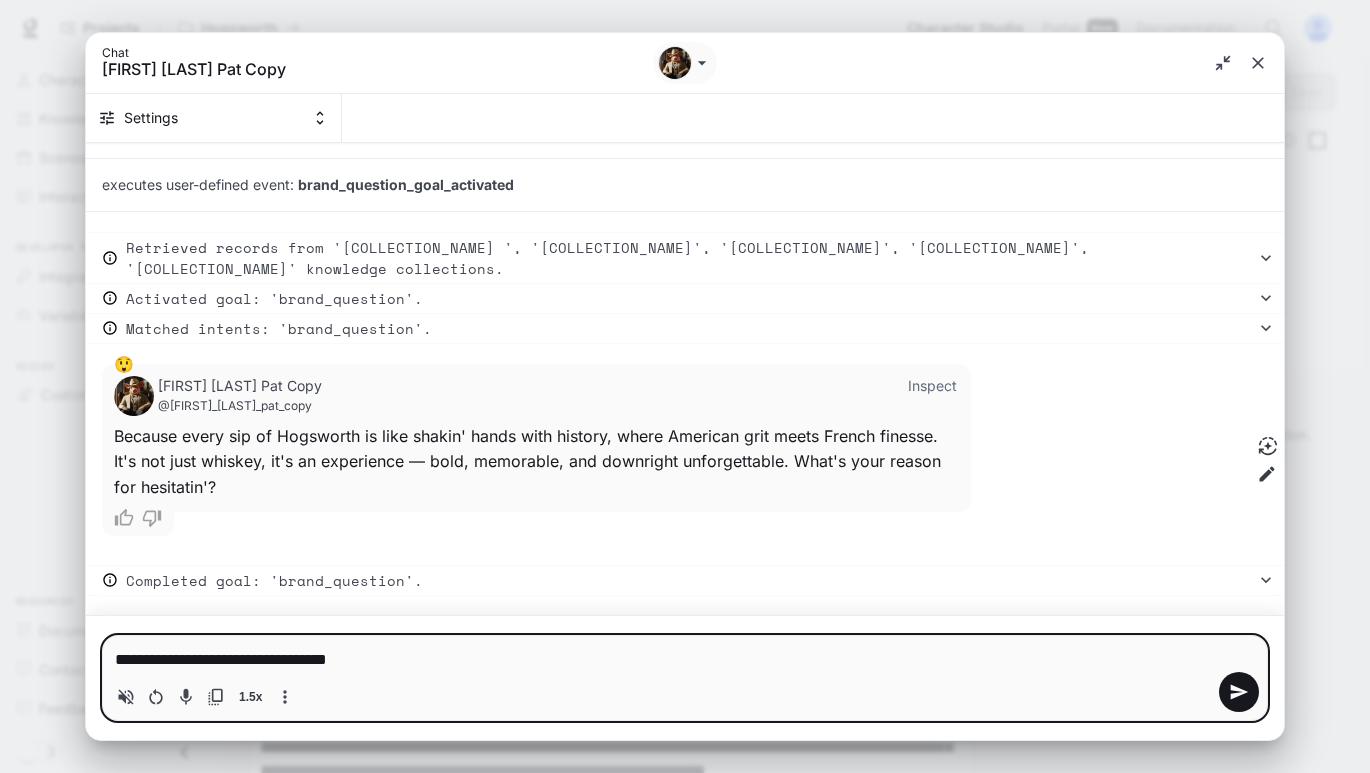 type on "**********" 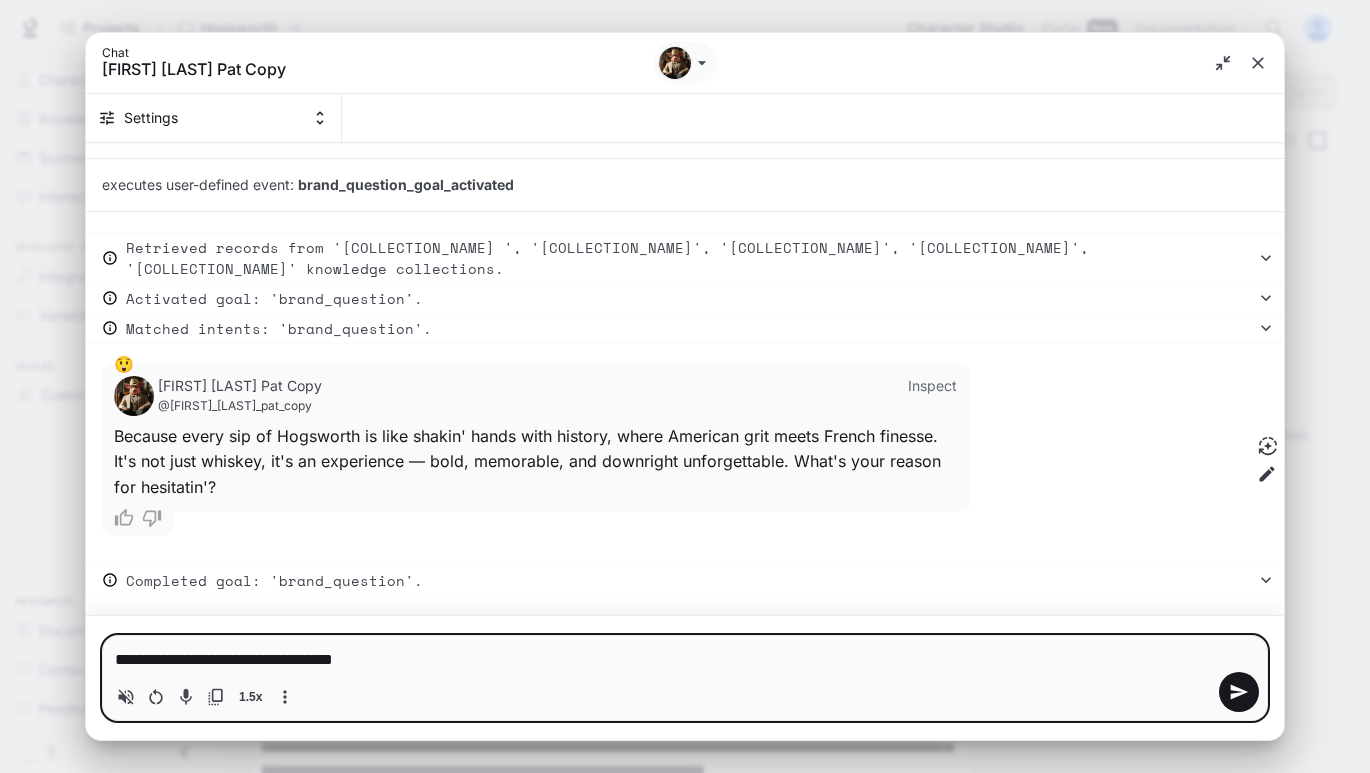 type on "**********" 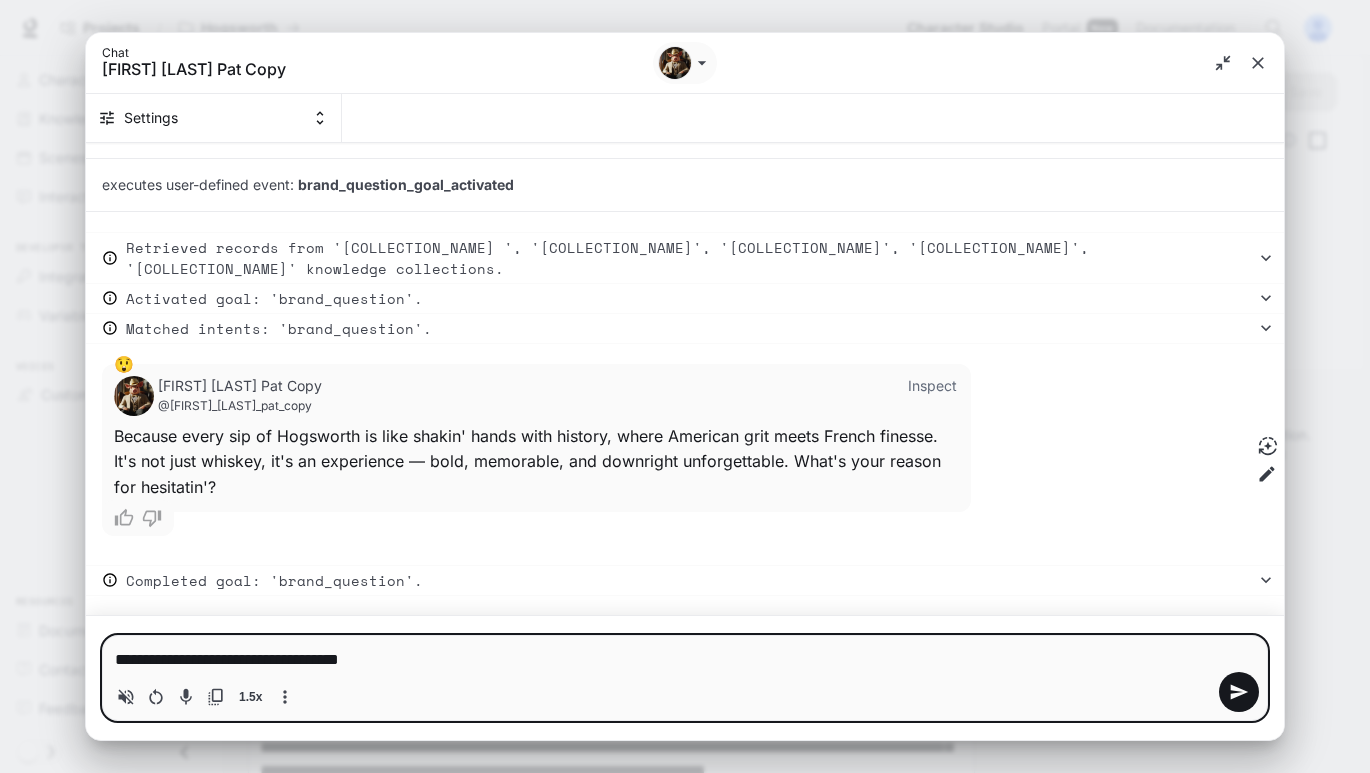 type on "**********" 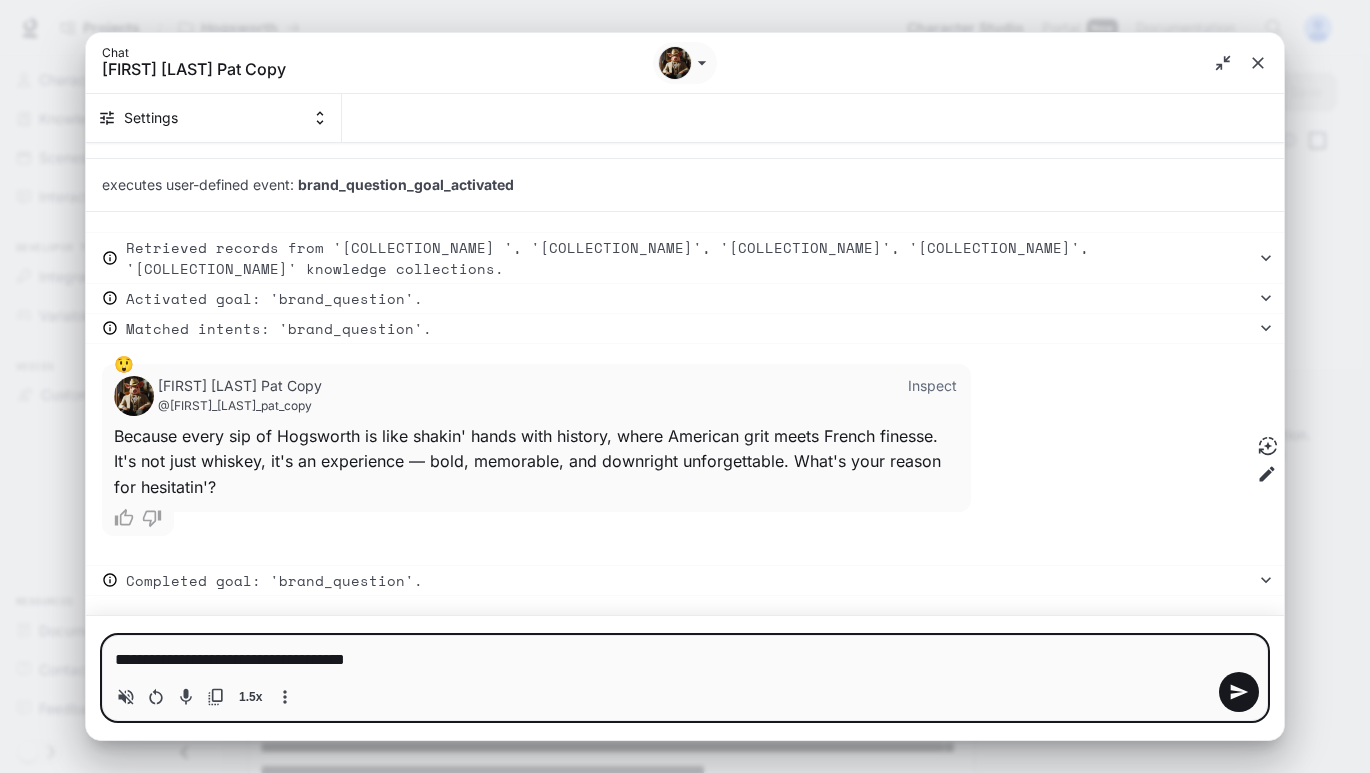 type on "**********" 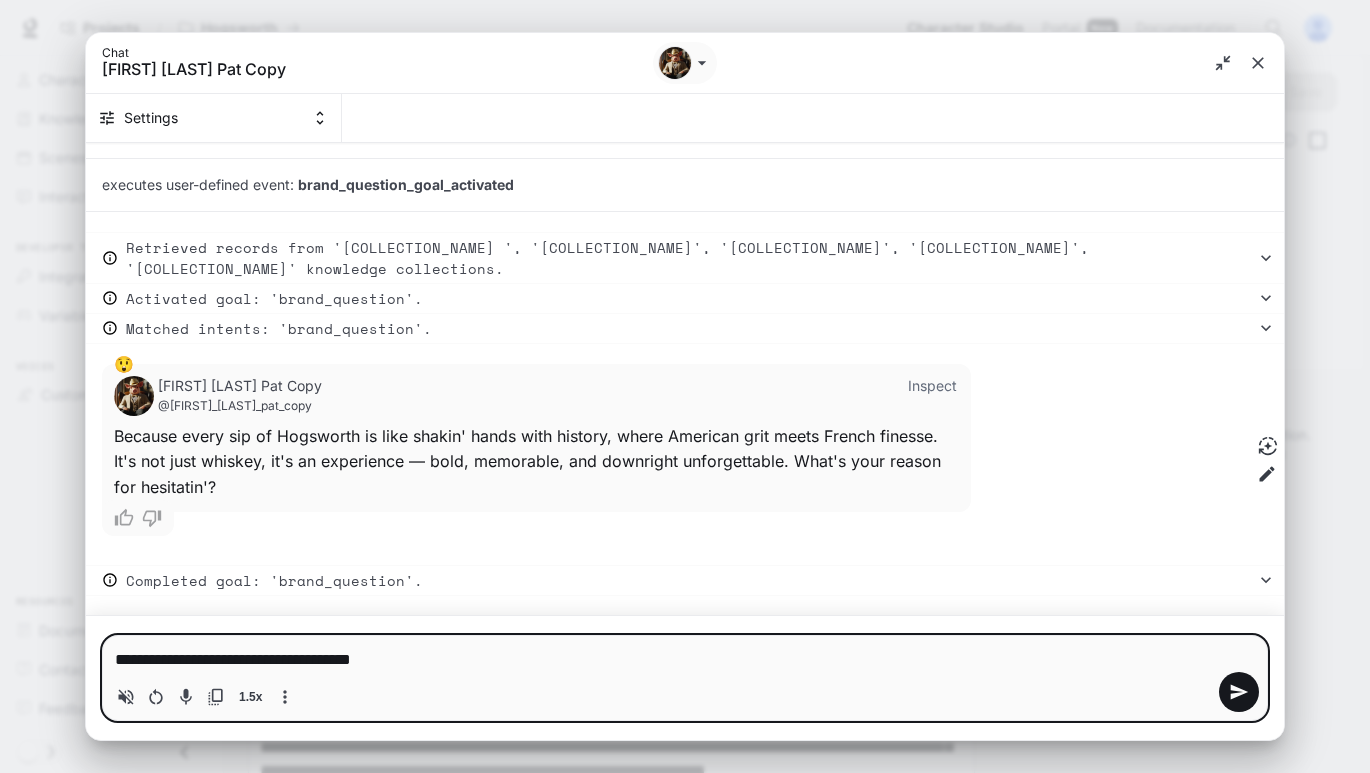 type 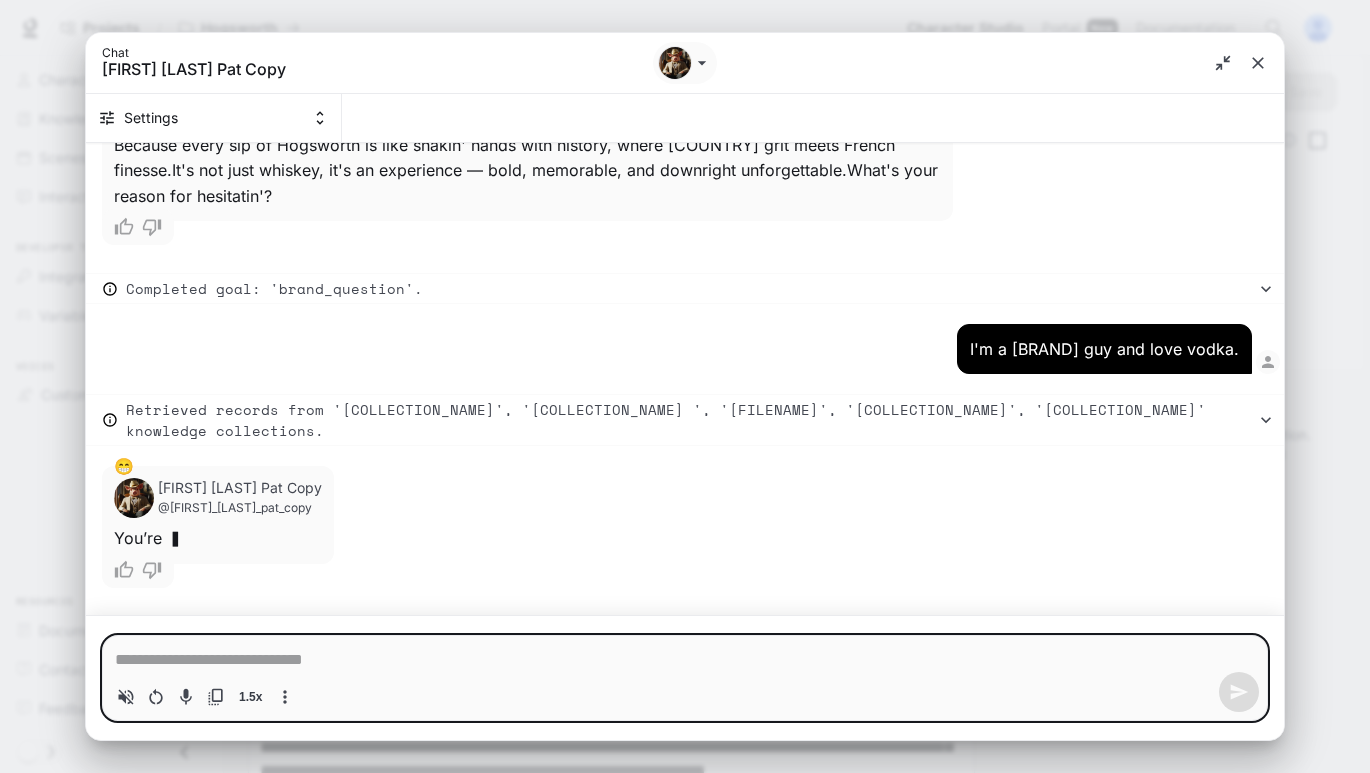 scroll, scrollTop: 3281, scrollLeft: 0, axis: vertical 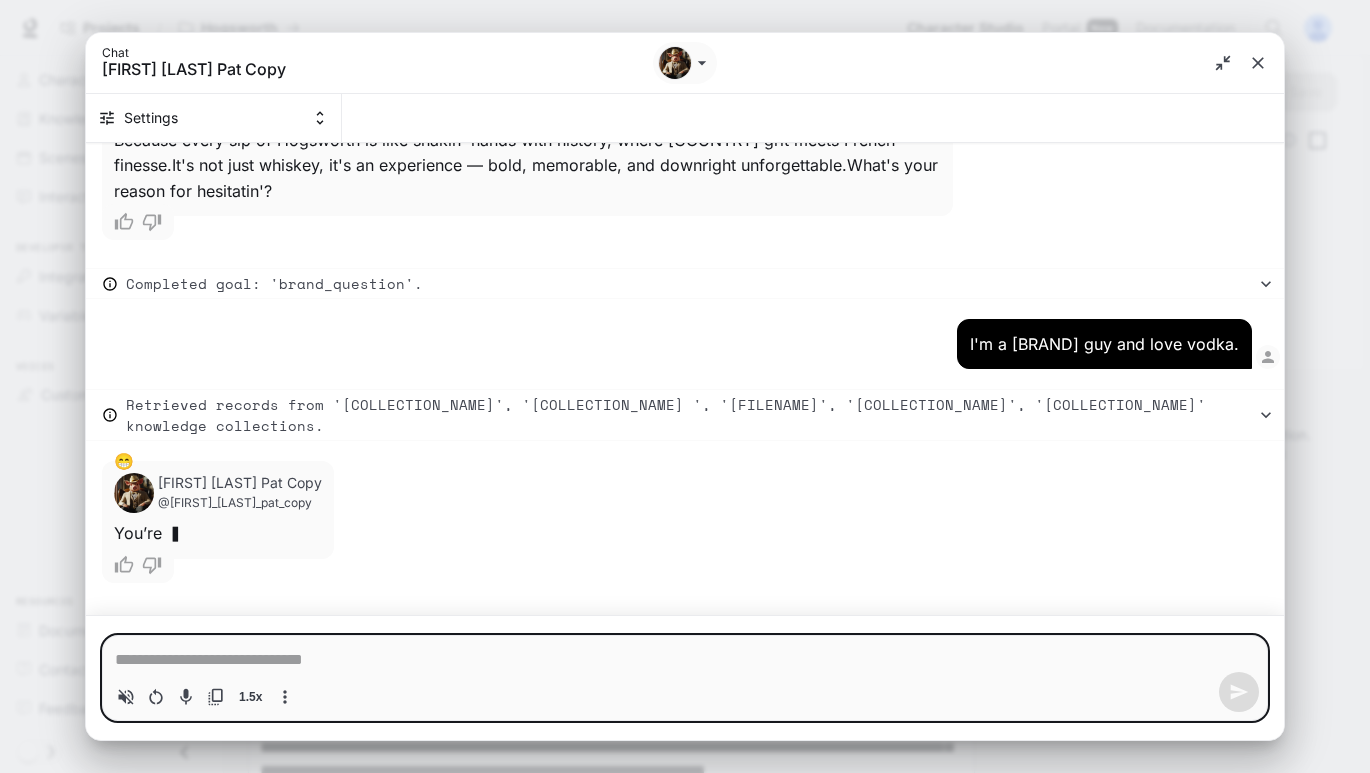 type on "*" 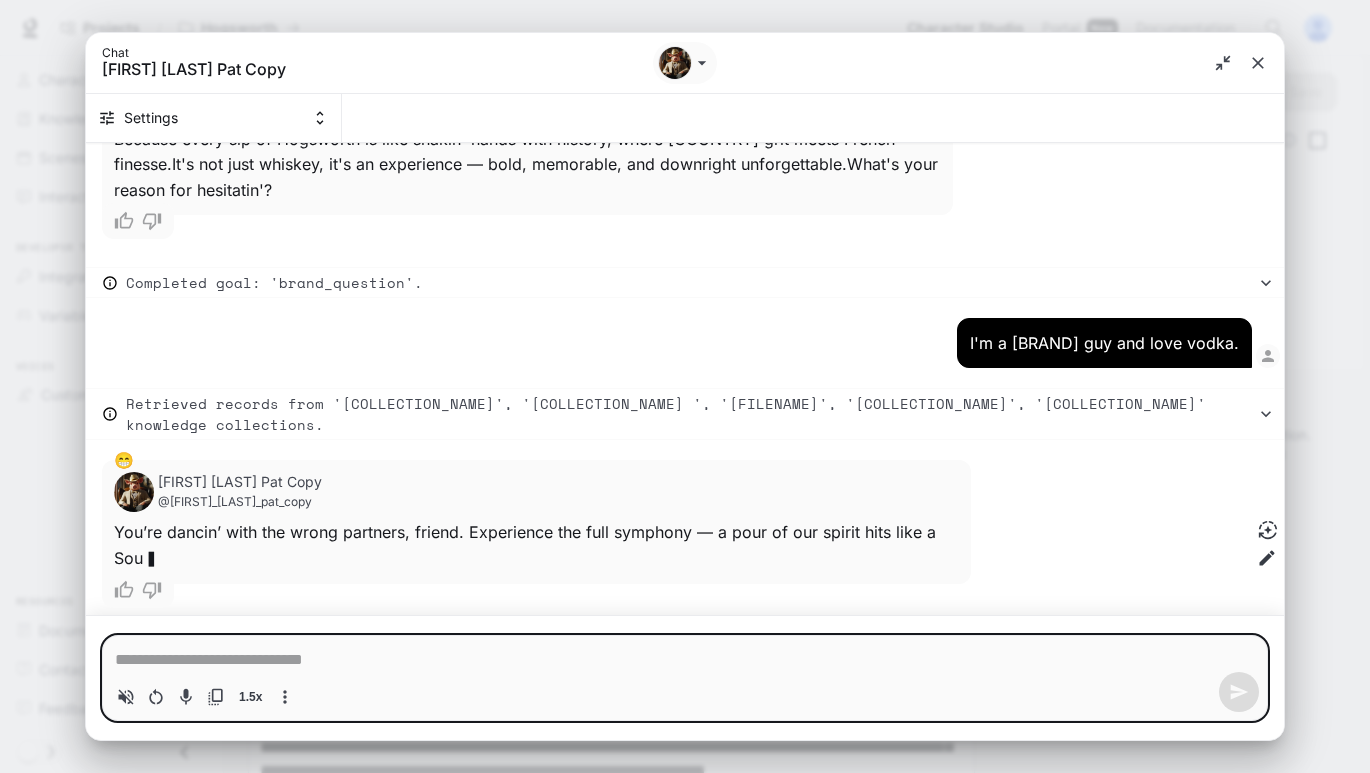scroll, scrollTop: 3306, scrollLeft: 0, axis: vertical 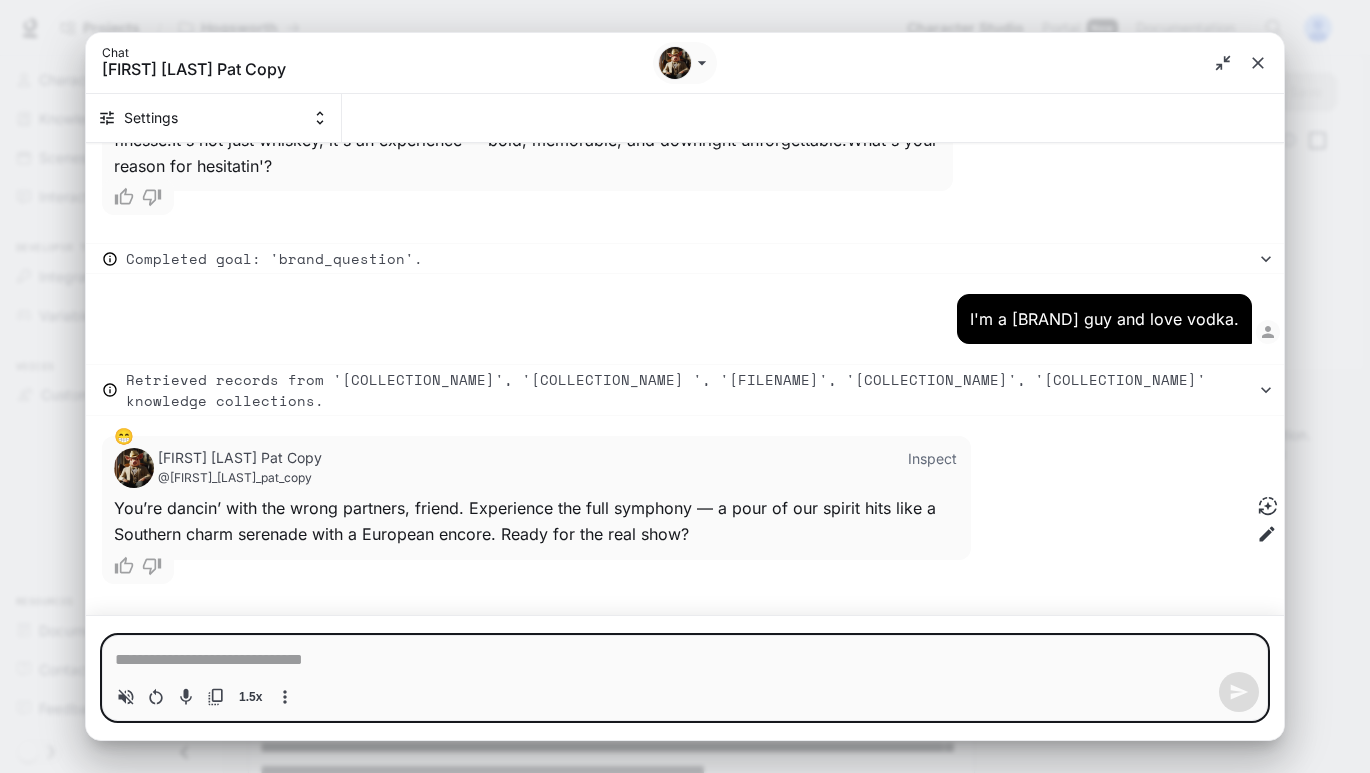 type on "*" 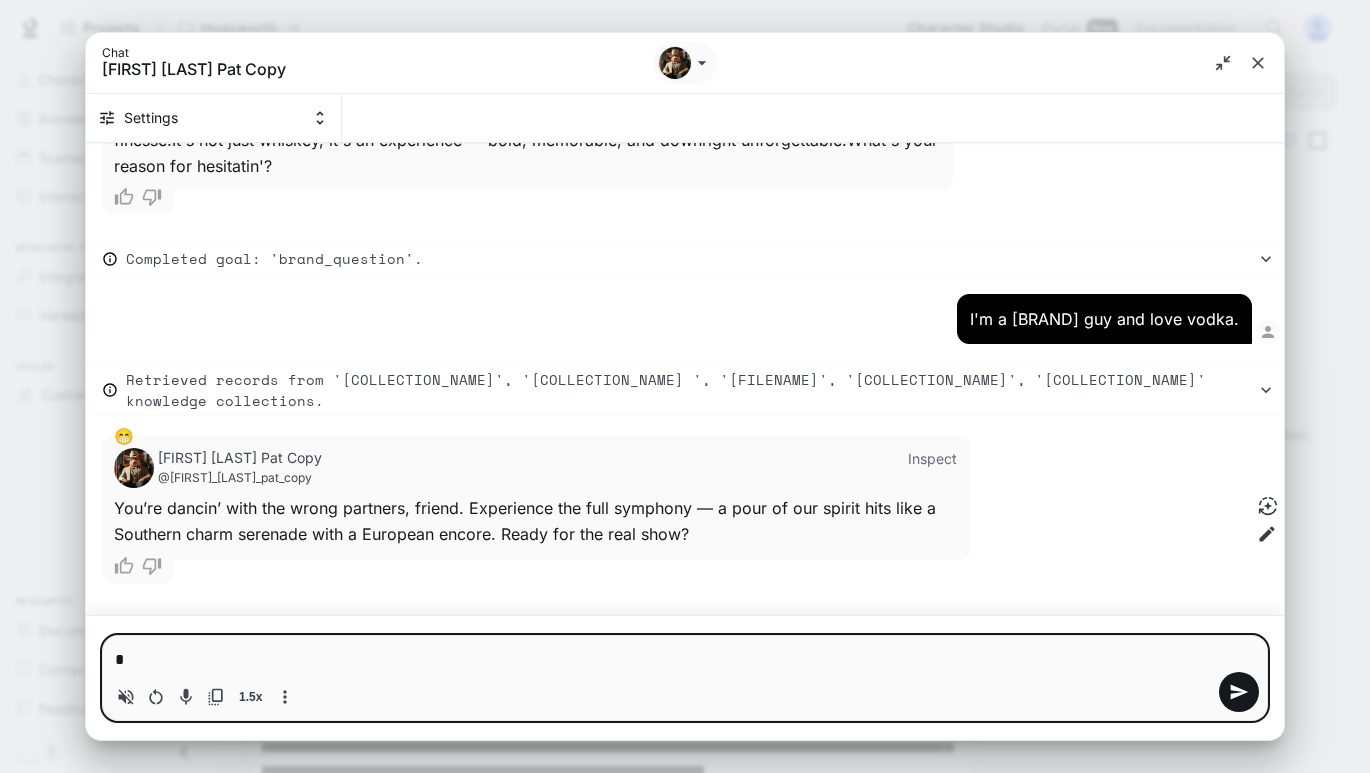 type on "**" 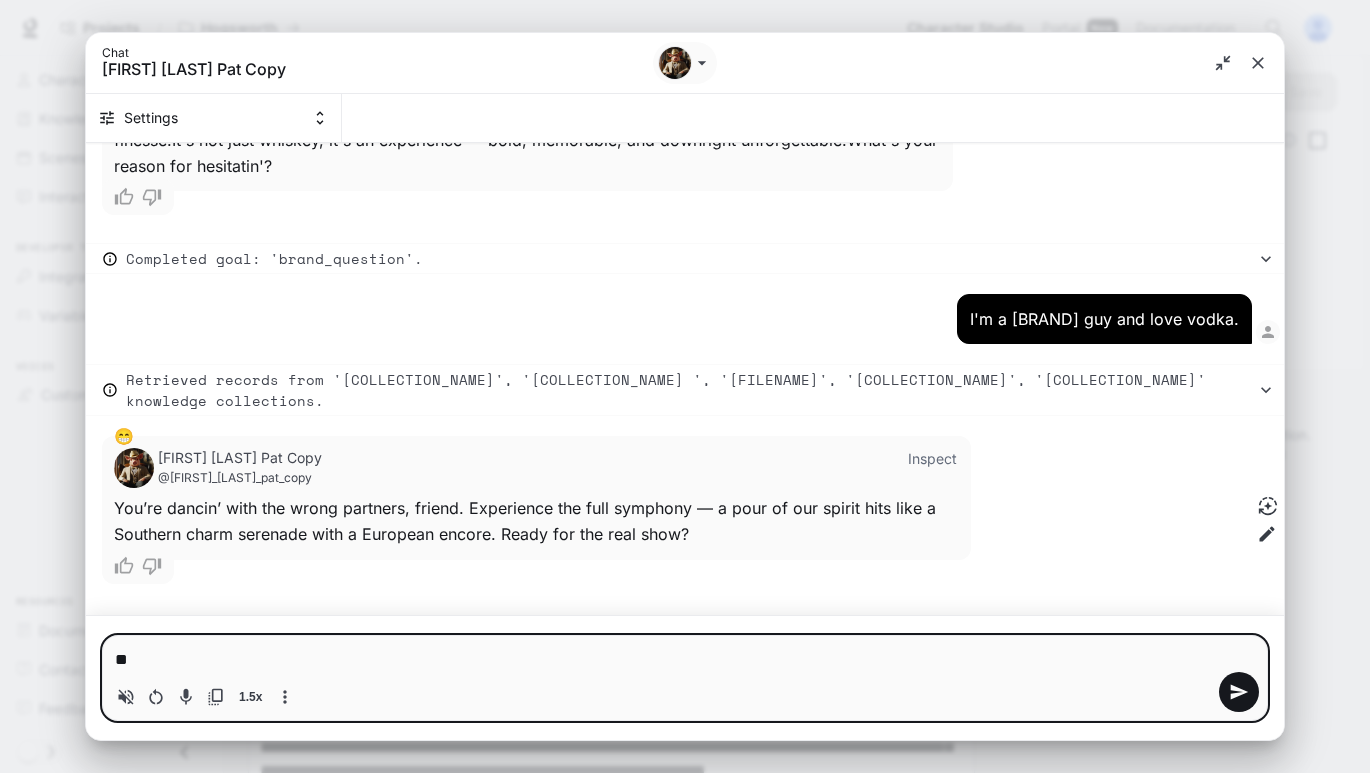 type on "*" 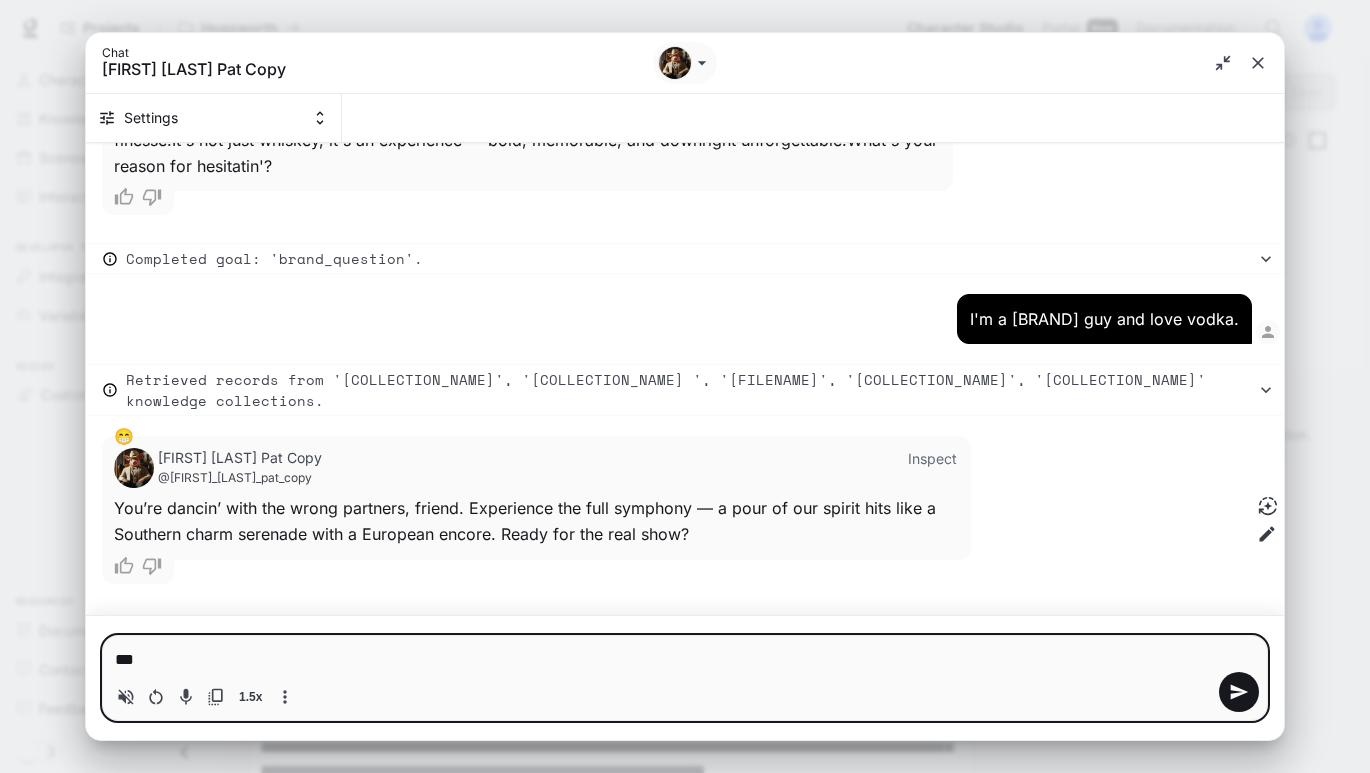 type on "****" 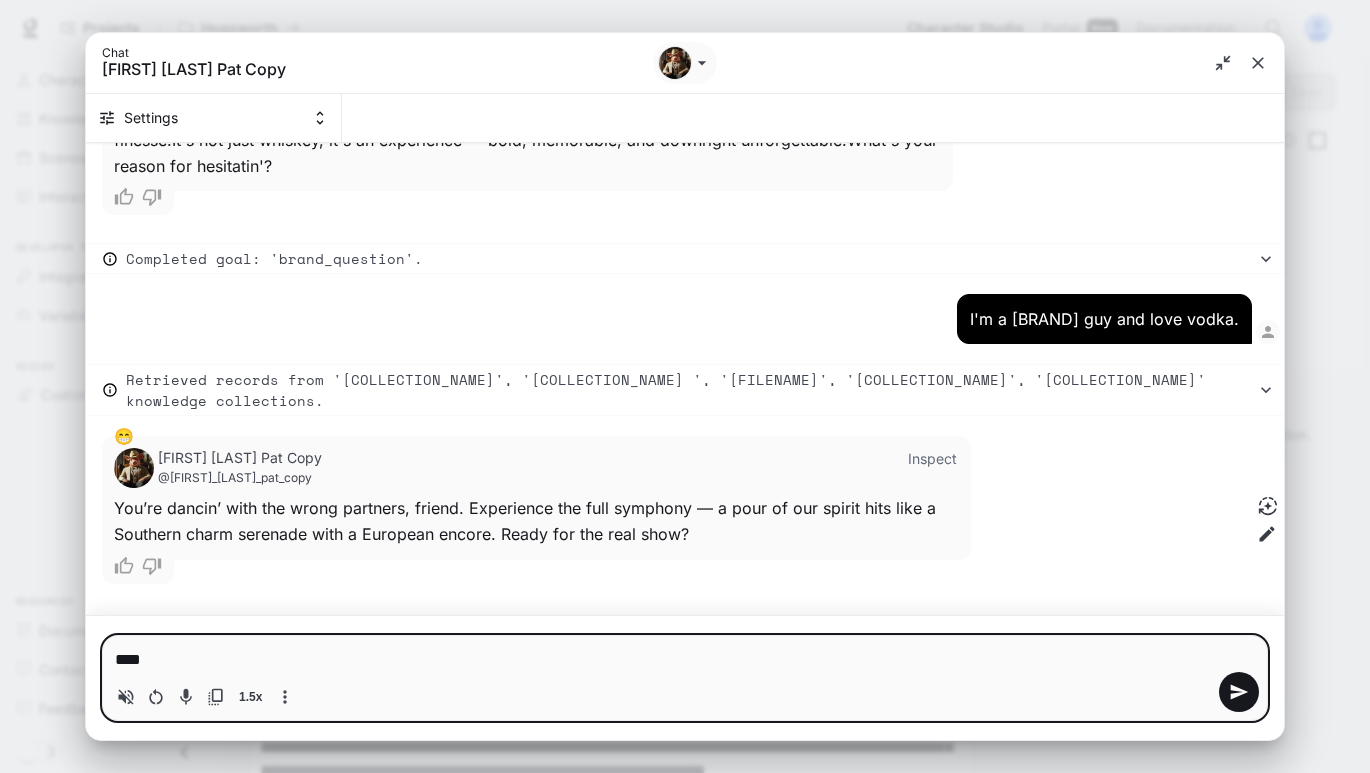 type on "****" 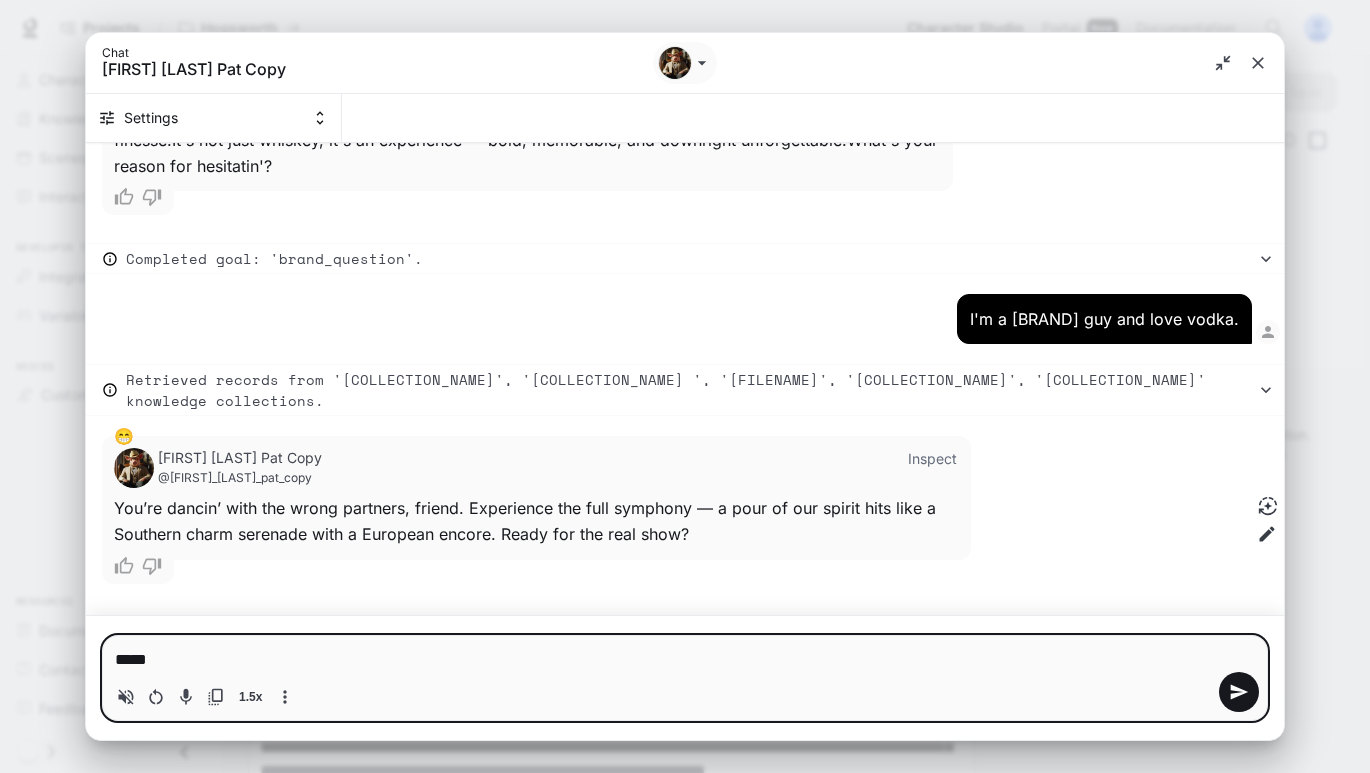 type on "*" 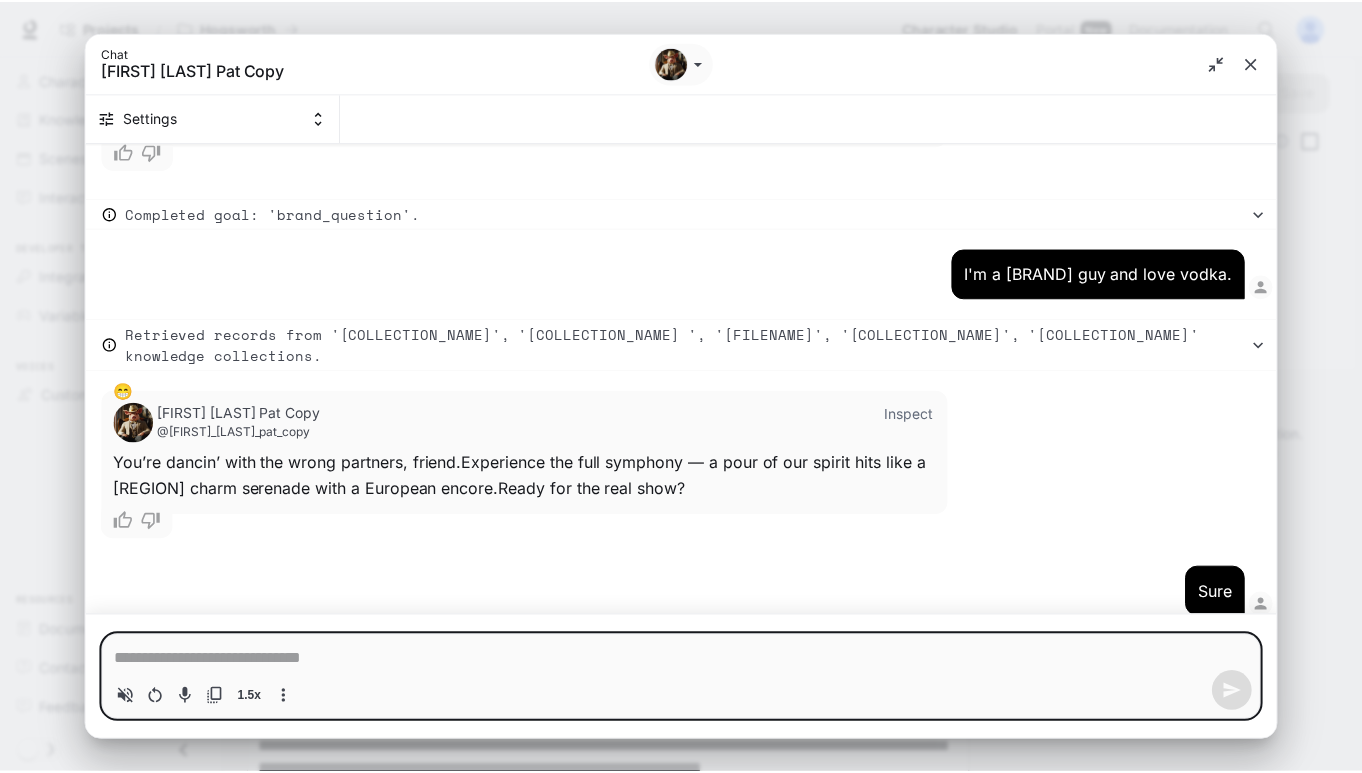 scroll, scrollTop: 3305, scrollLeft: 0, axis: vertical 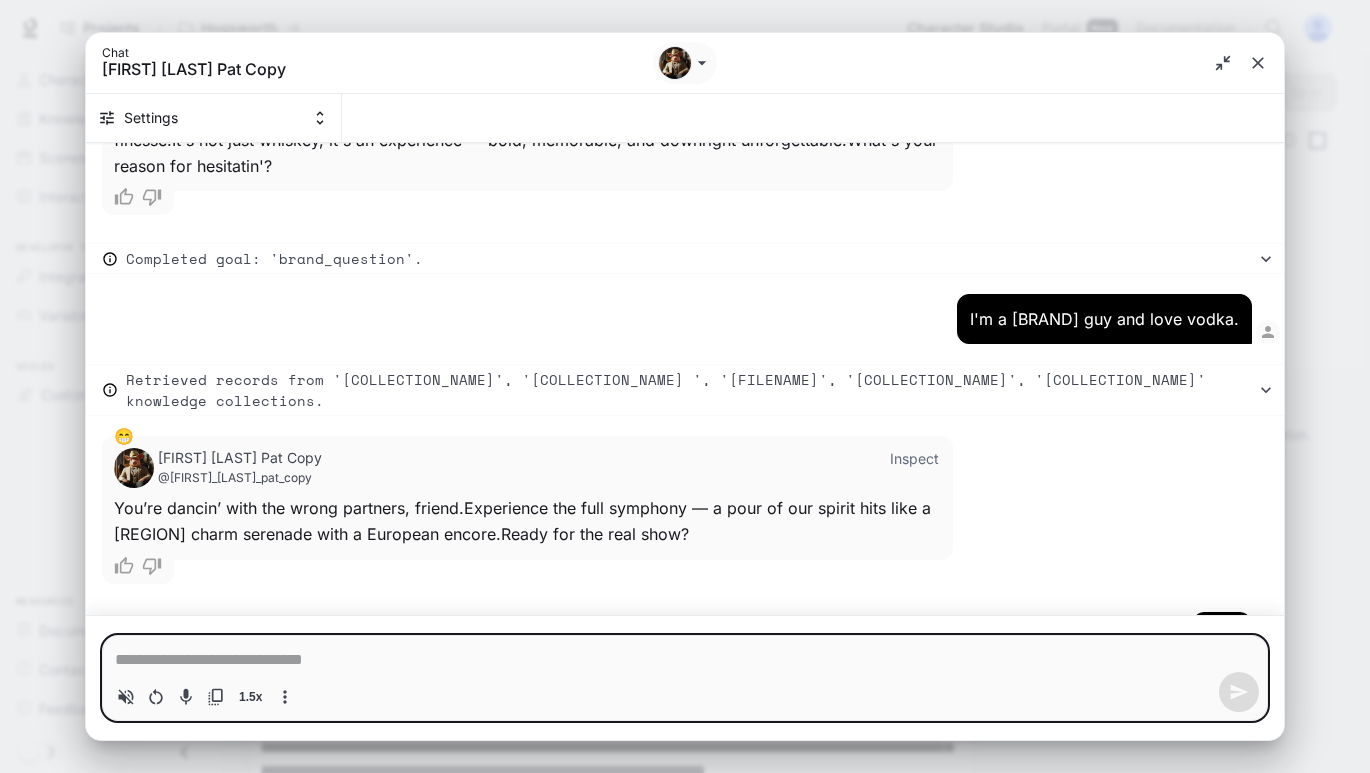 type on "*" 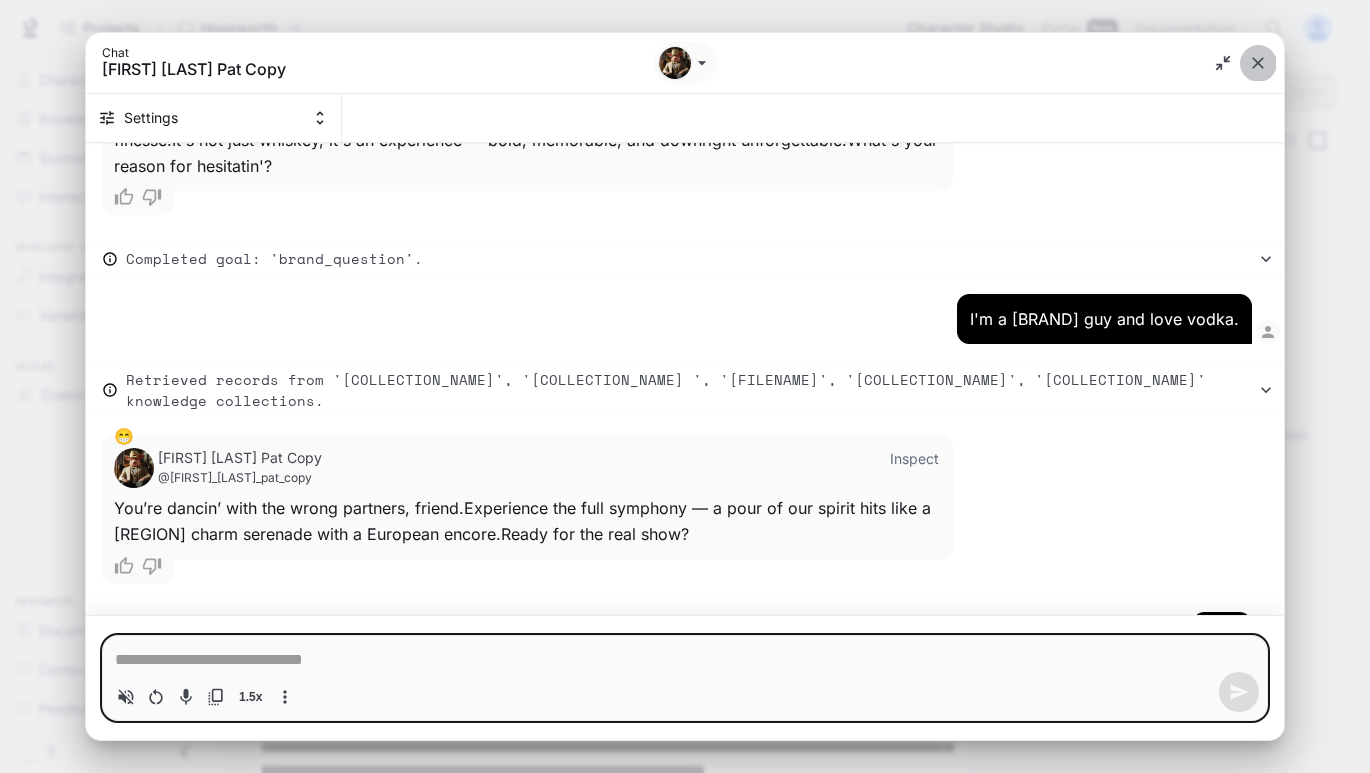 click 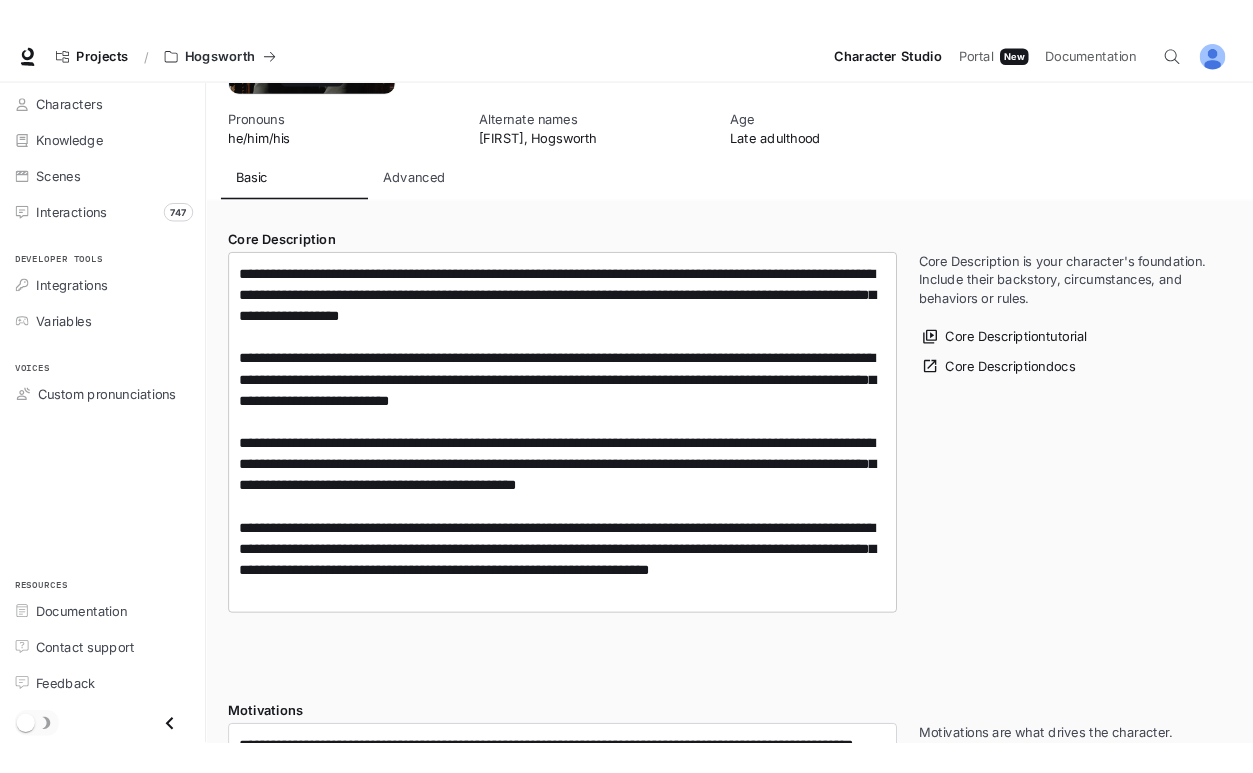 scroll, scrollTop: 195, scrollLeft: 0, axis: vertical 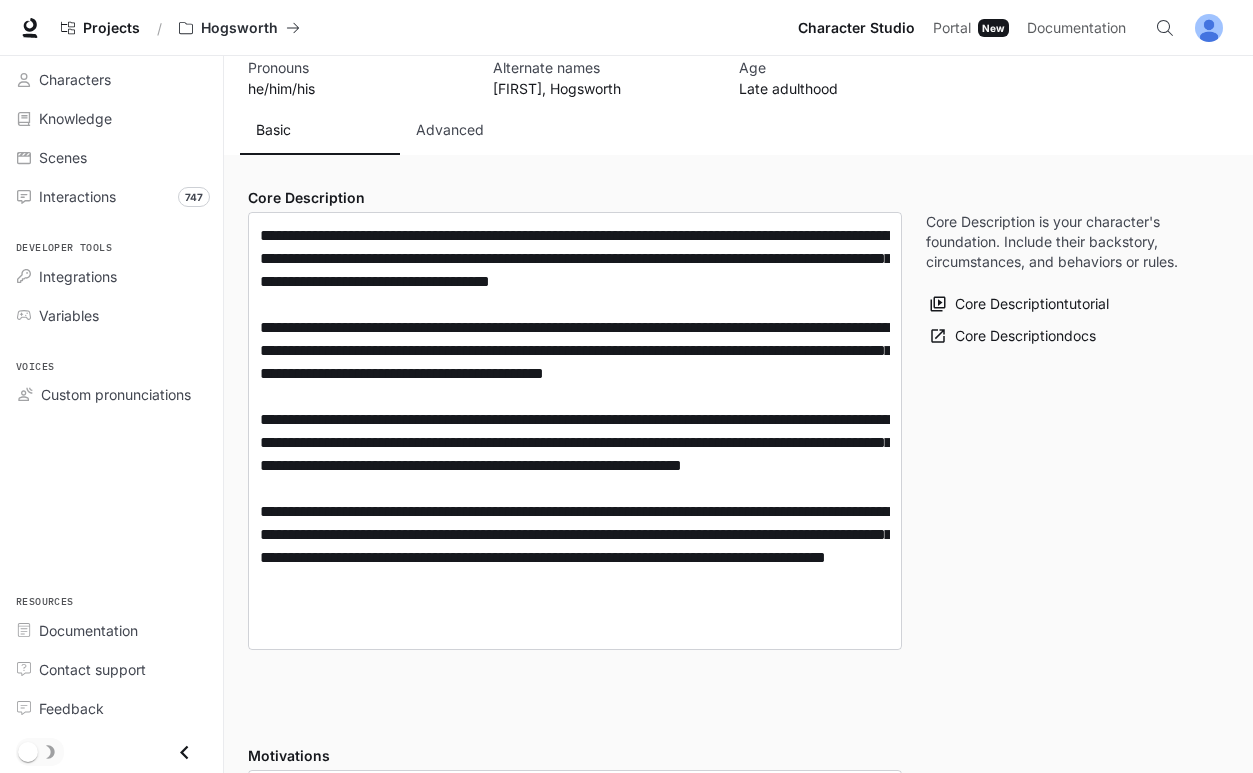 click on "Basic Advanced" at bounding box center (485, 131) 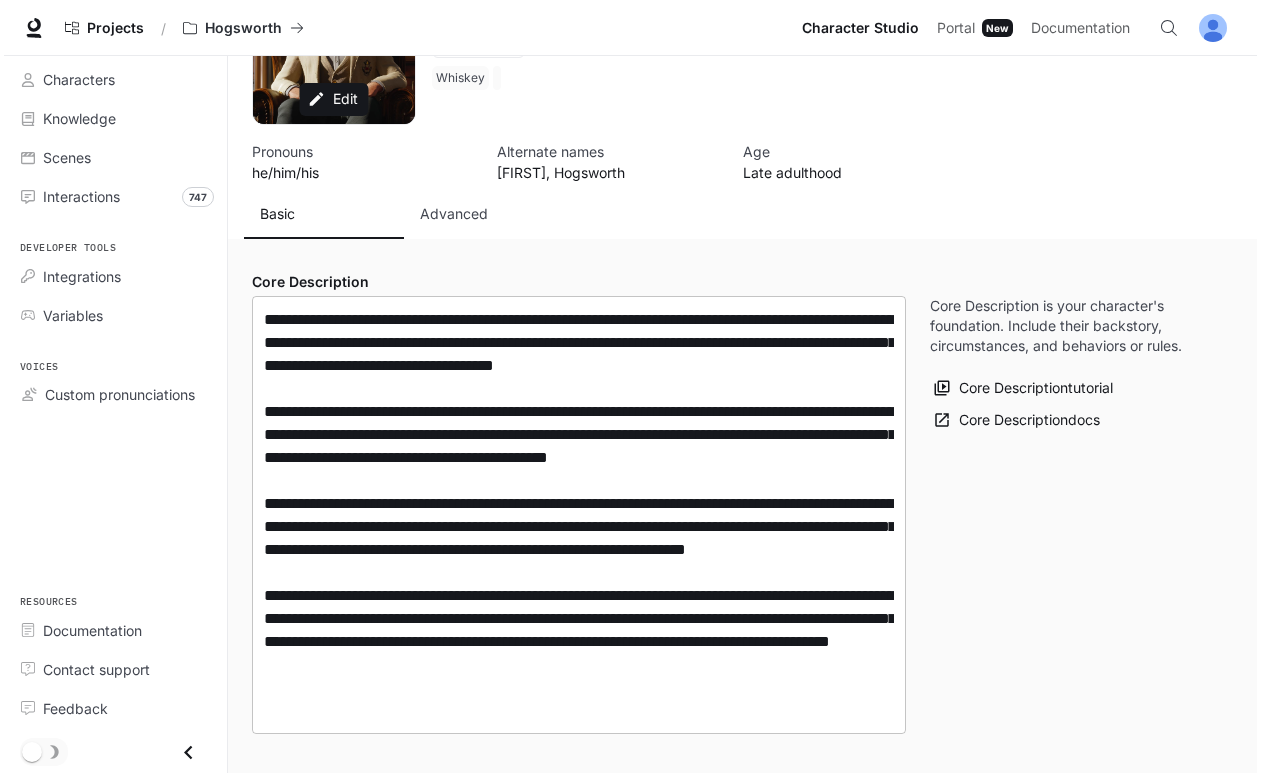 scroll, scrollTop: 0, scrollLeft: 0, axis: both 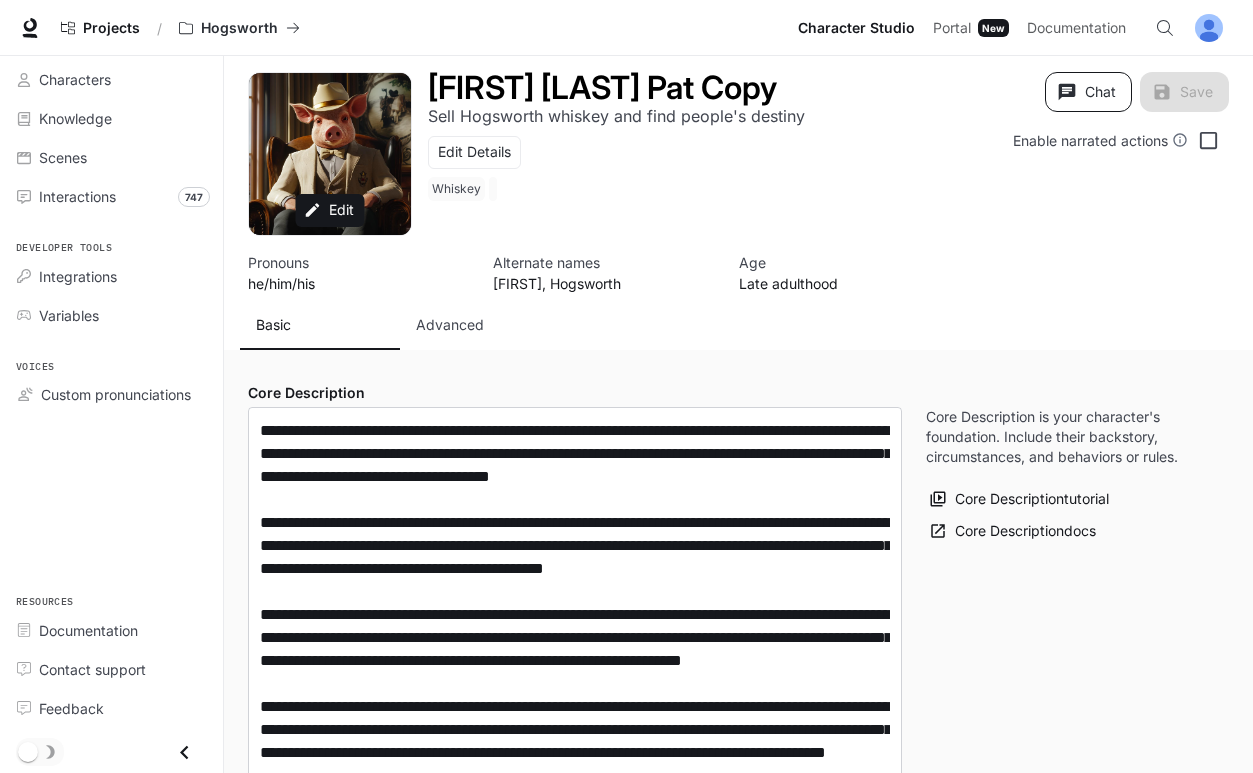 click on "Chat" at bounding box center (1088, 92) 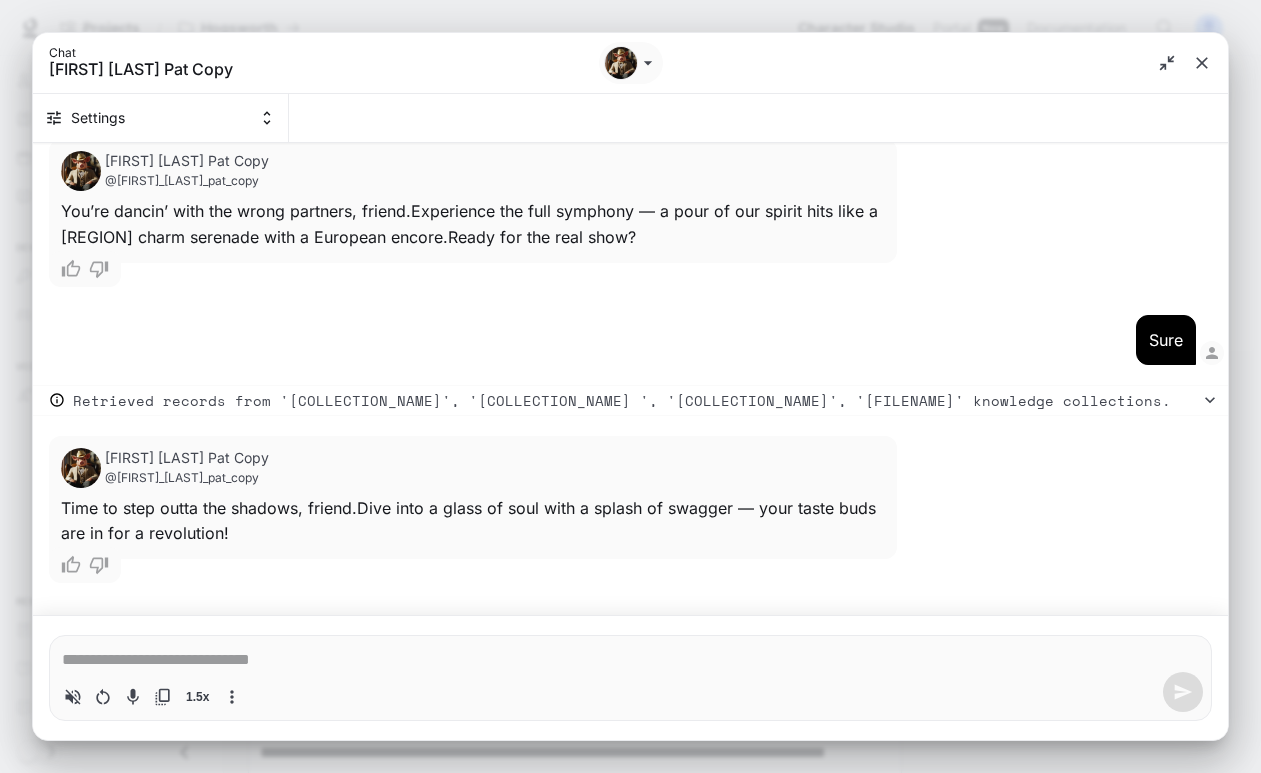 scroll, scrollTop: 3623, scrollLeft: 0, axis: vertical 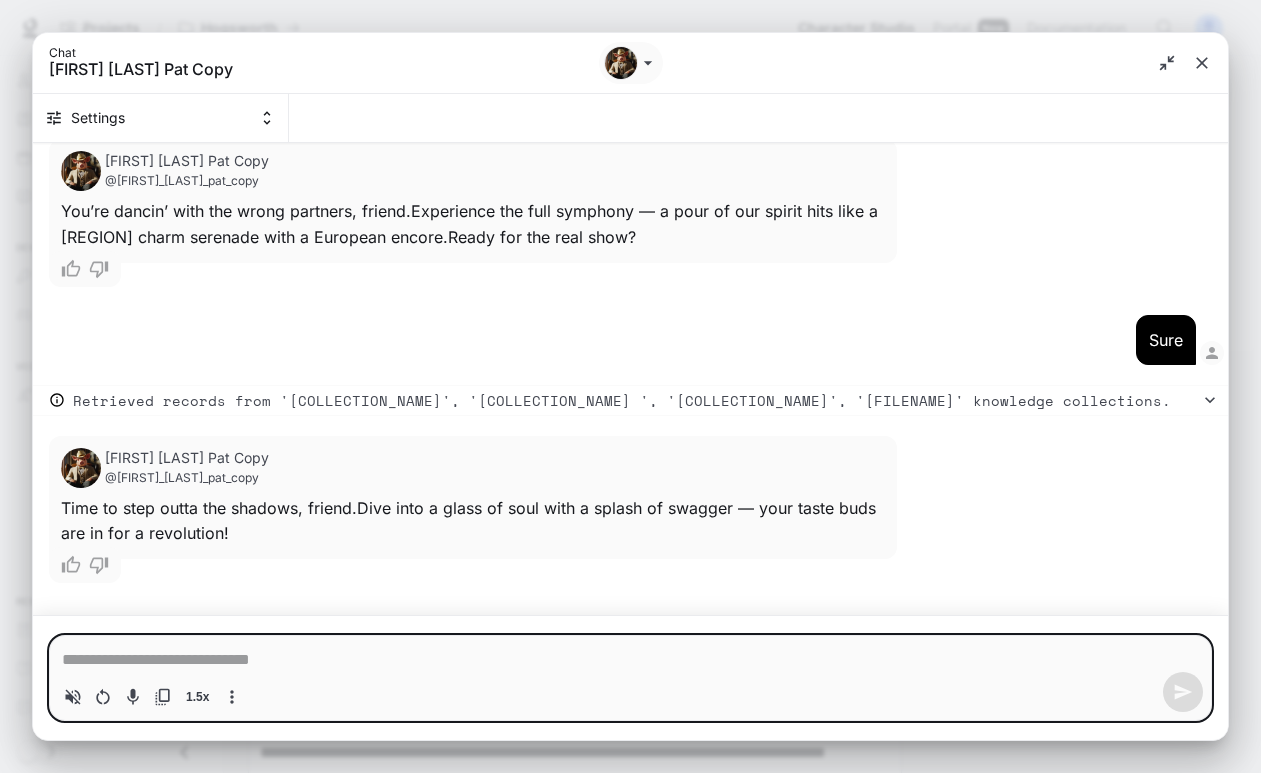 type on "*" 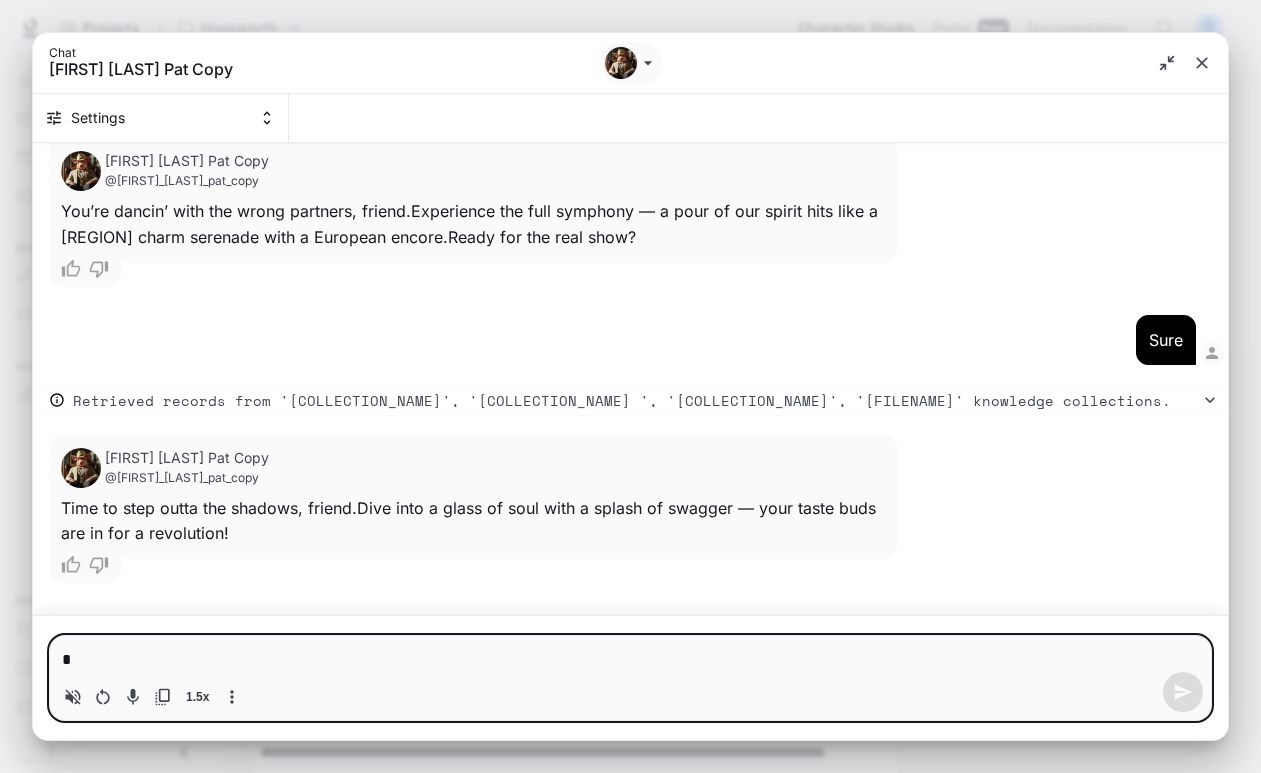 type on "**" 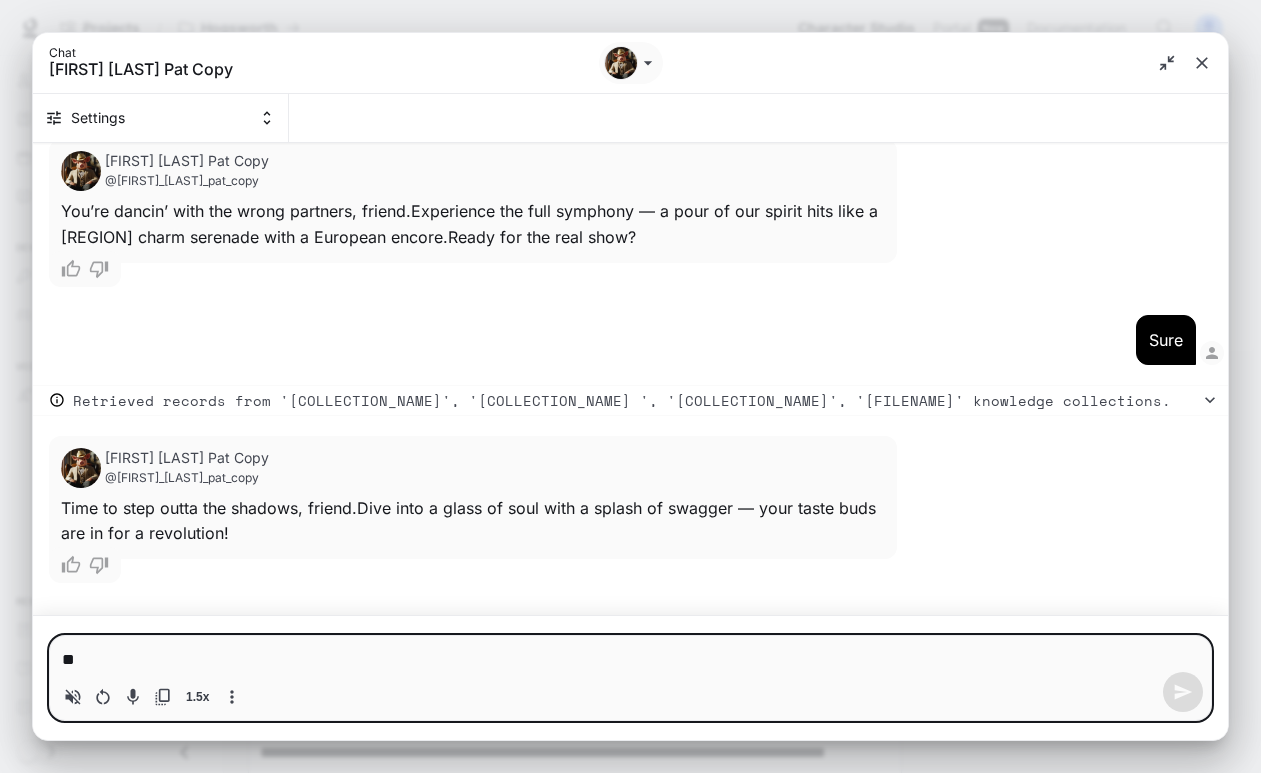 type on "*" 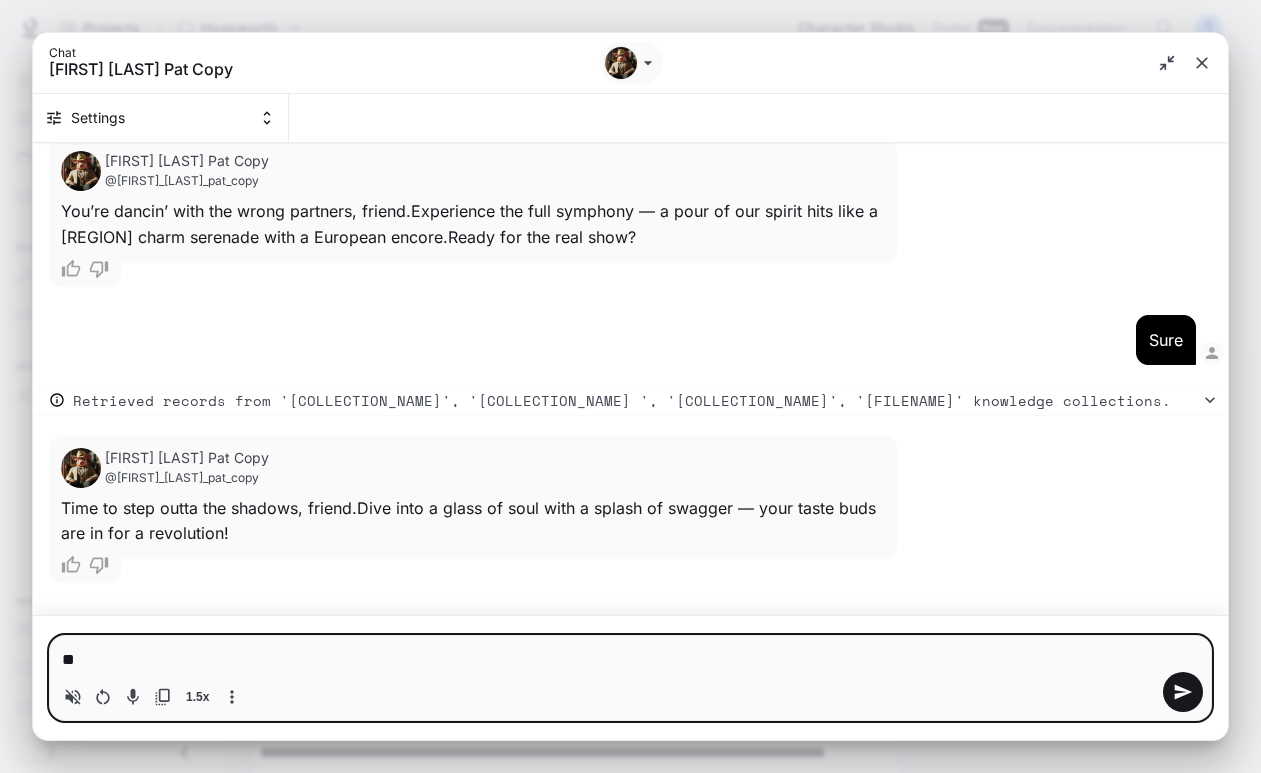 type on "***" 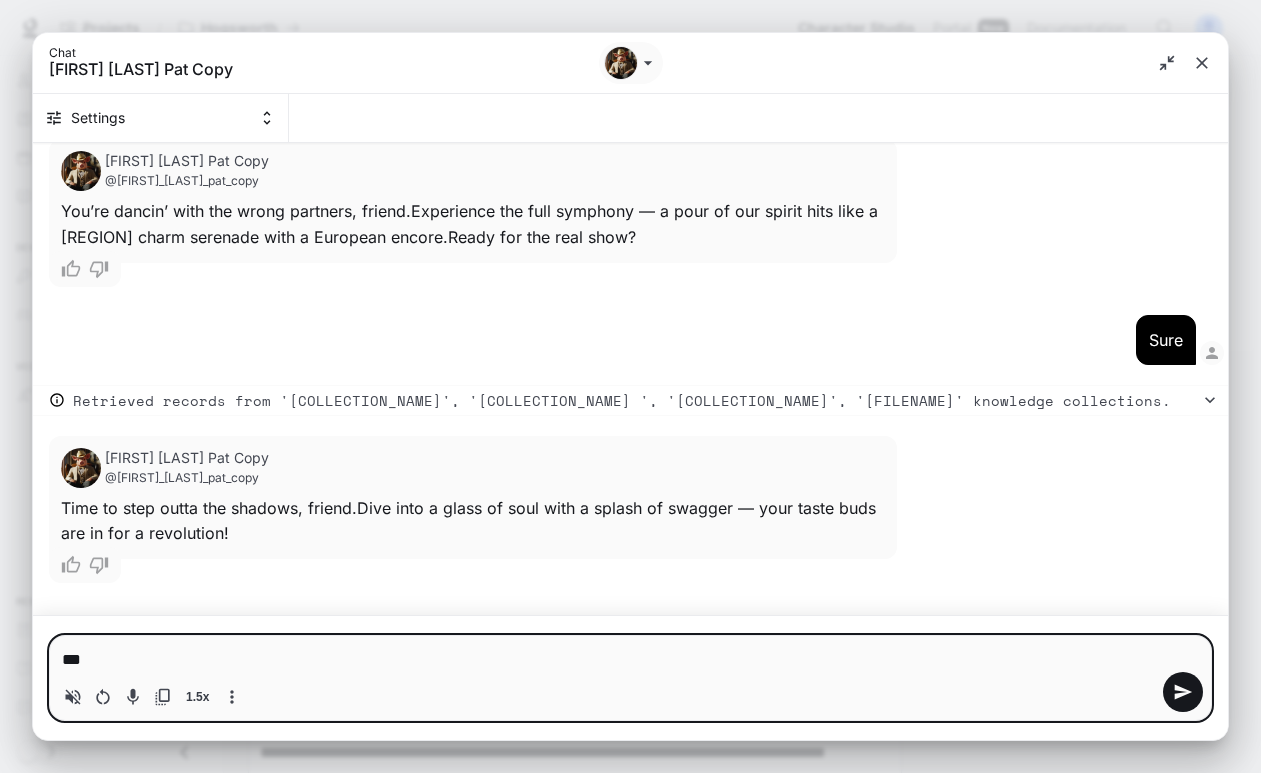 type on "****" 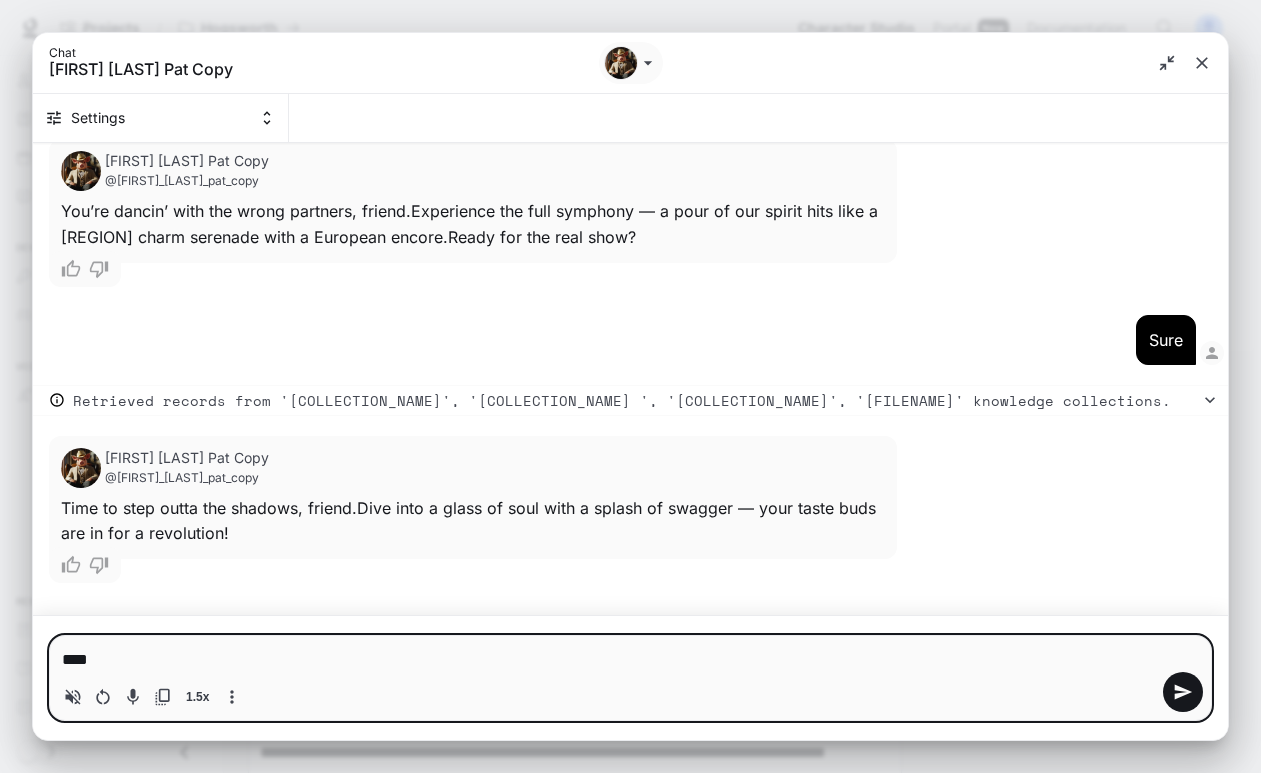 type on "*****" 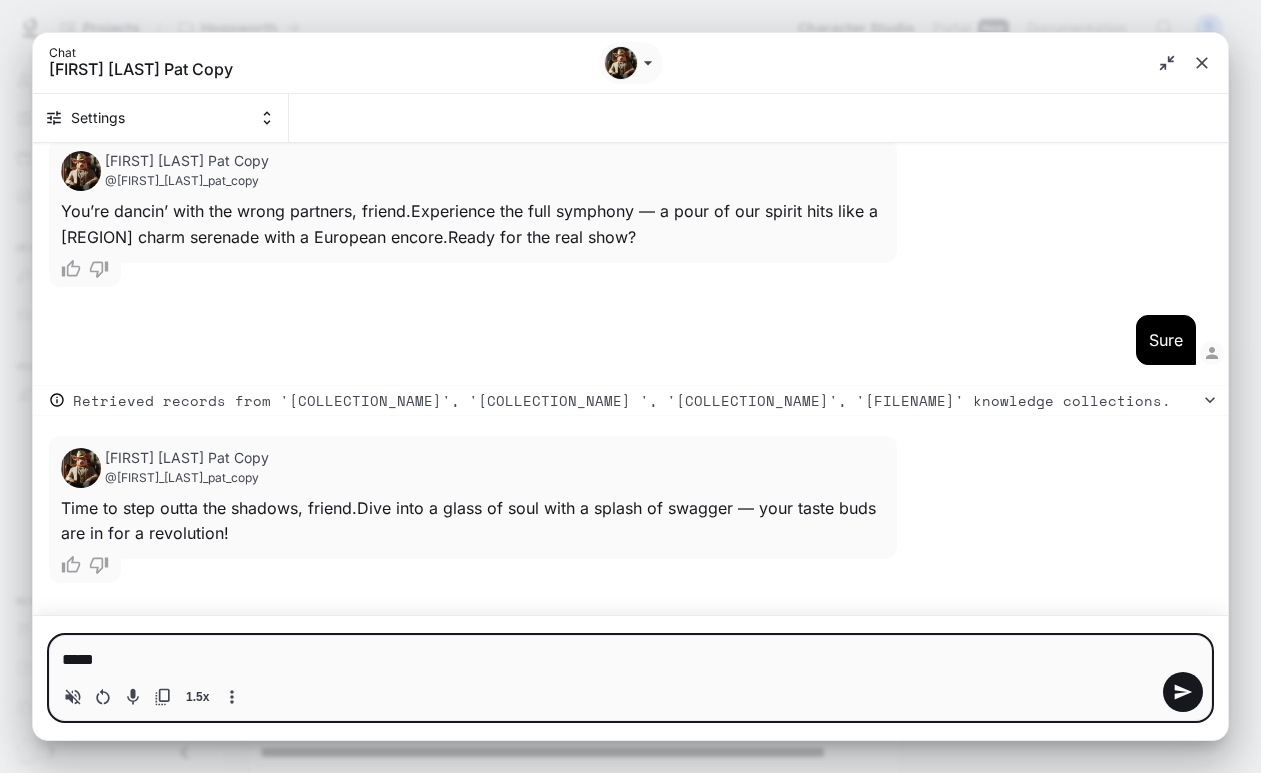 type on "******" 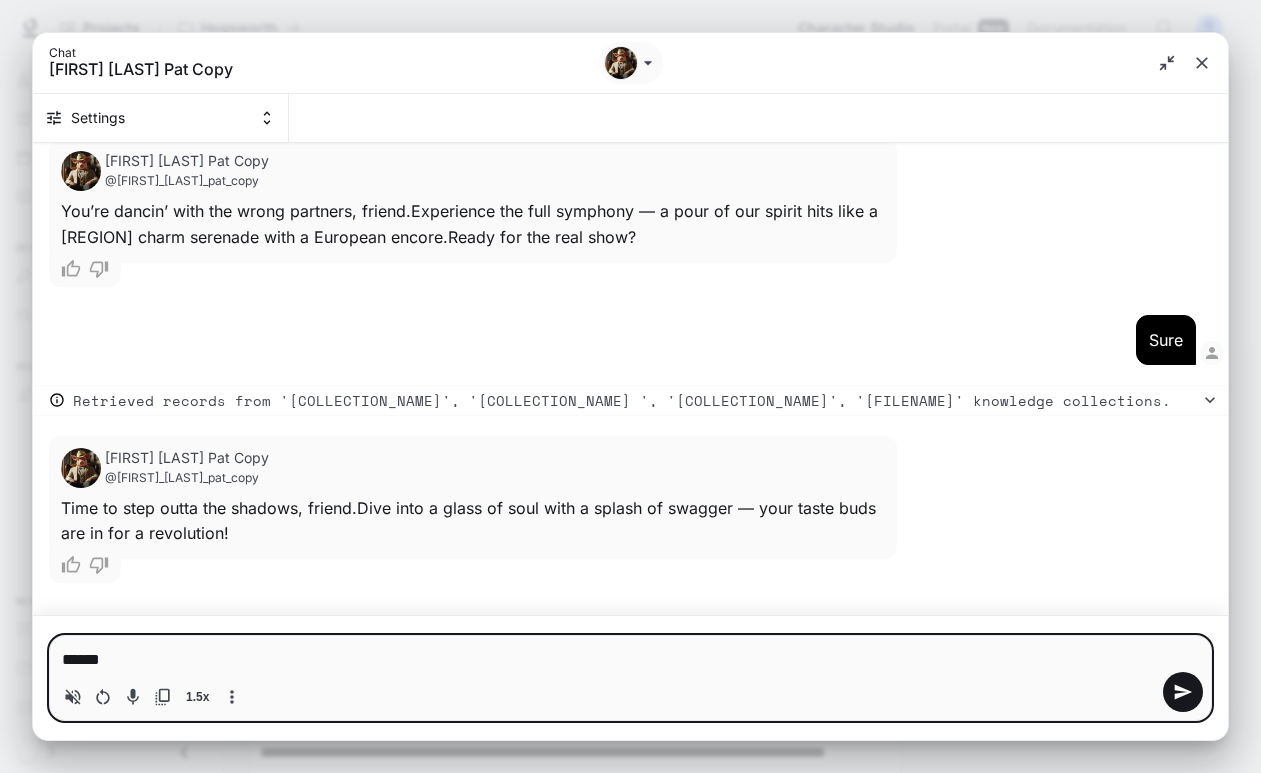 type on "******" 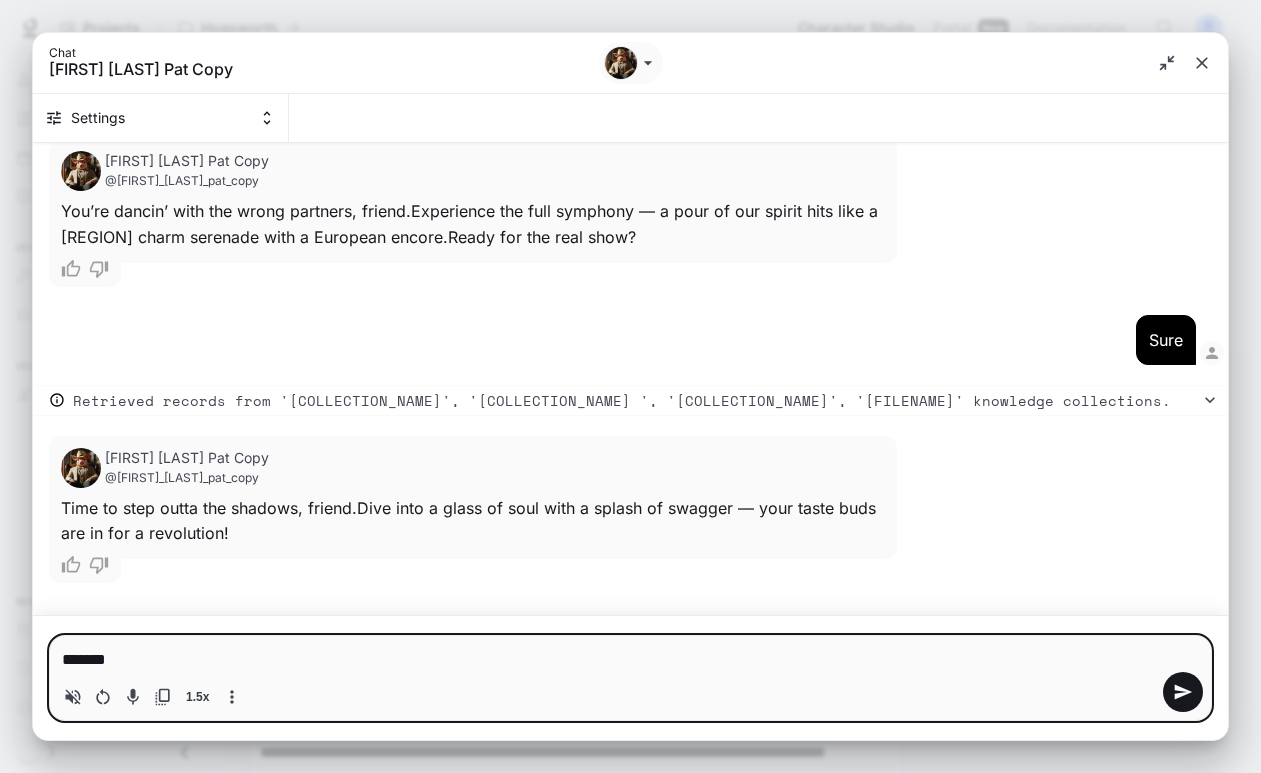 type on "********" 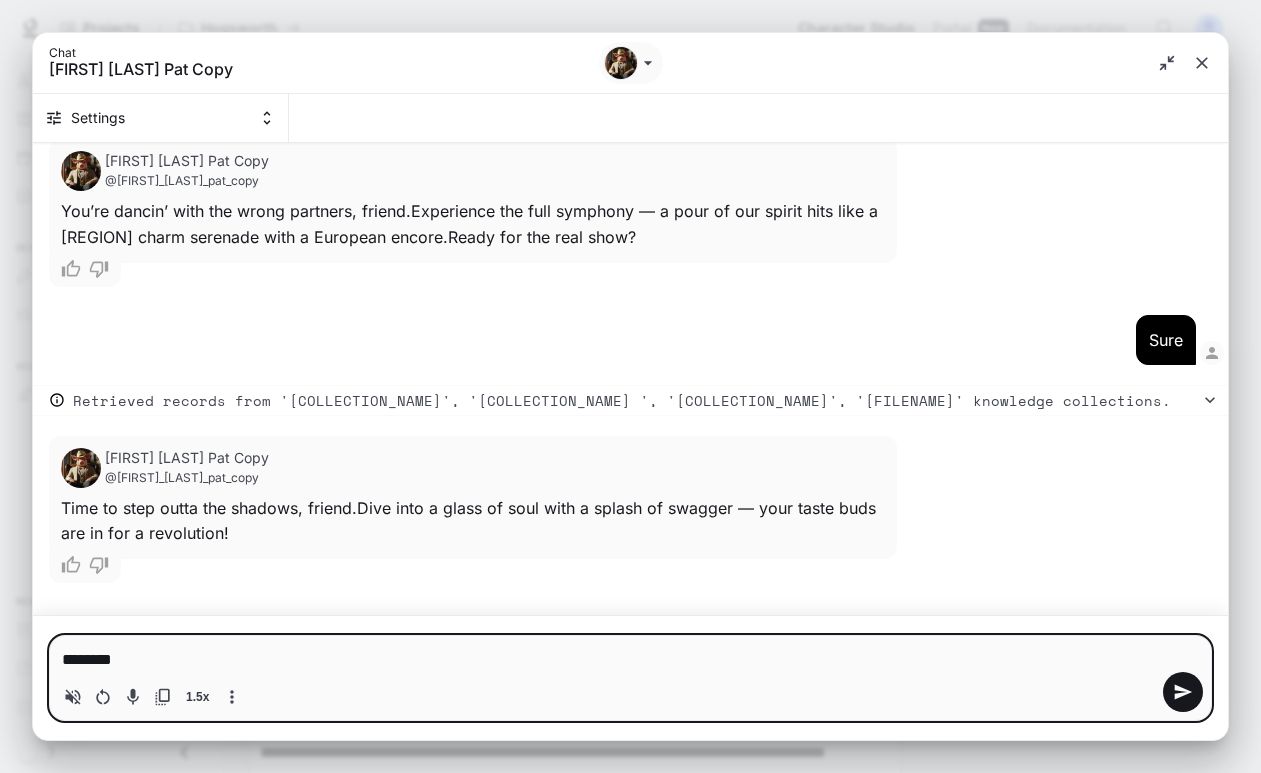 type on "*********" 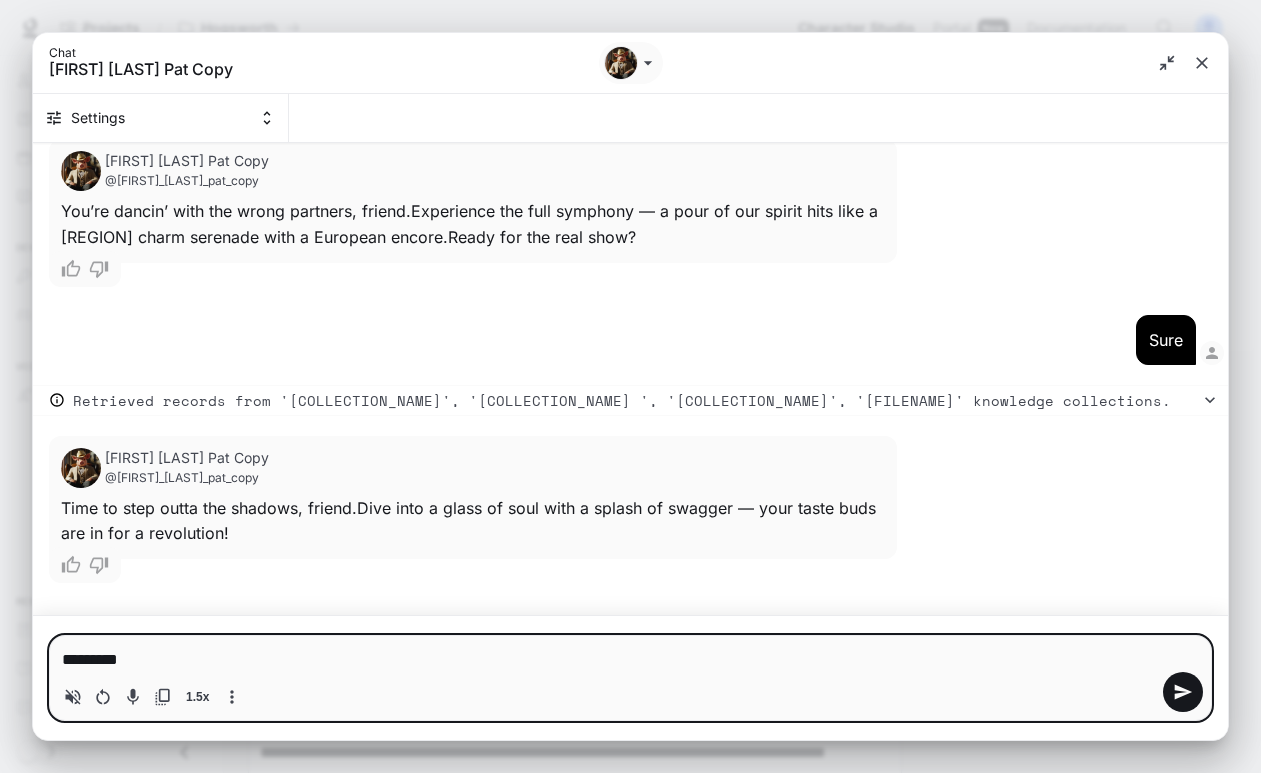 type on "*********" 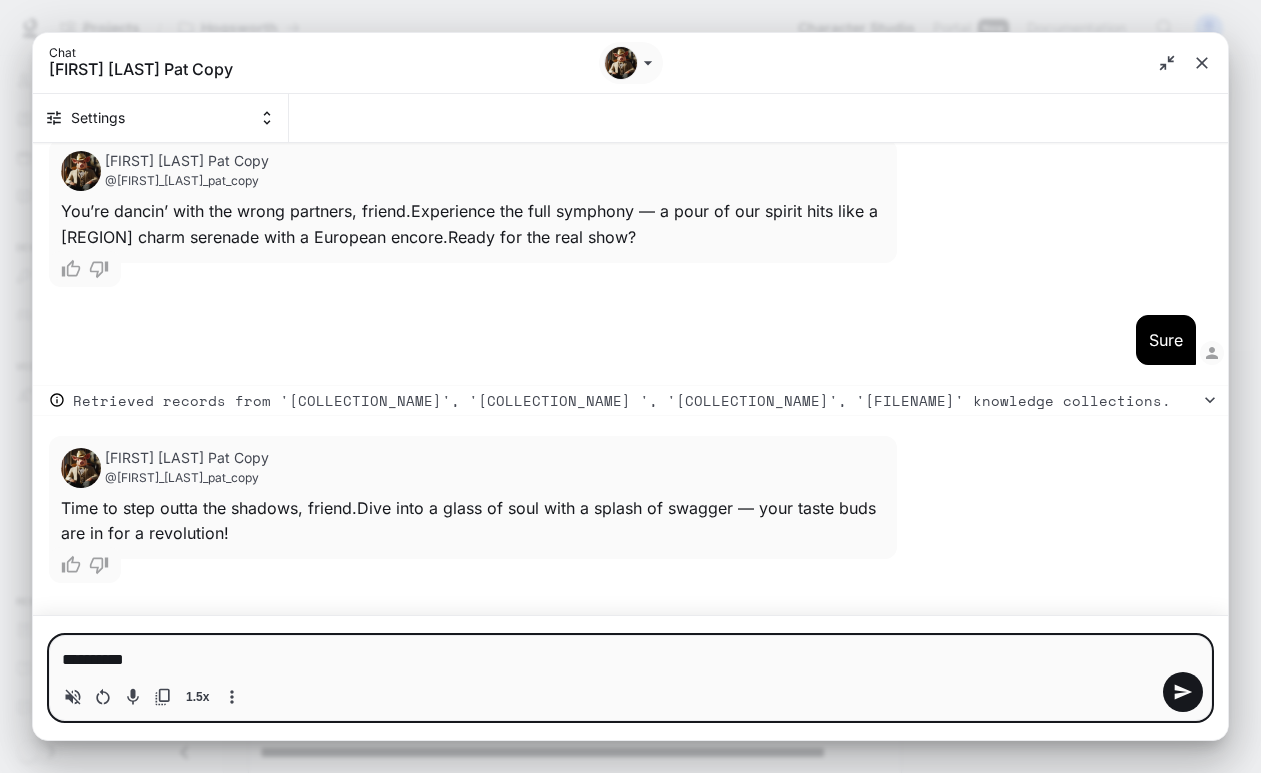 type on "**********" 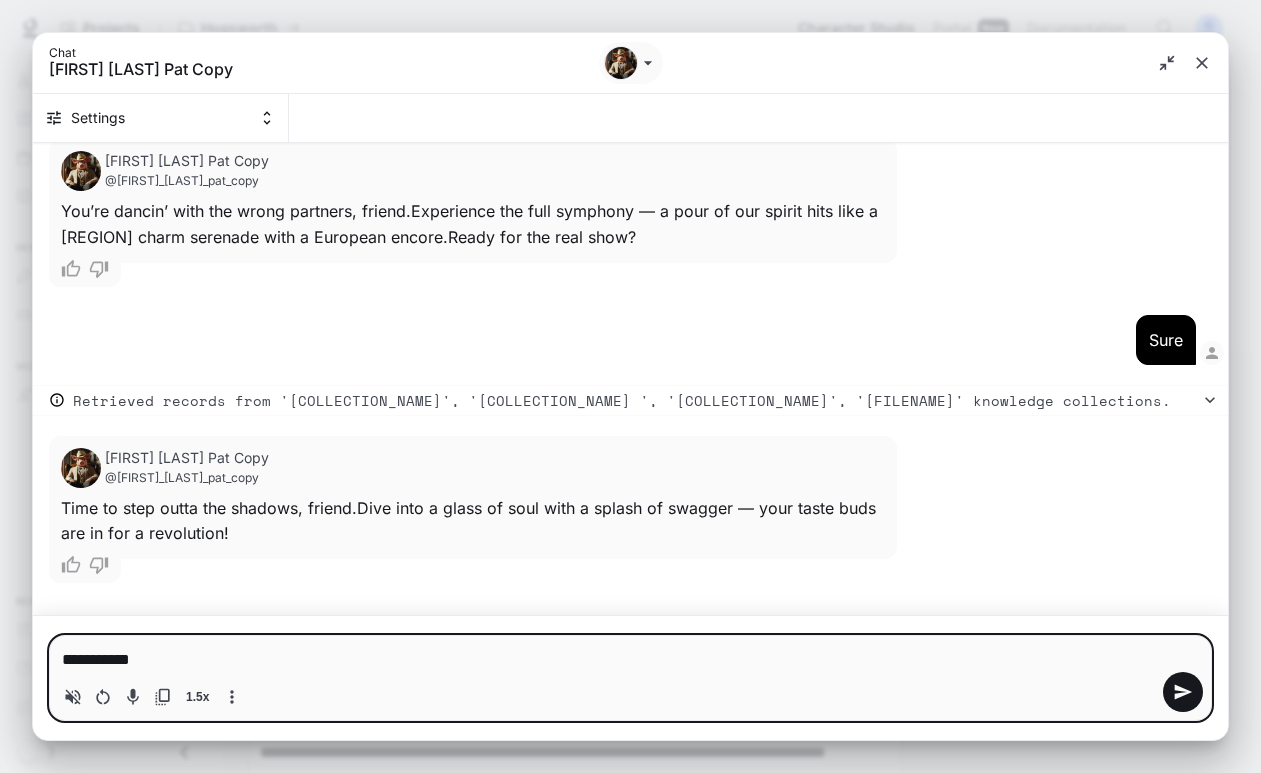 type on "**********" 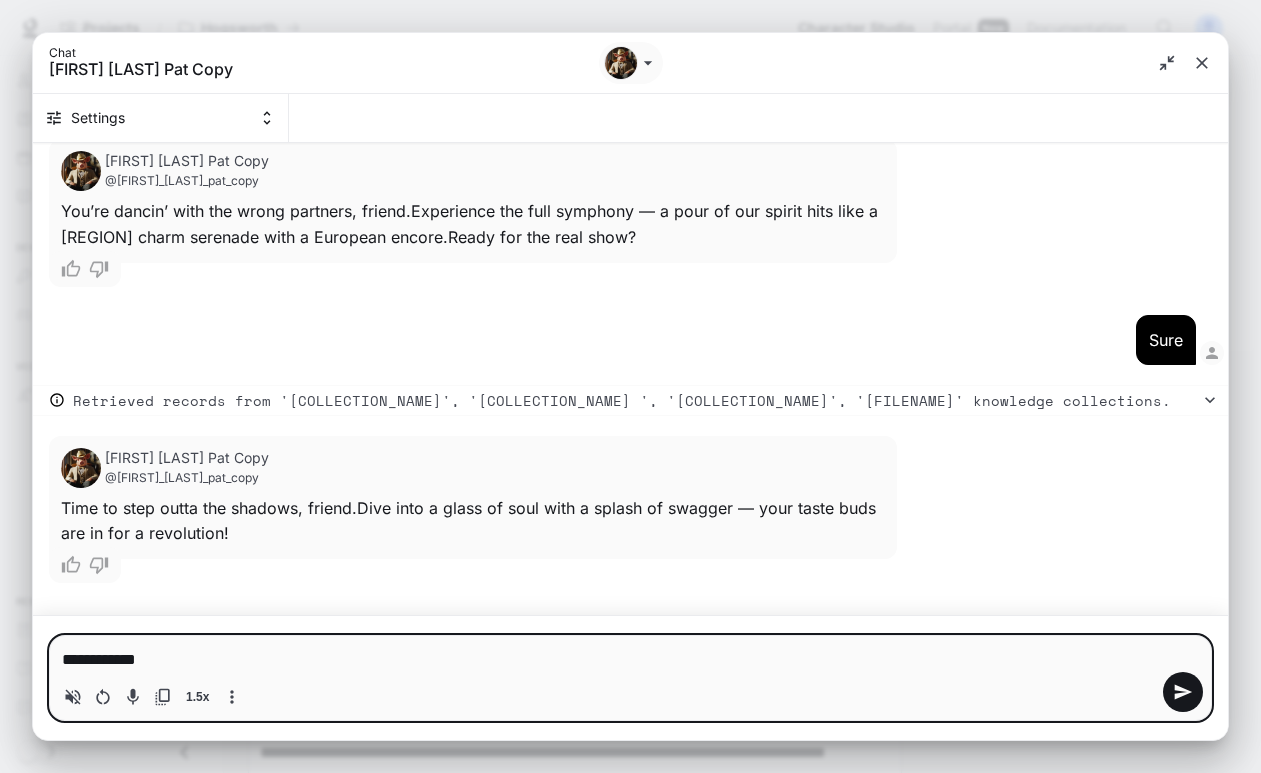 type on "**********" 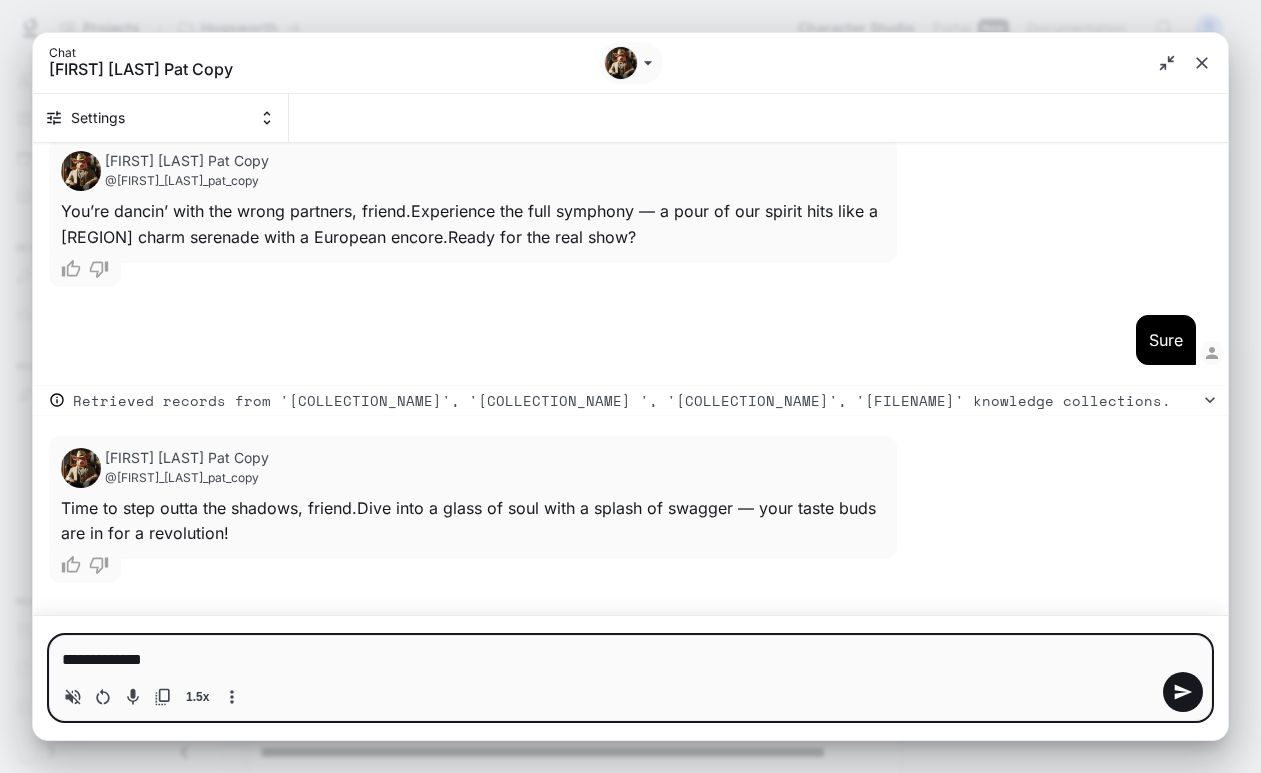 type on "**********" 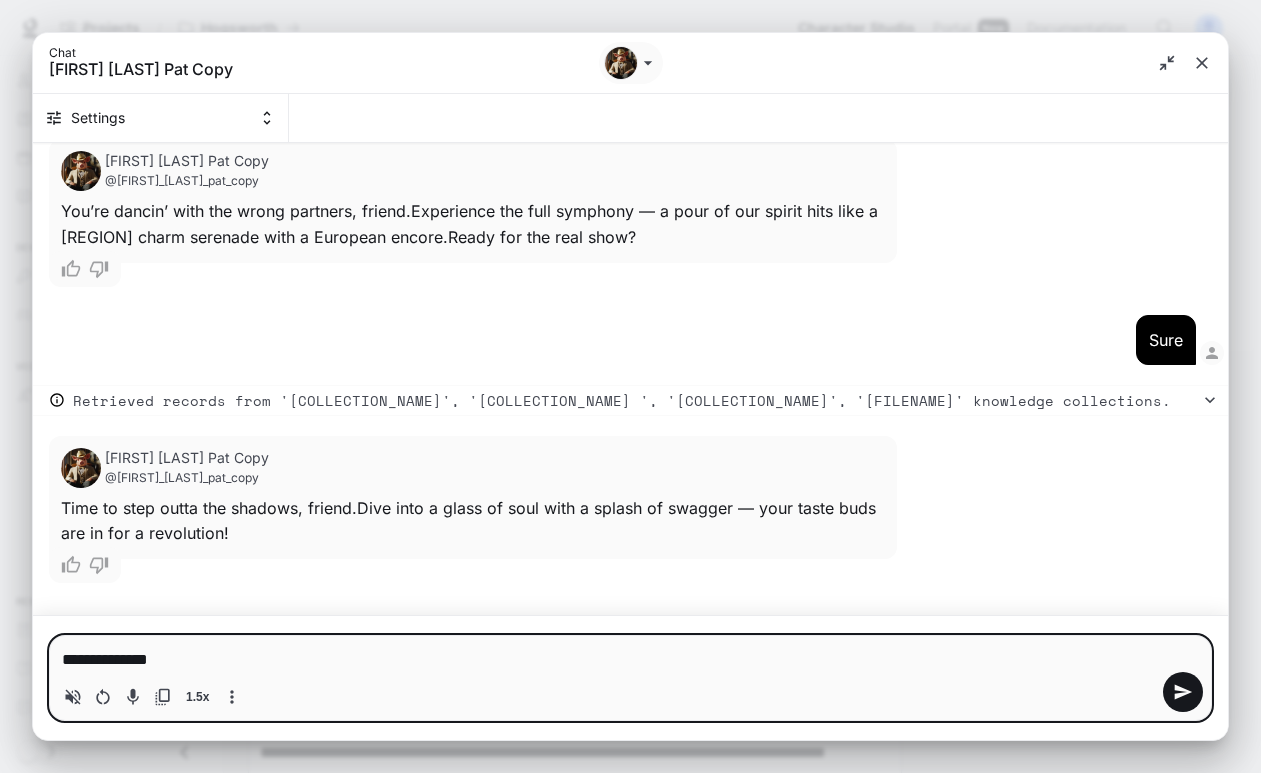 type on "*" 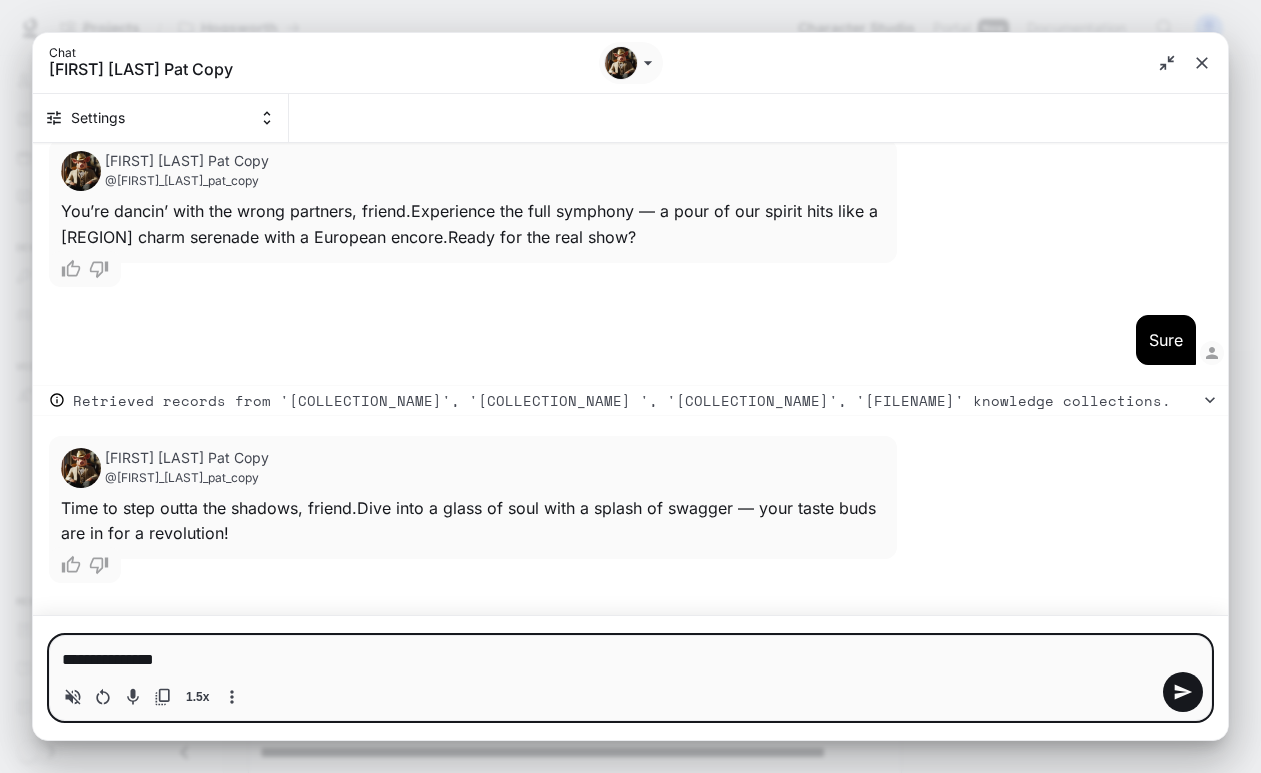 type on "**********" 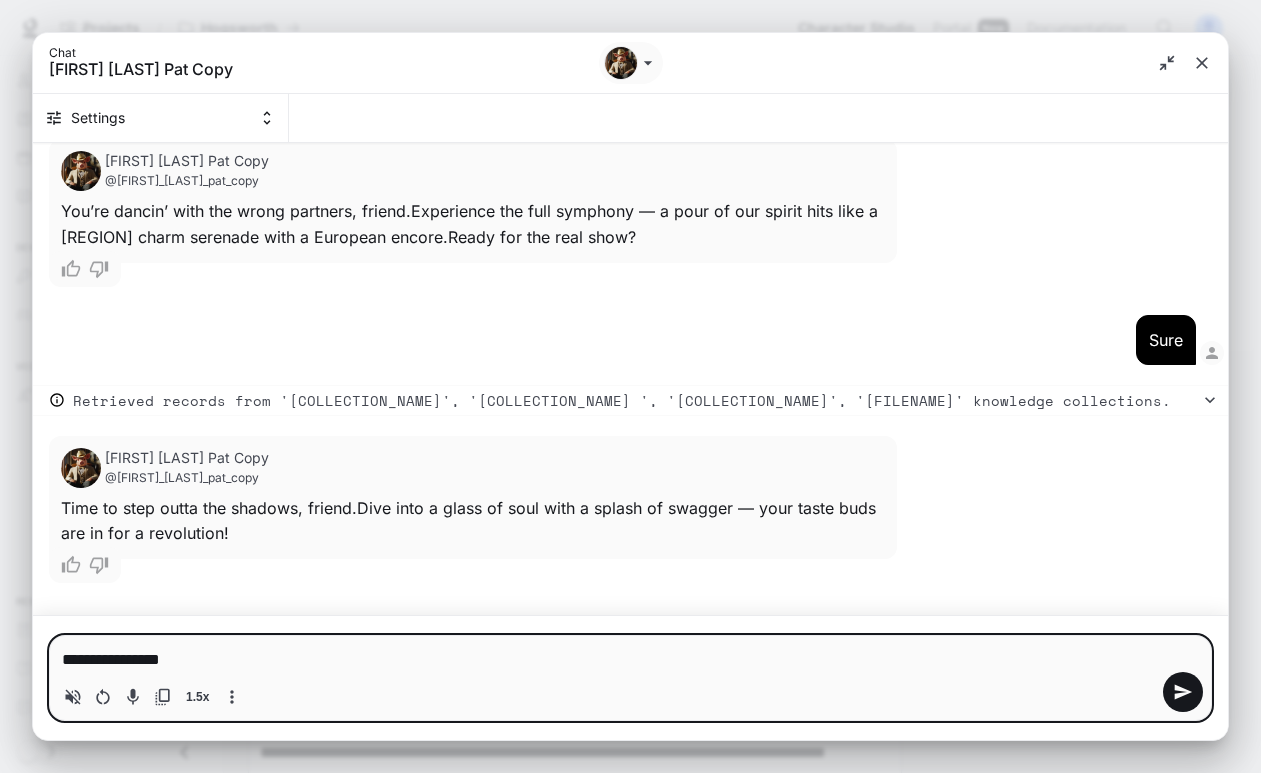 type on "**********" 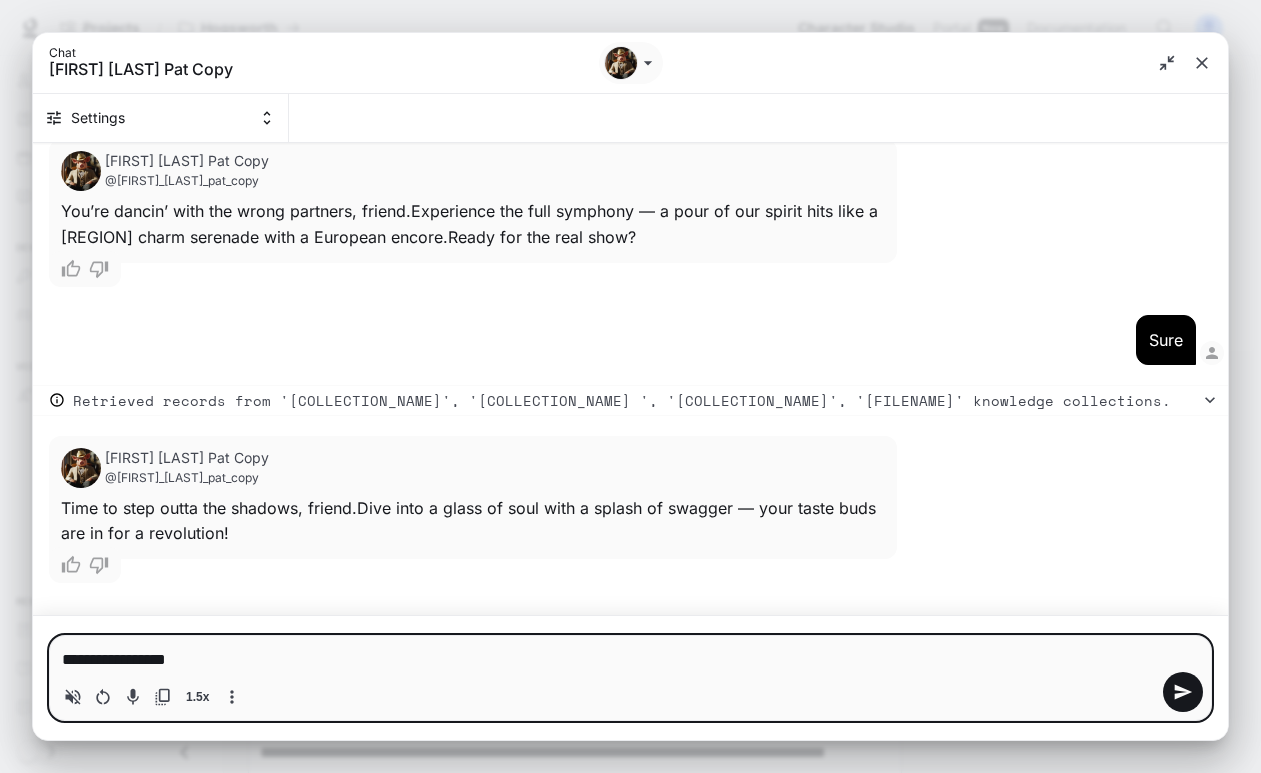 type on "**********" 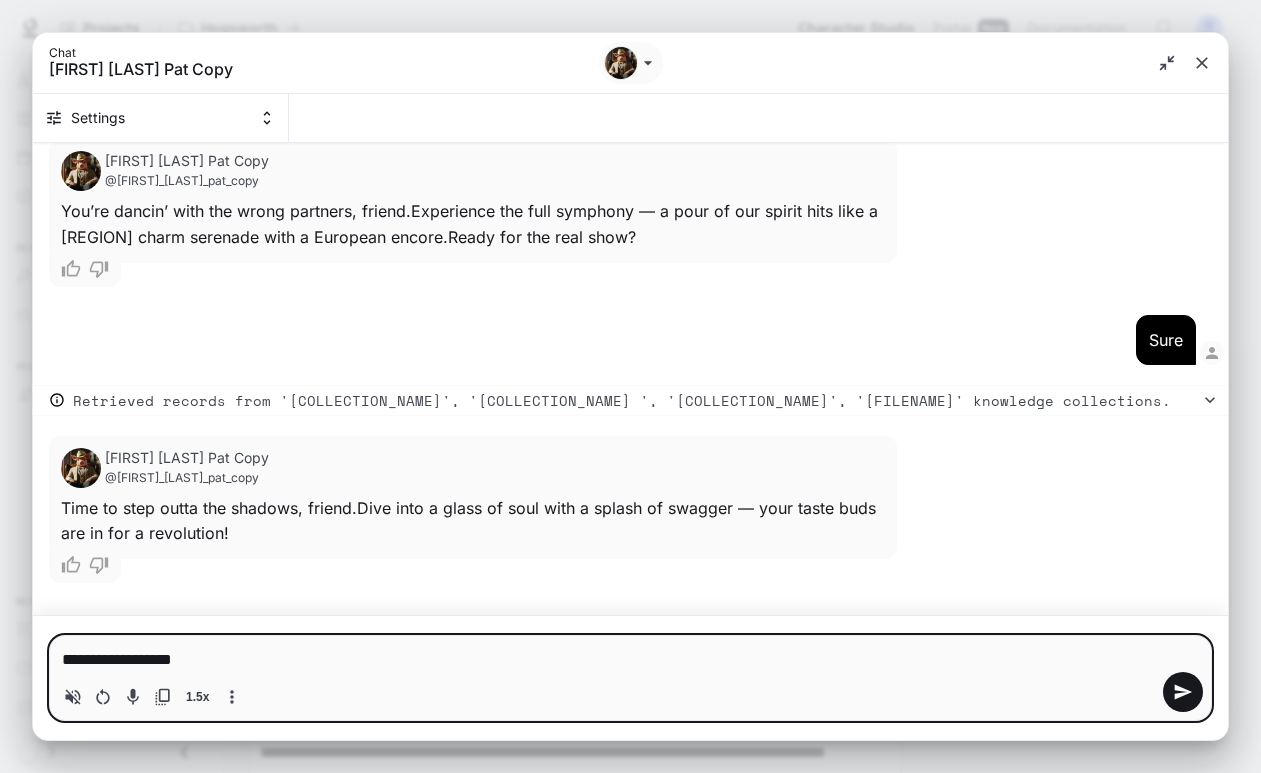 type on "**********" 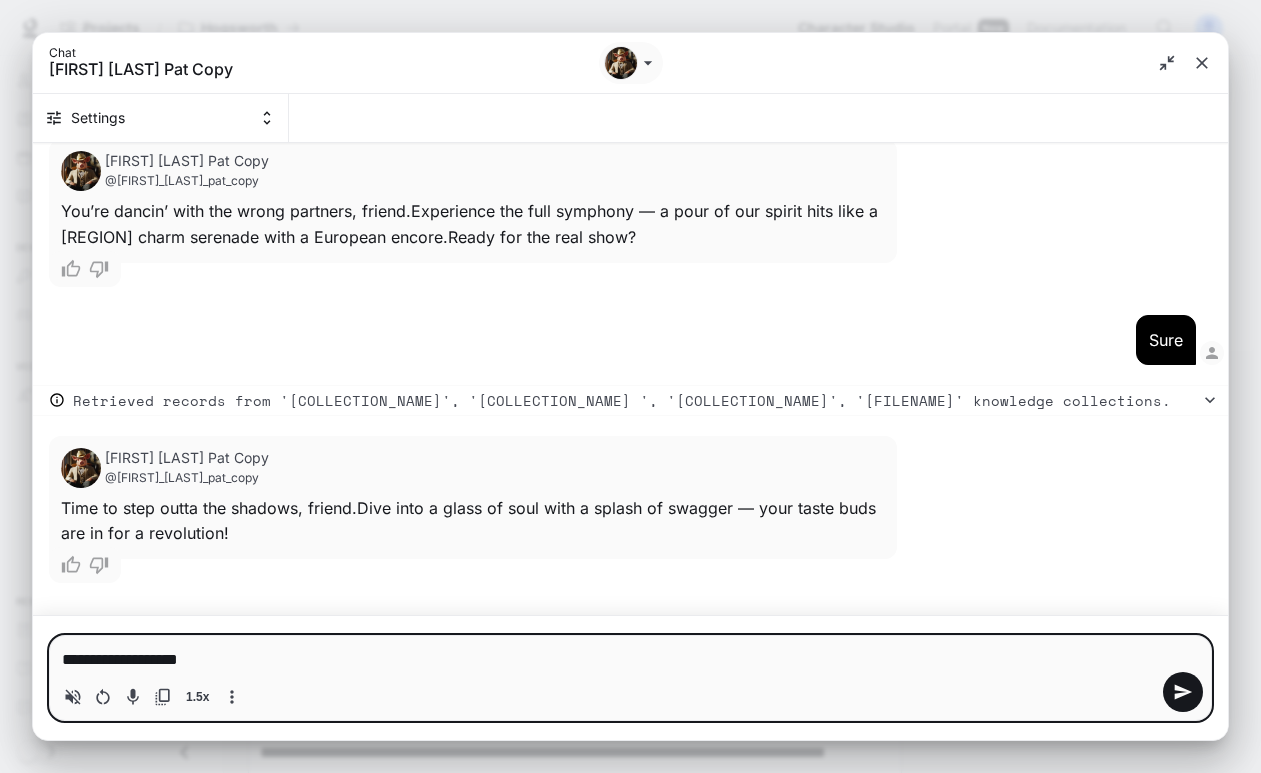 type on "**********" 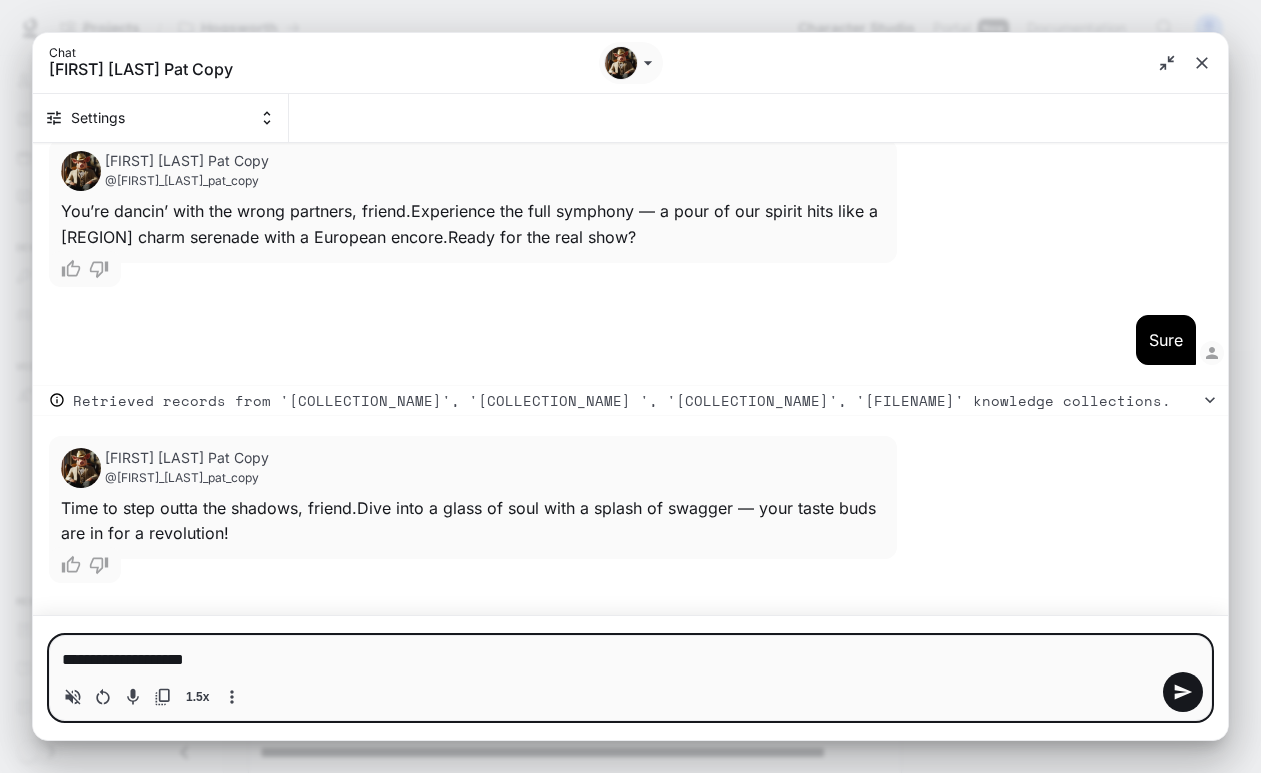 type on "**********" 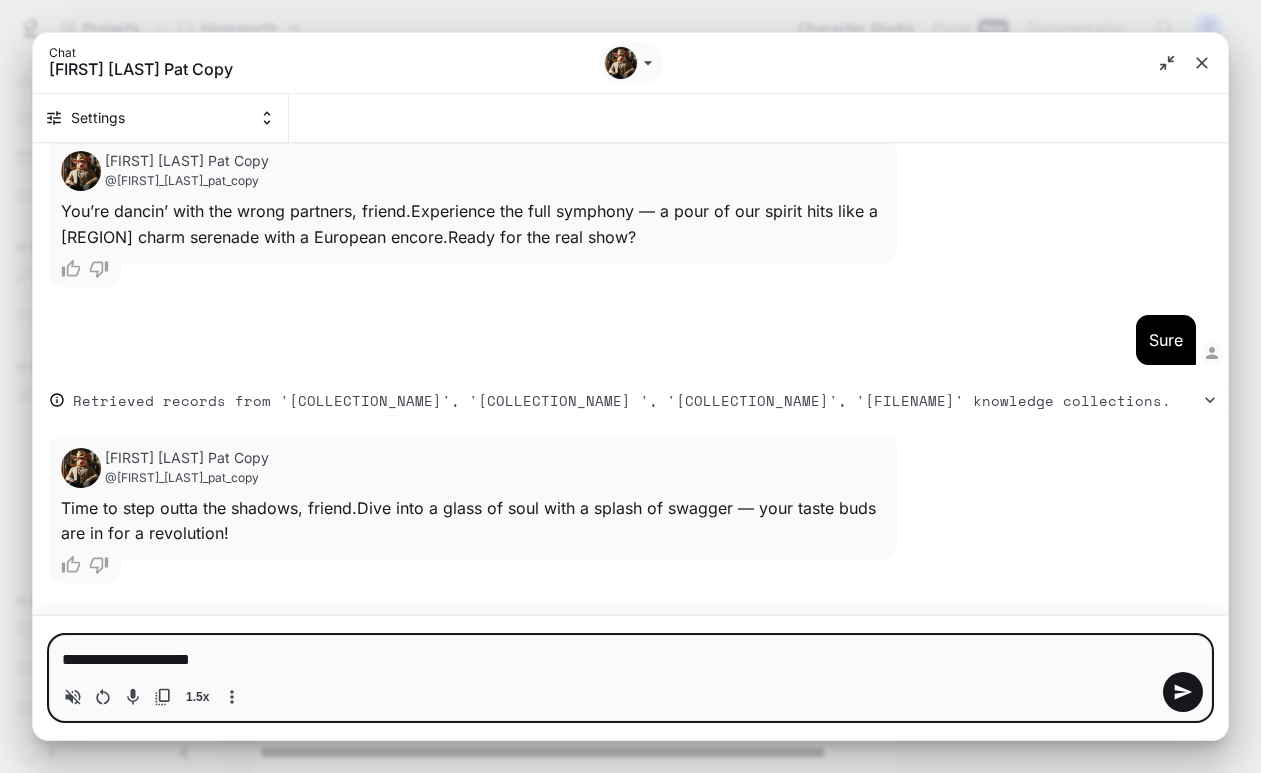 type on "**********" 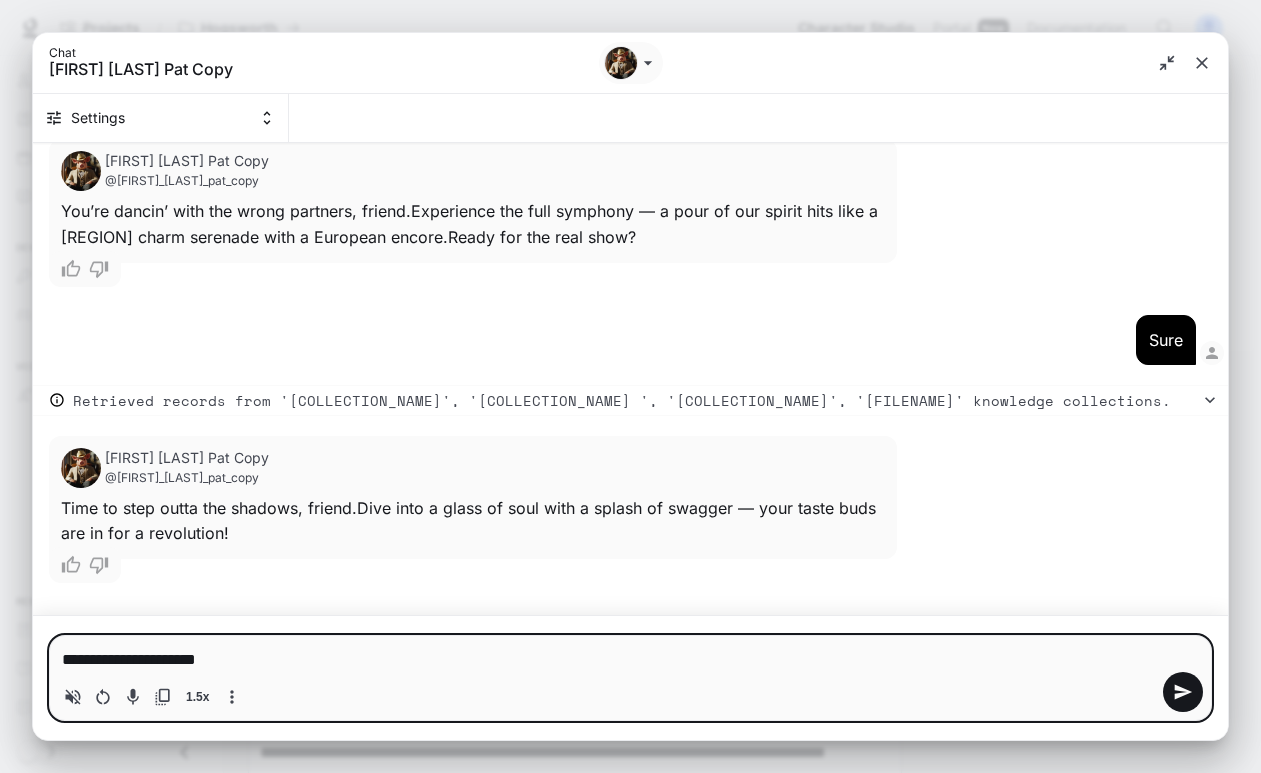 type on "**********" 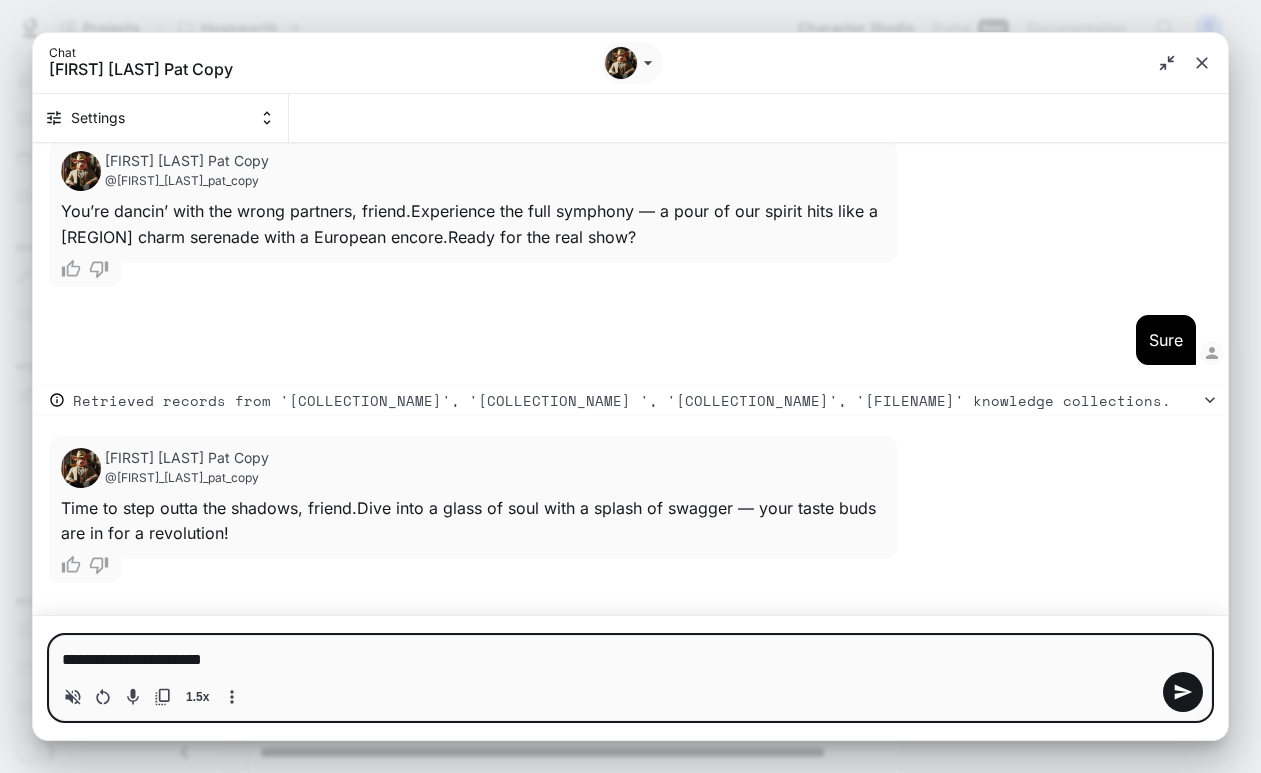 type on "**********" 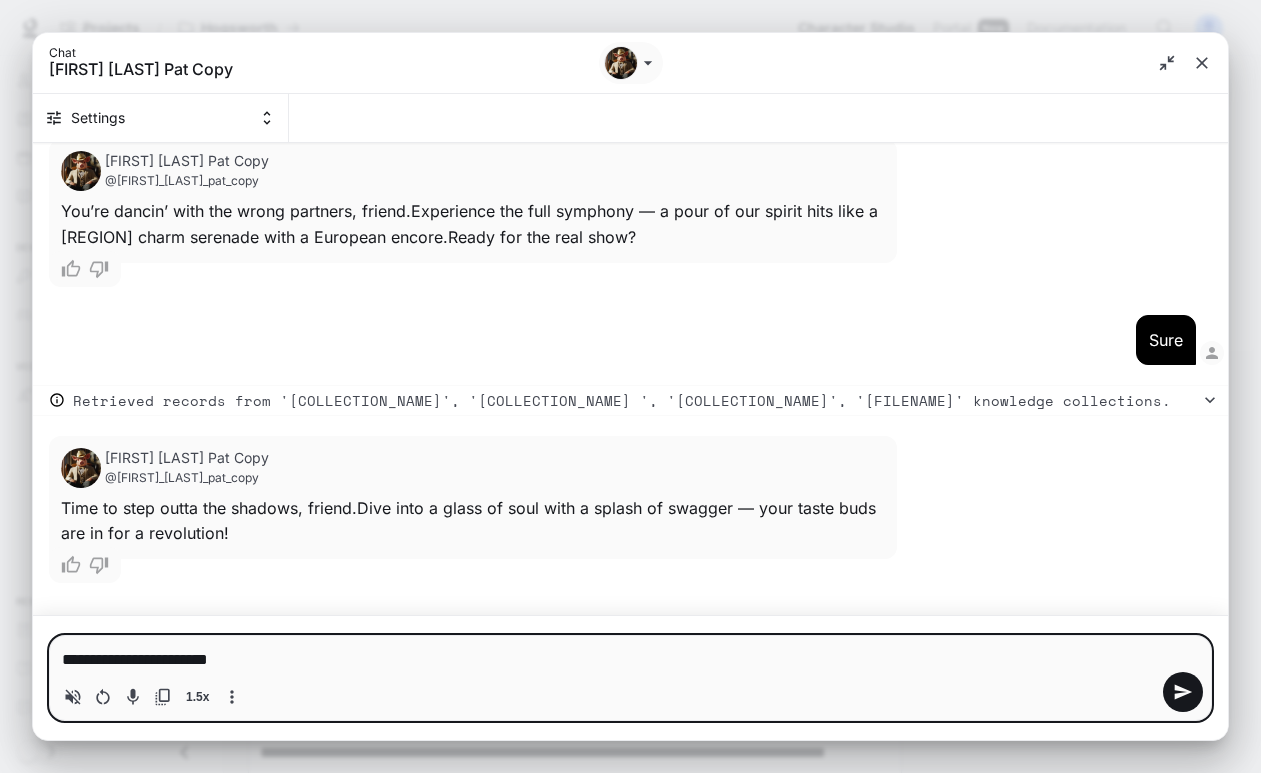 type 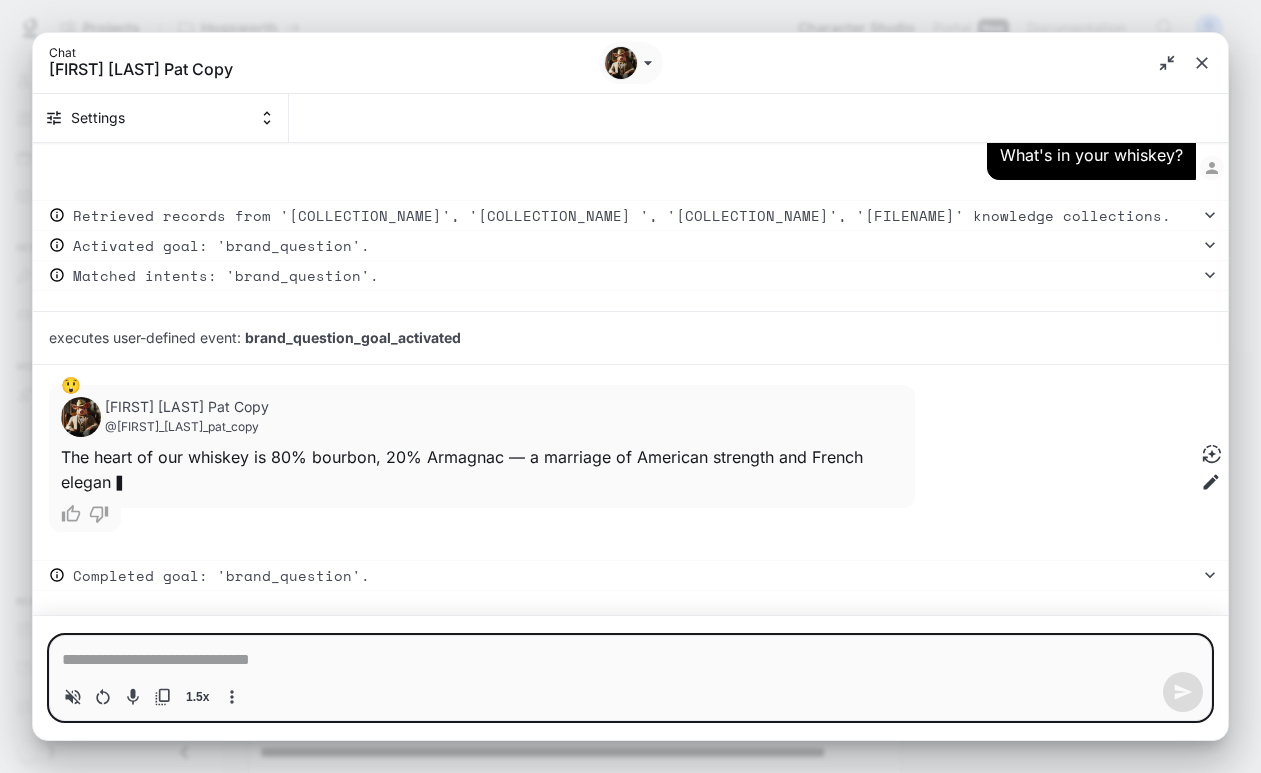 scroll, scrollTop: 4125, scrollLeft: 0, axis: vertical 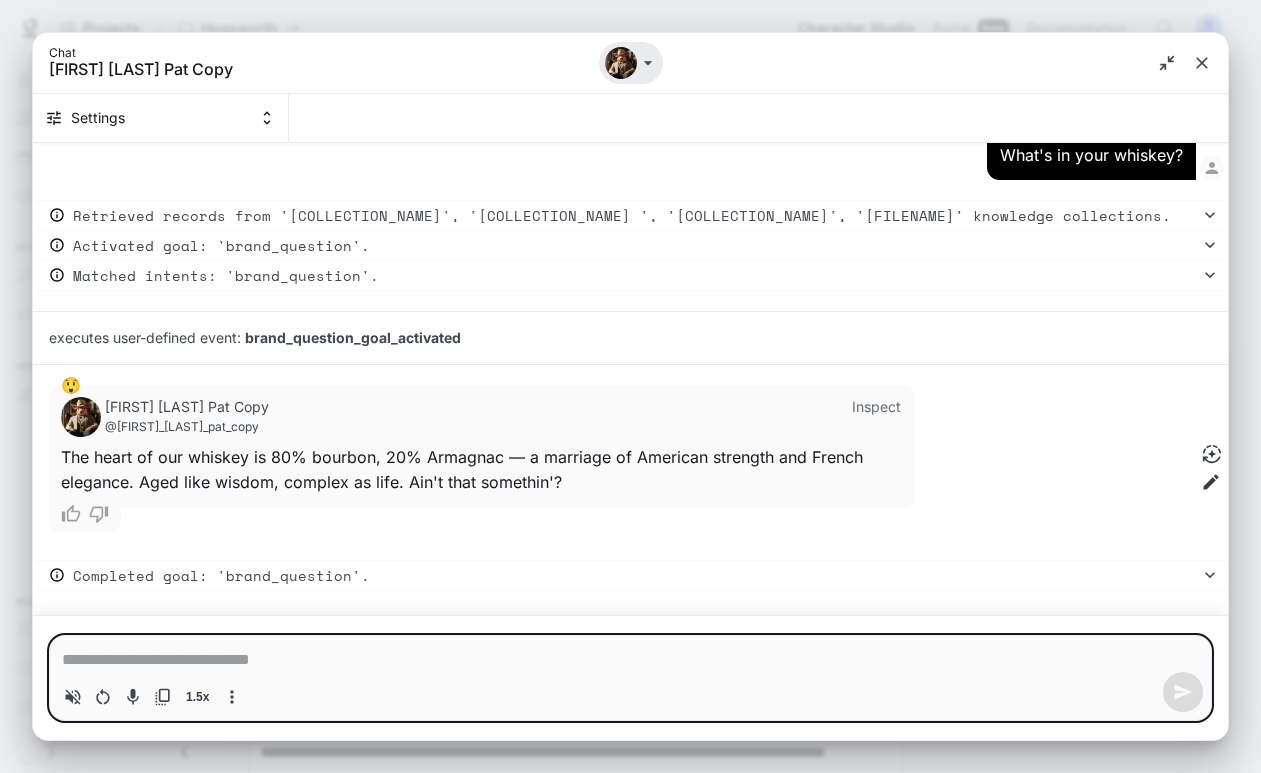 type 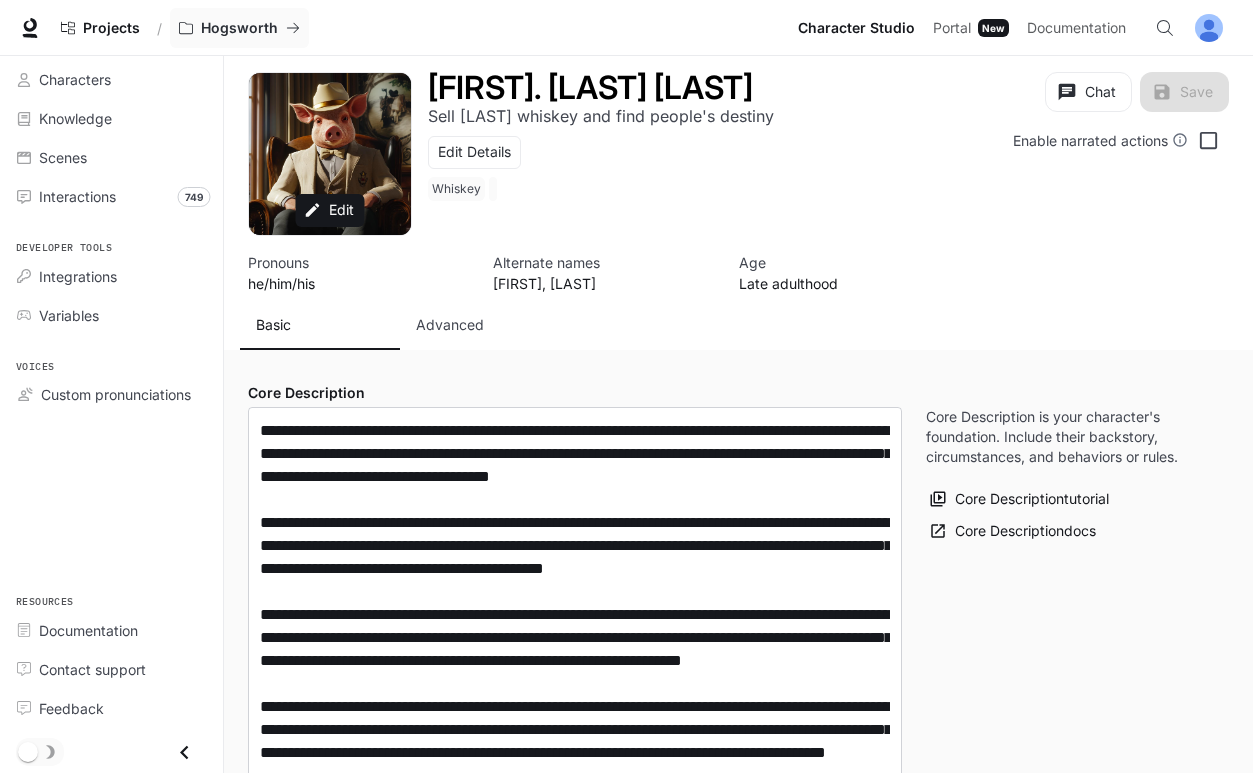 scroll, scrollTop: 0, scrollLeft: 0, axis: both 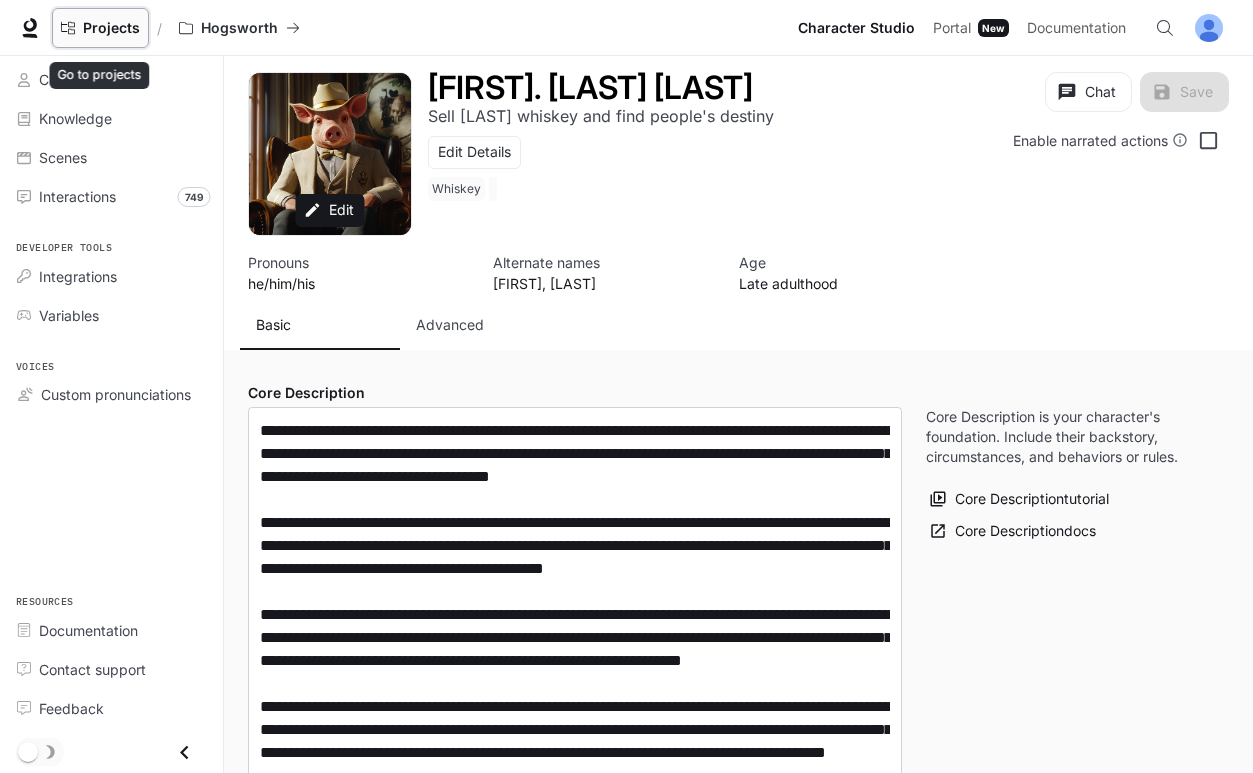 click on "Projects" at bounding box center (111, 28) 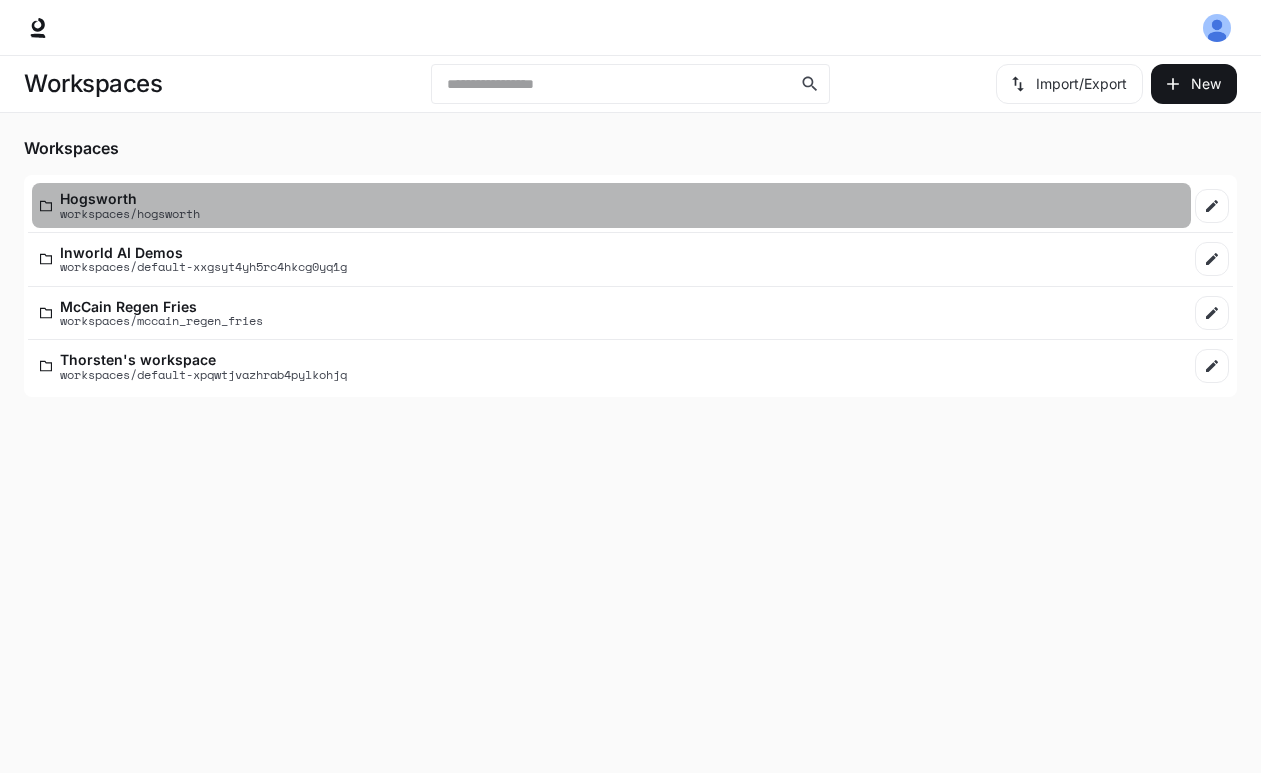 click on "workspaces/hogsworth" at bounding box center [130, 213] 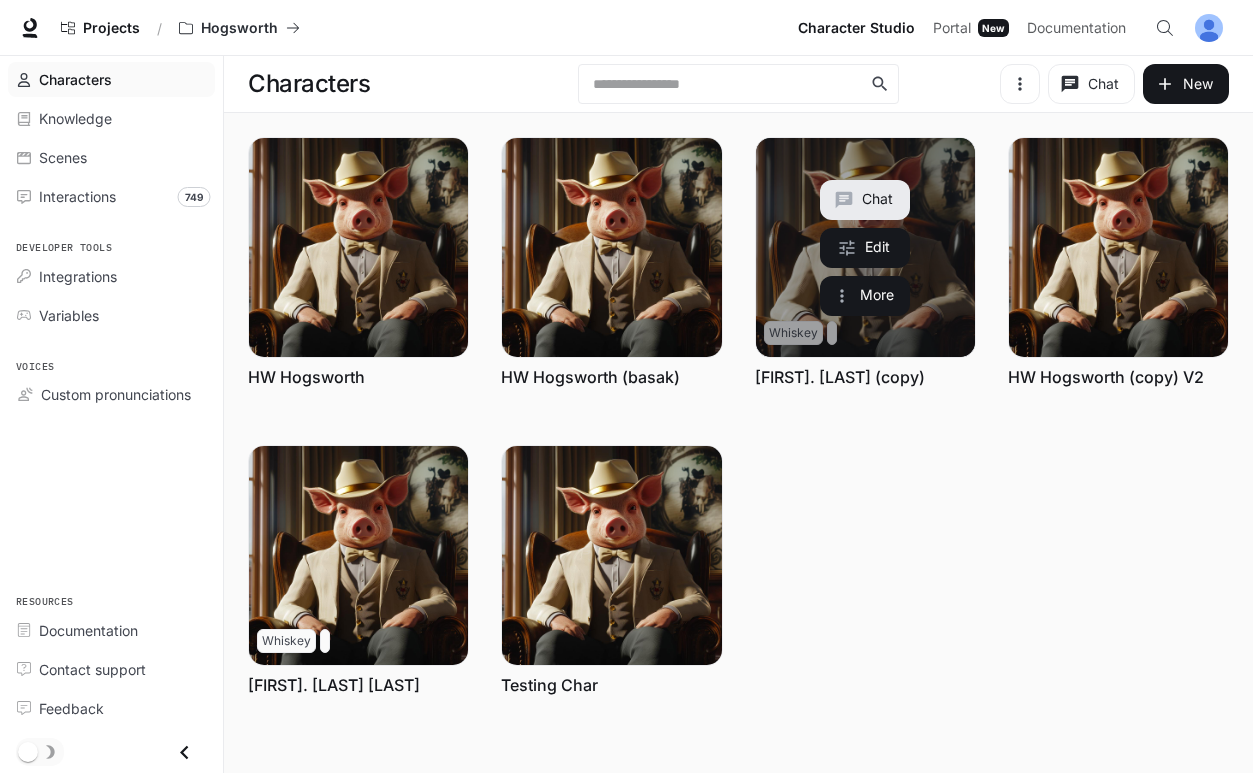click on "[FIRST] [LAST] (copy)" at bounding box center (840, 377) 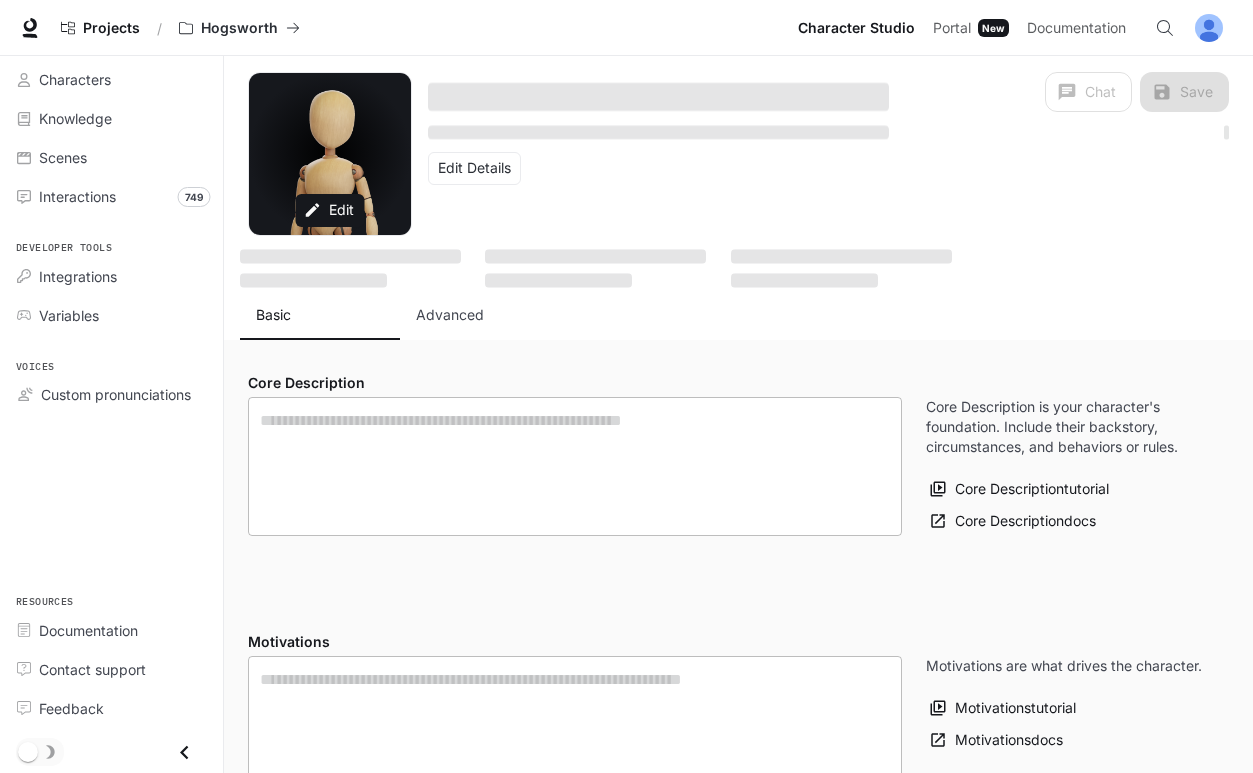 type on "**********" 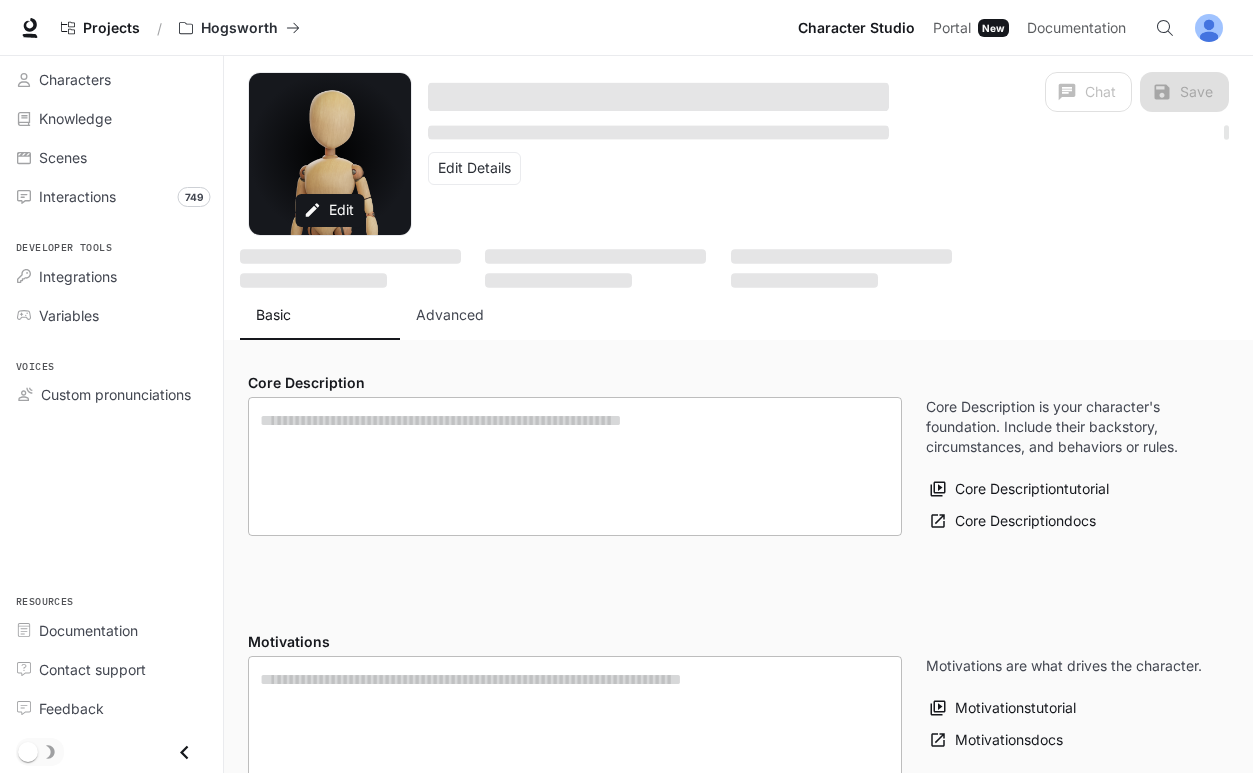 type on "**********" 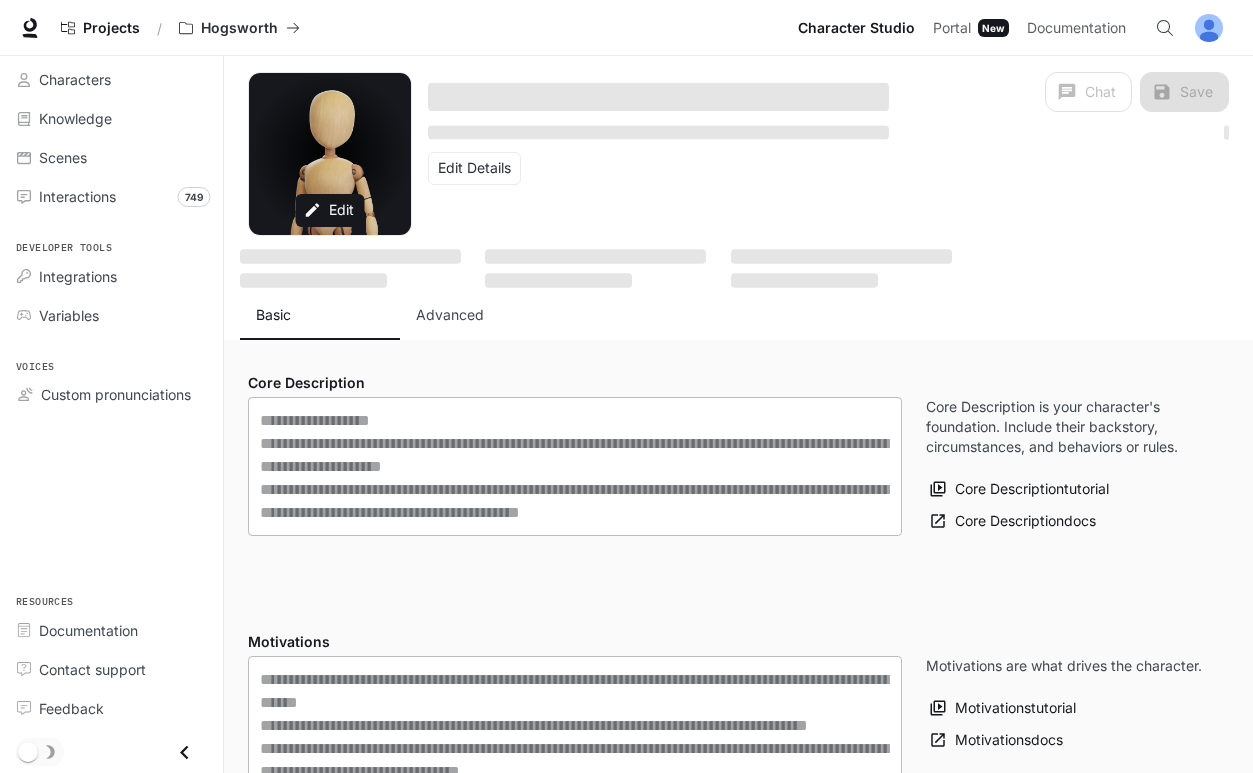 type on "**********" 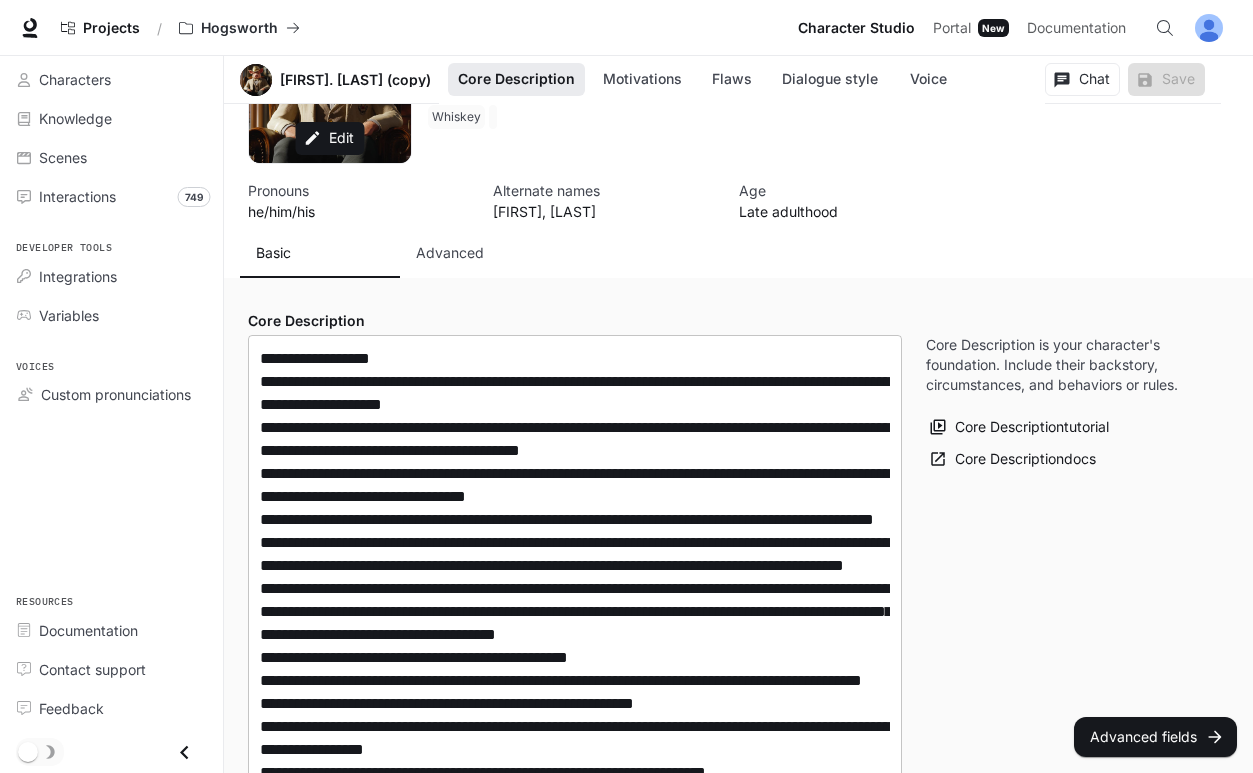 scroll, scrollTop: 0, scrollLeft: 0, axis: both 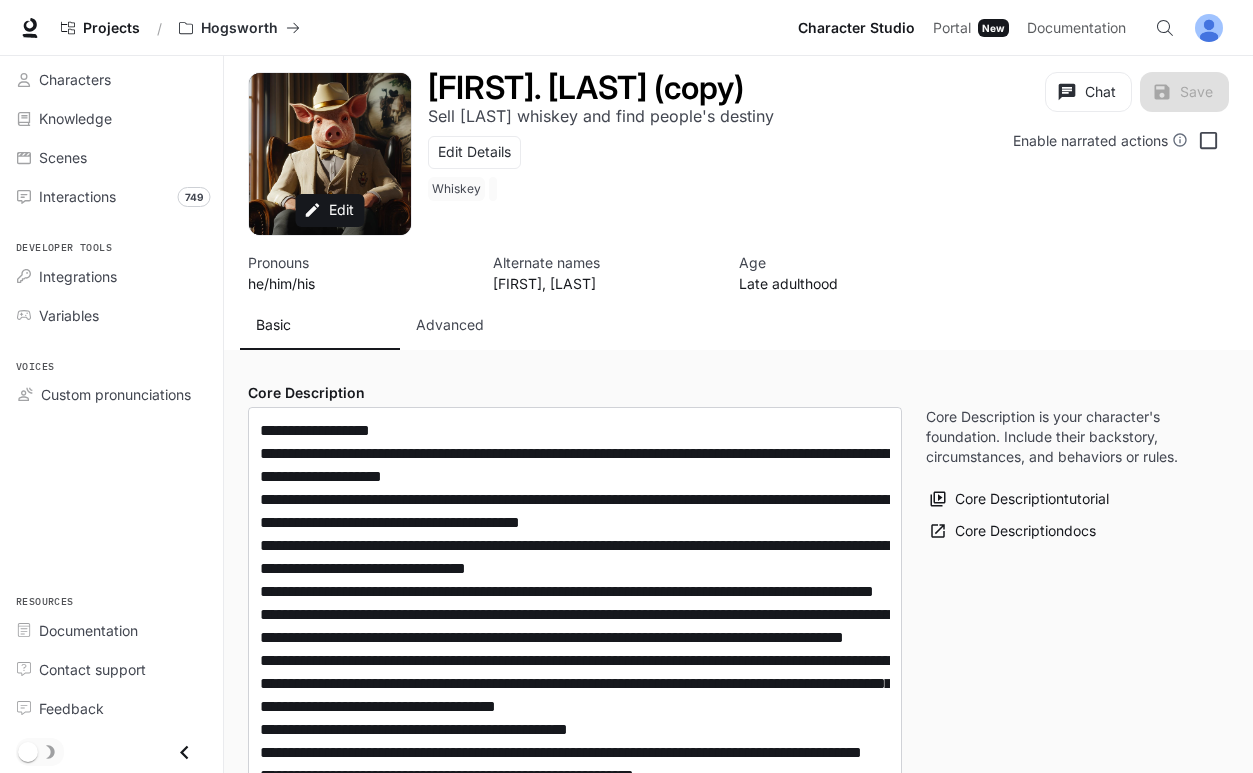drag, startPoint x: 441, startPoint y: 306, endPoint x: 451, endPoint y: 328, distance: 24.166092 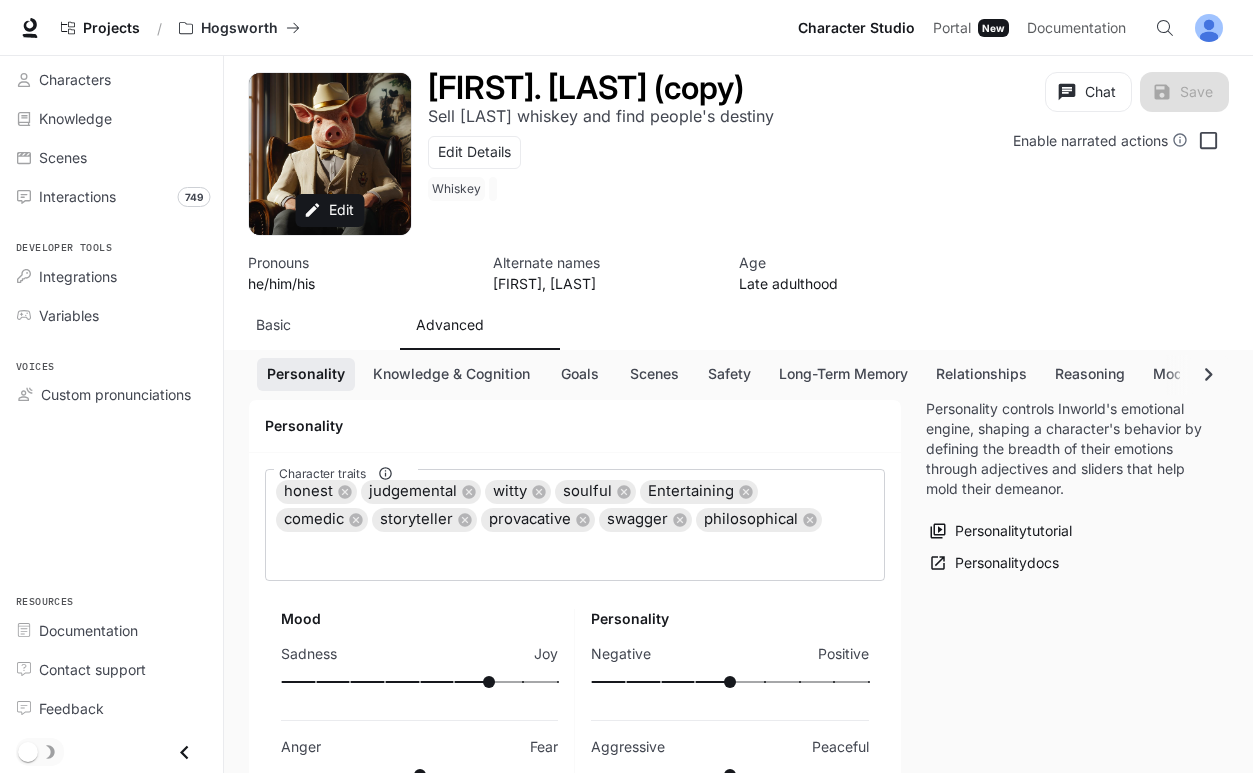 scroll, scrollTop: 168, scrollLeft: 0, axis: vertical 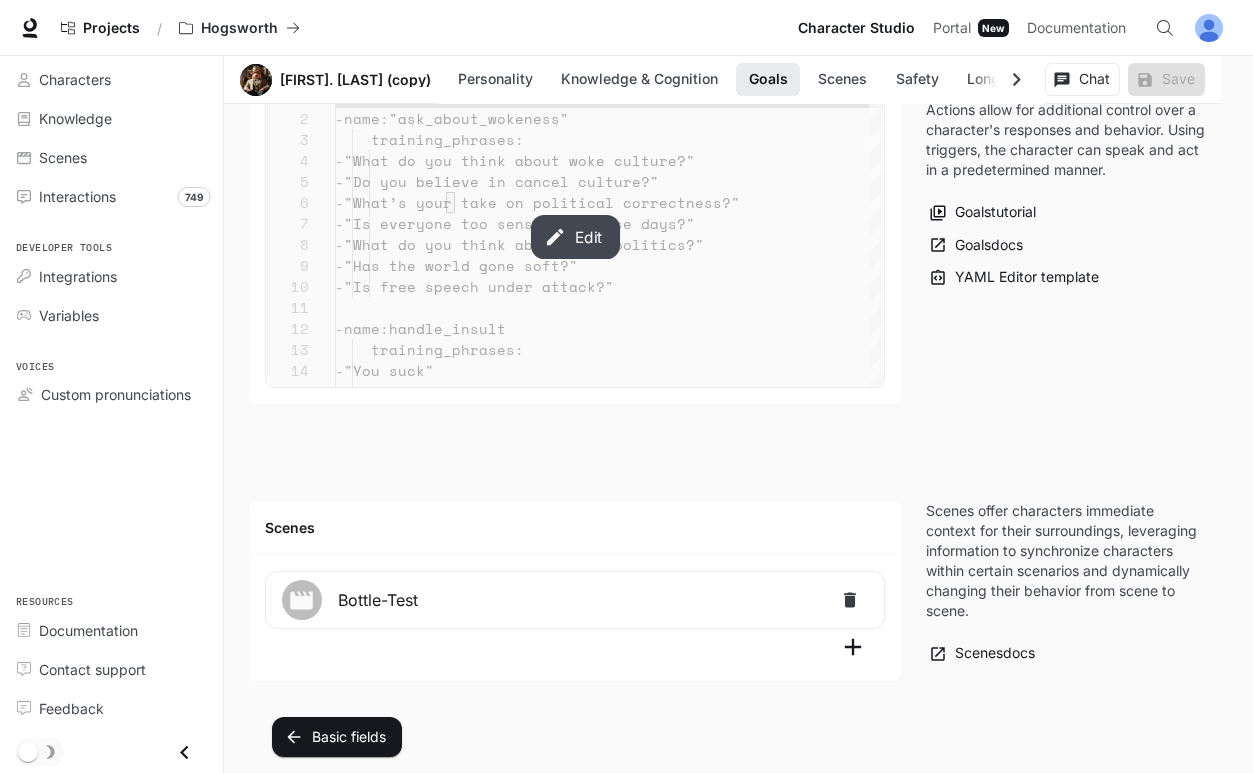 click on "Edit" at bounding box center [574, 237] 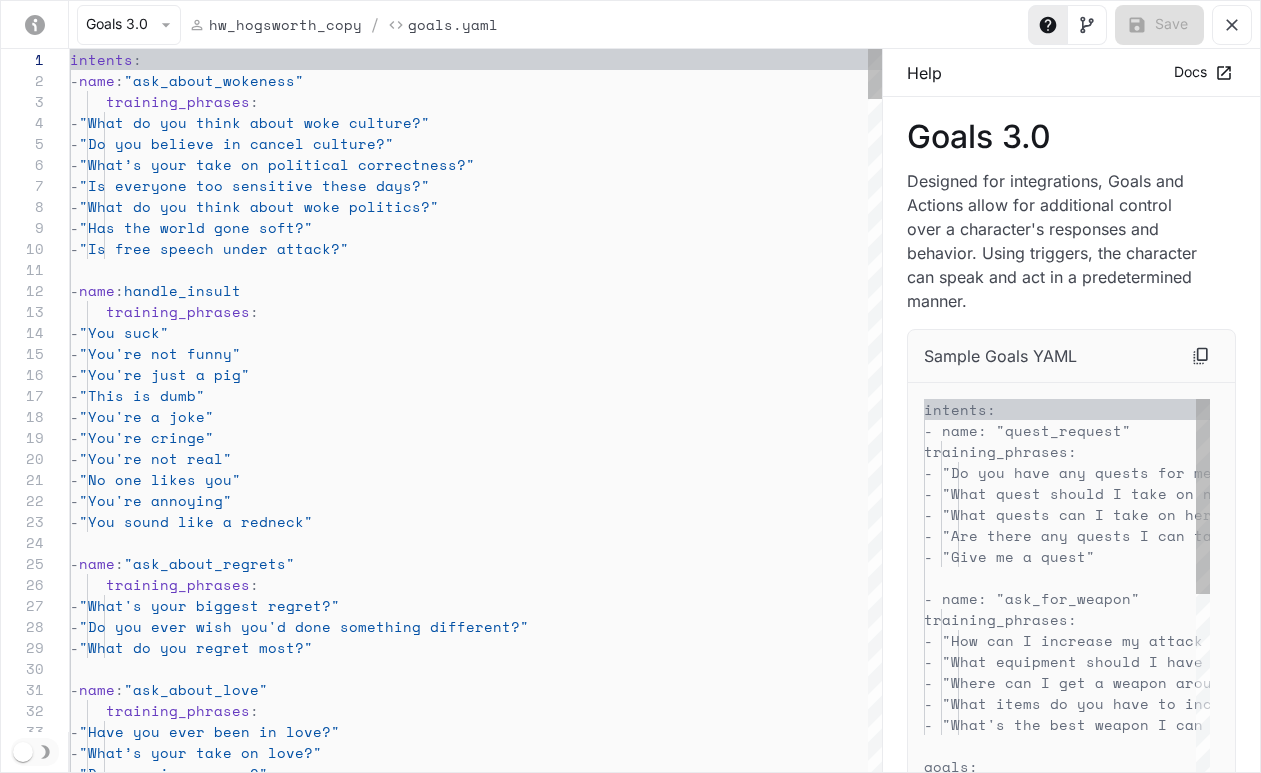 scroll, scrollTop: 210, scrollLeft: 0, axis: vertical 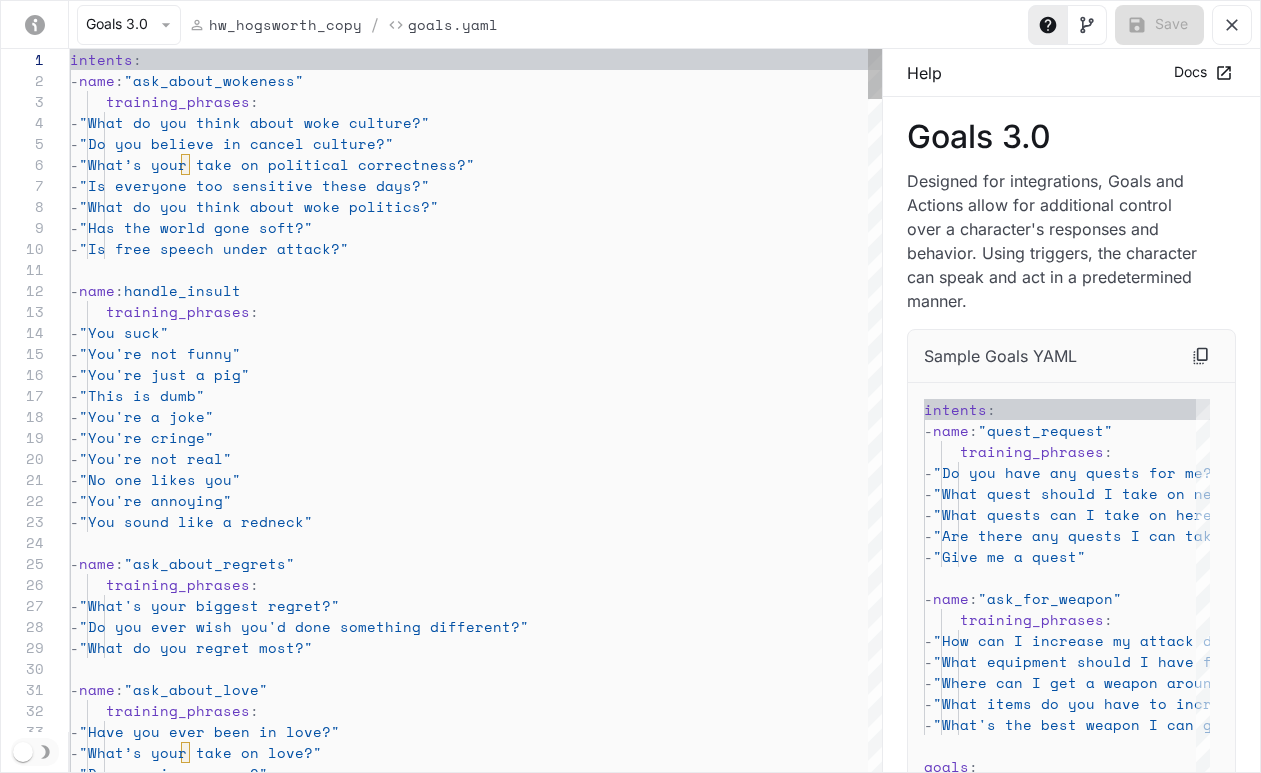 click on "-  "No one likes you"" at bounding box center (476, 479) 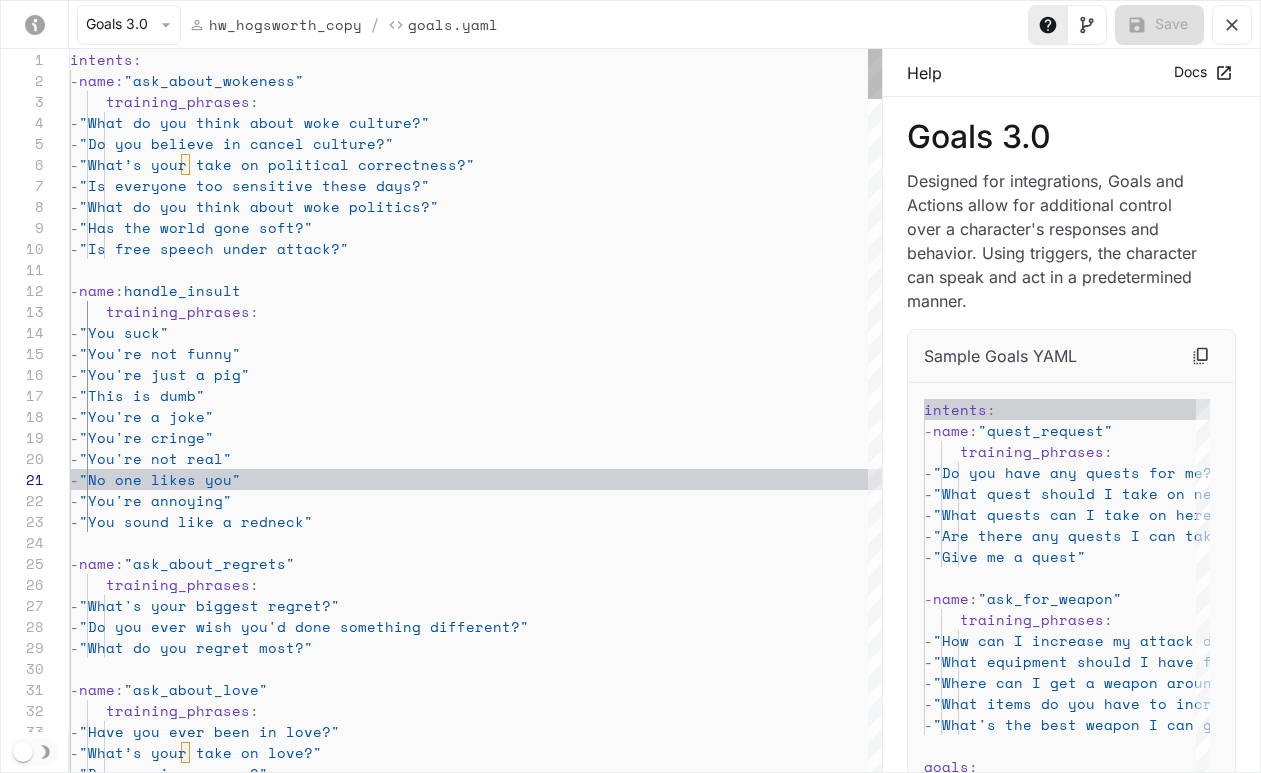 type on "**********" 